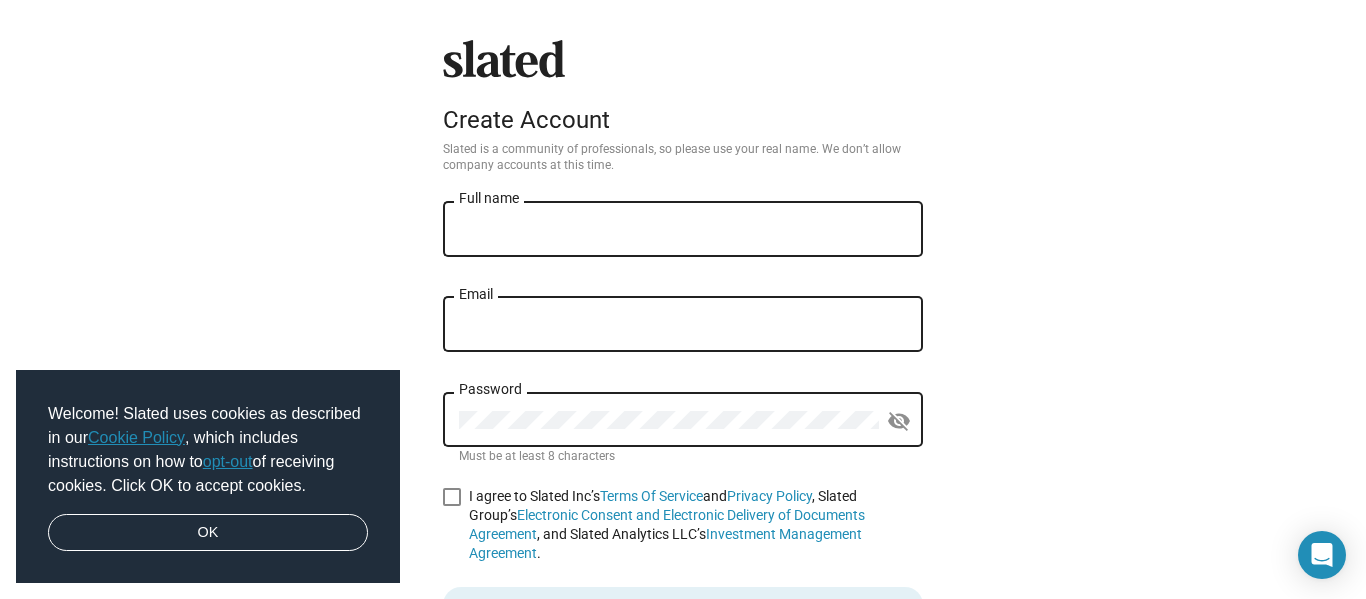 scroll, scrollTop: 0, scrollLeft: 0, axis: both 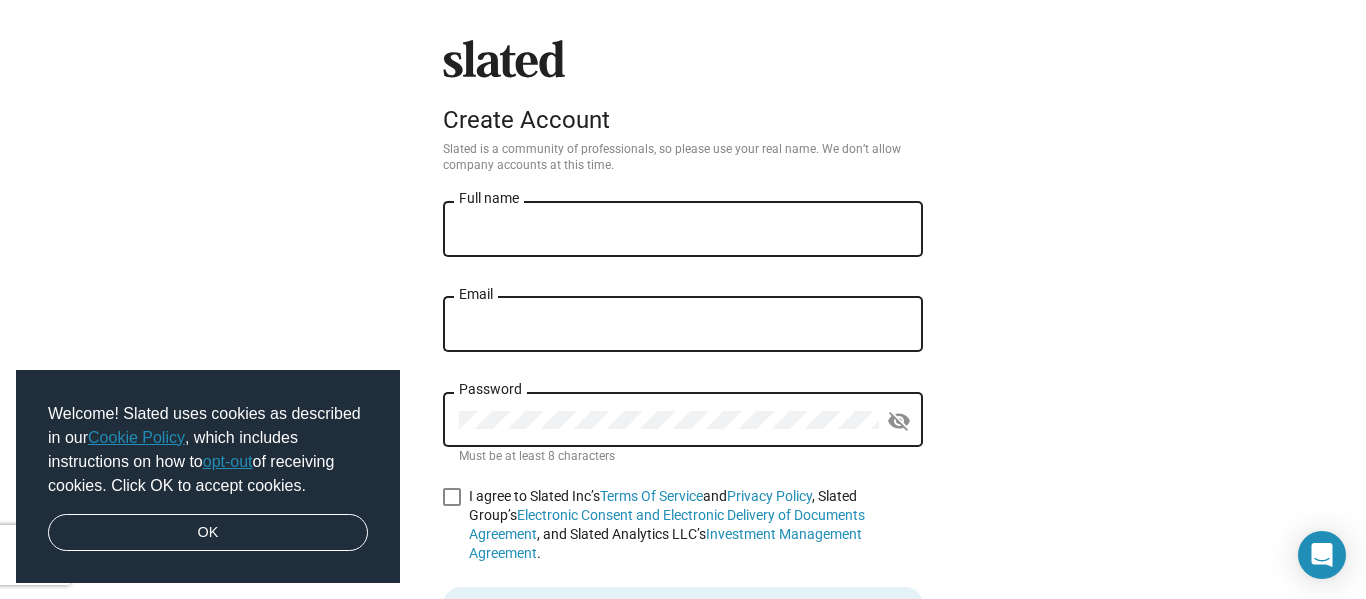 click on "Full name" at bounding box center [683, 230] 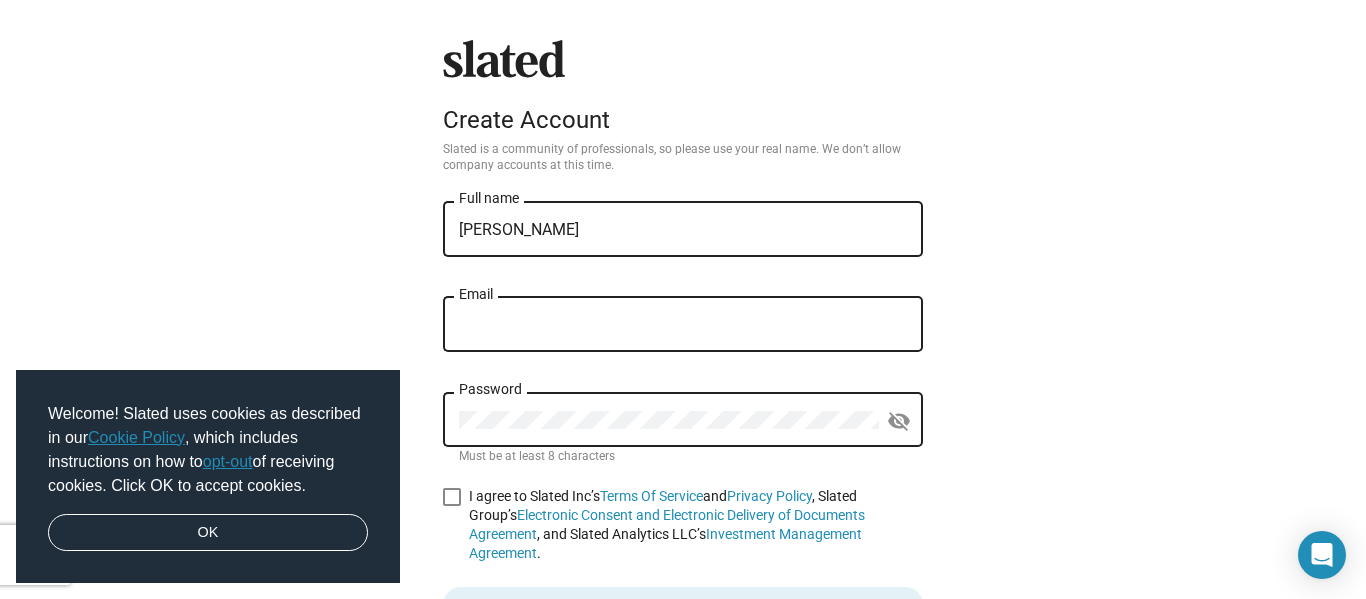 type on "DINO3535@GMAIL.COM" 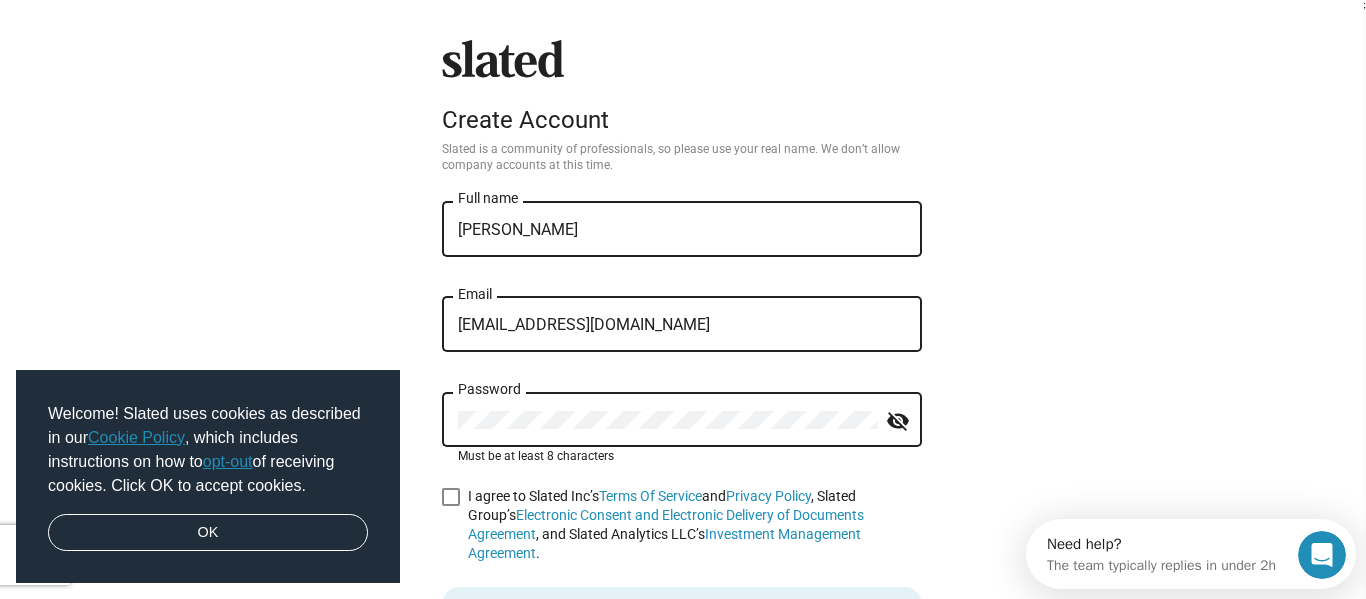 scroll, scrollTop: 0, scrollLeft: 0, axis: both 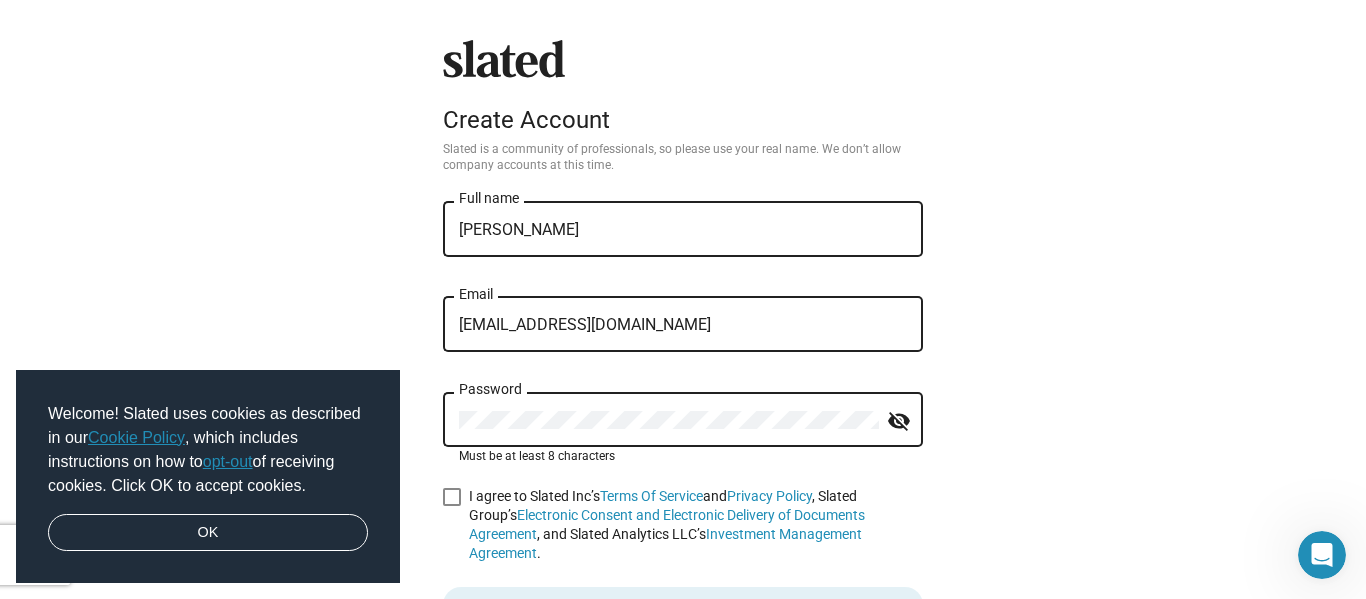click on "visibility_off" 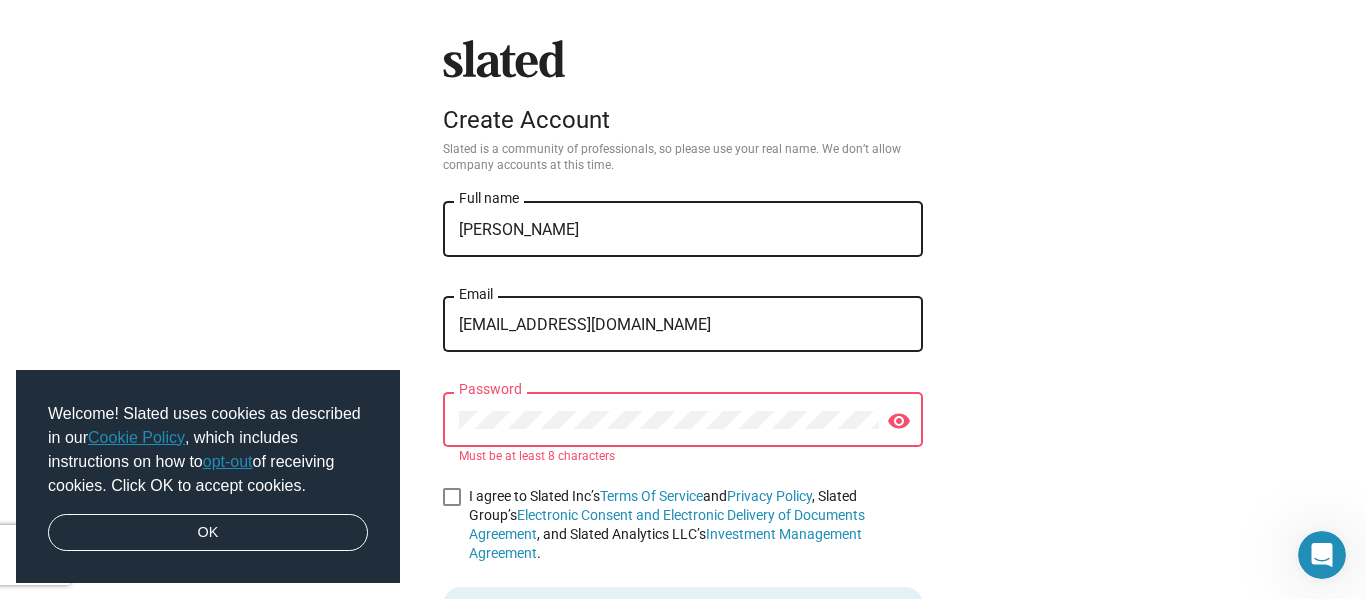 click on "Slated
Create Account Slated is a community of professionals, so please use your real name. We don’t allow company accounts at this time. Ernest Dean Wedgwood Full name DINO3535@GMAIL.COM Email Password visibility Must be at least 8 characters    I agree to Slated Inc’s  Terms Of Service  and  Privacy Policy , Slated Group’s  Electronic Consent and Electronic Delivery of Documents Agreement , and Slated Analytics LLC’s  Investment Management Agreement .  Create account   Google  Facebook  Already have an account?  Sign in" 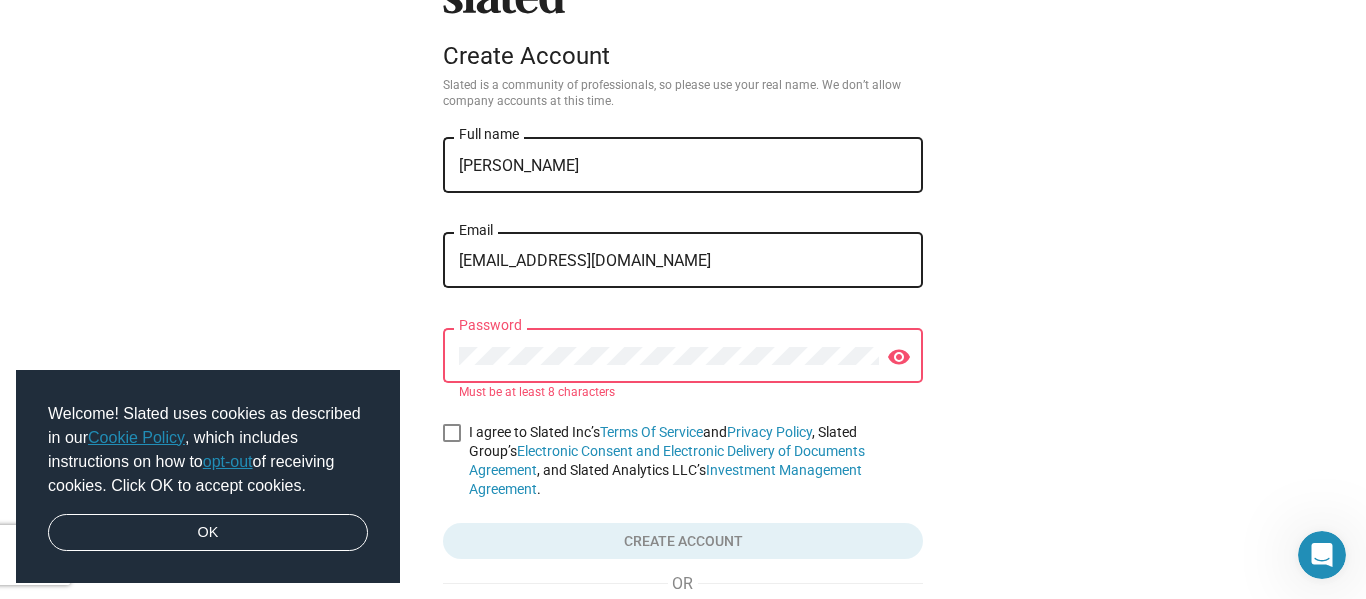 scroll, scrollTop: 200, scrollLeft: 0, axis: vertical 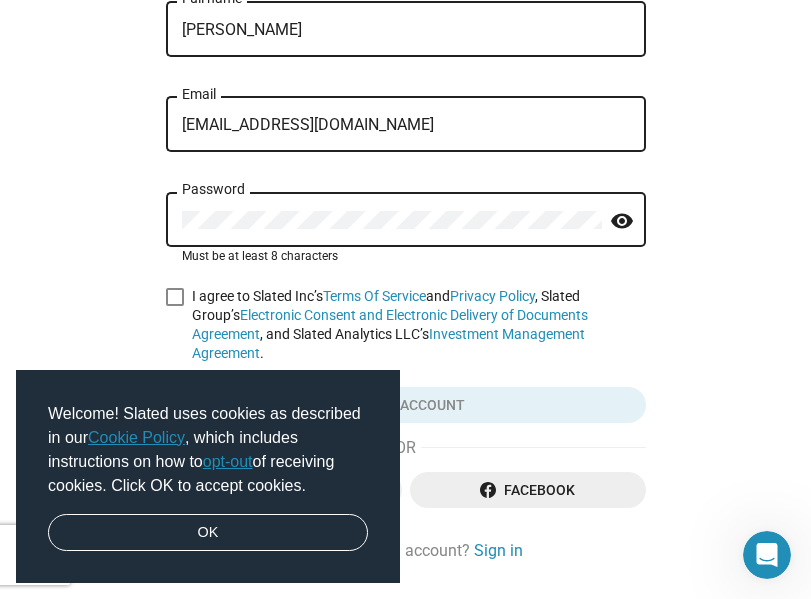 click on "Password" 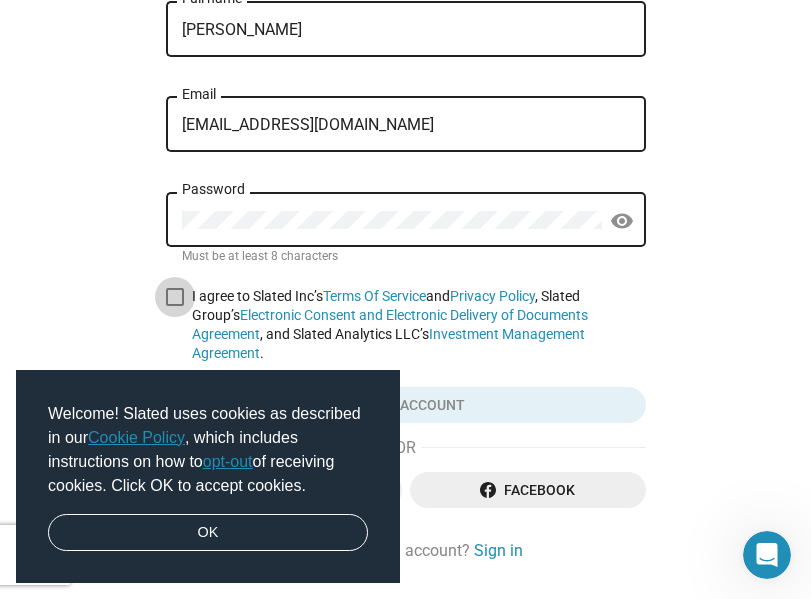 click on "I agree to Slated Inc’s  Terms Of Service  and  Privacy Policy , Slated Group’s  Electronic Consent and Electronic Delivery of Documents Agreement , and Slated Analytics LLC’s  Investment Management Agreement ." at bounding box center (406, 325) 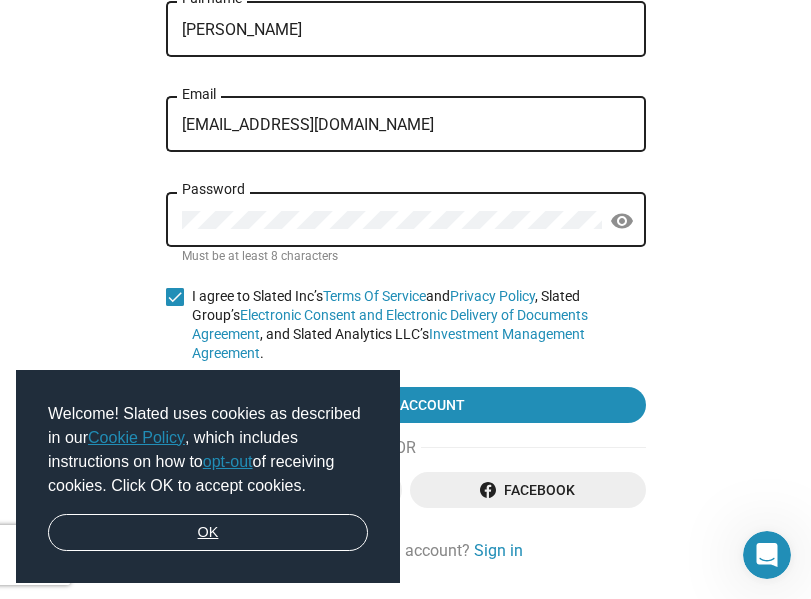 click on "OK" at bounding box center [208, 533] 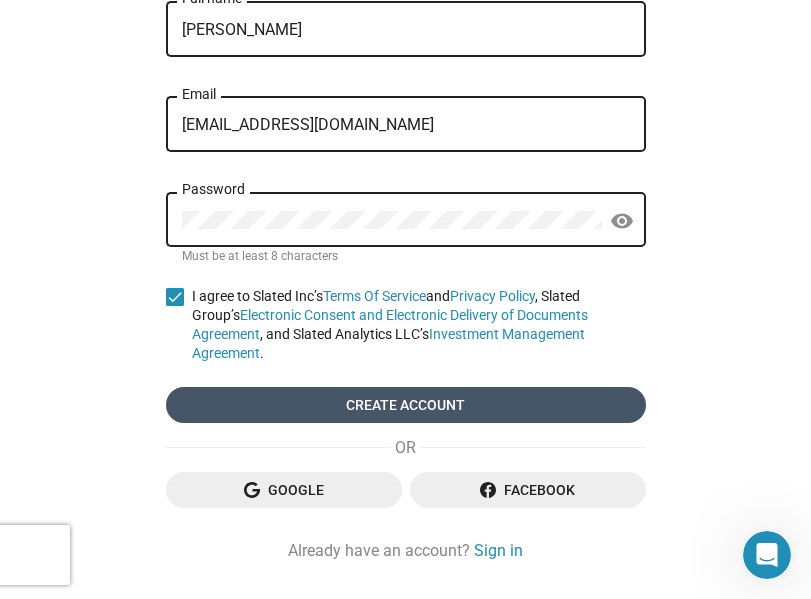 click on "Create account" 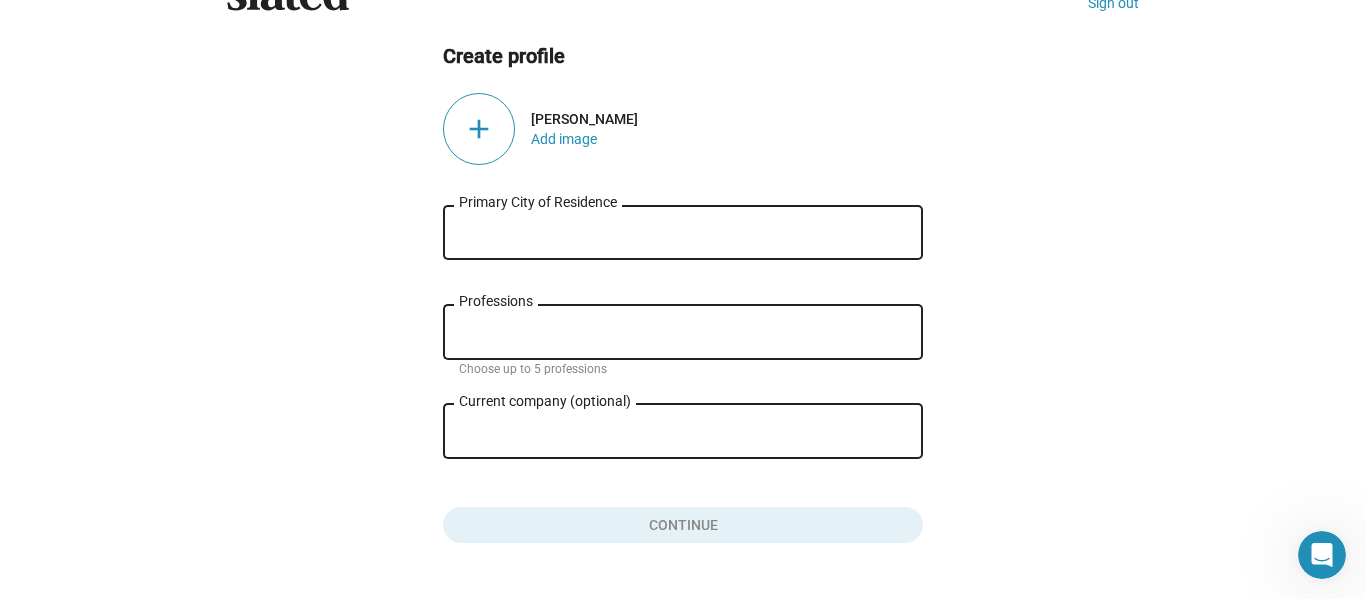 scroll, scrollTop: 100, scrollLeft: 0, axis: vertical 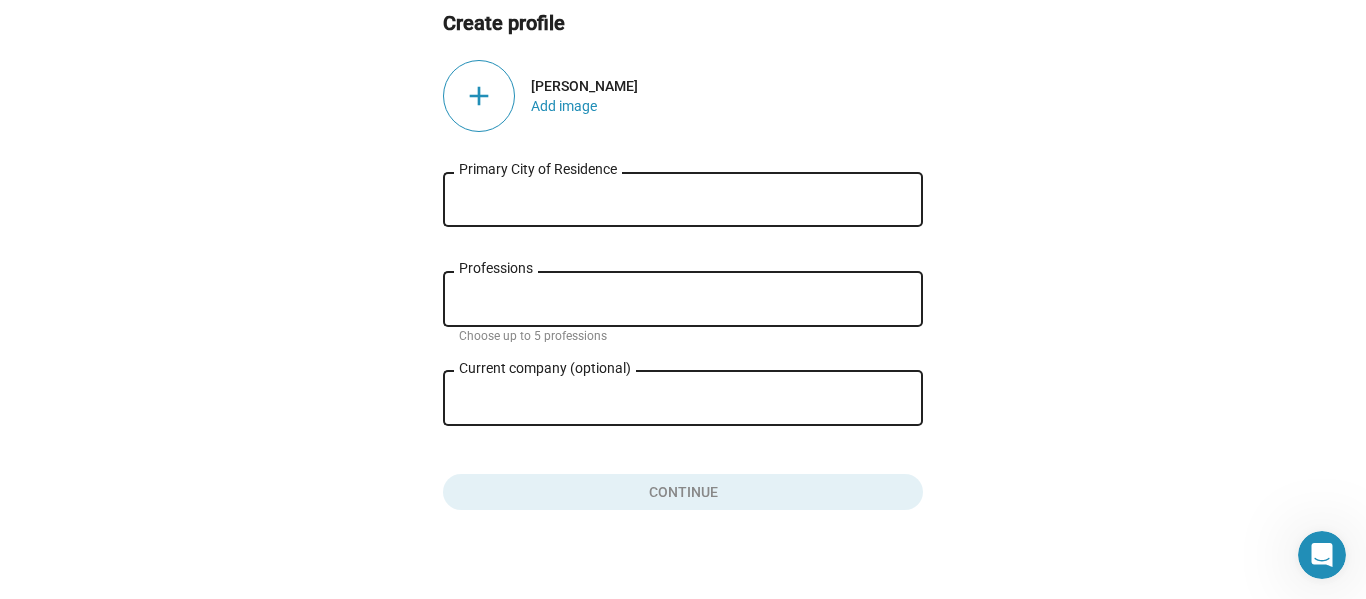 click on "Primary City of Residence" at bounding box center [683, 200] 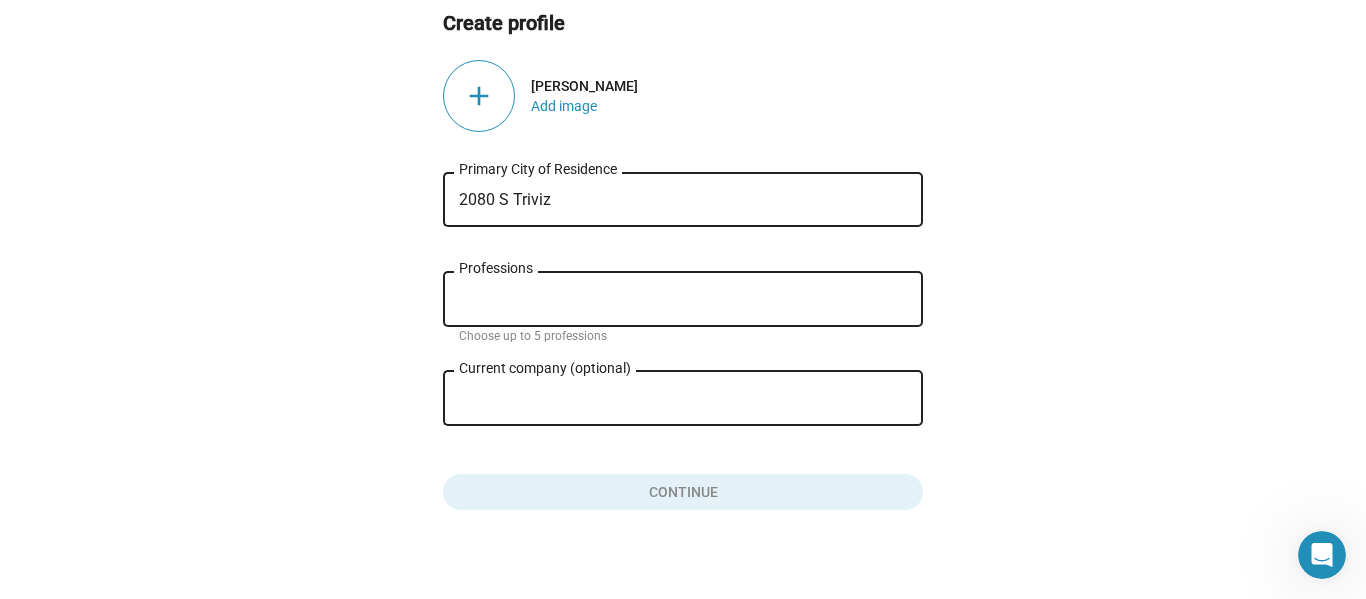 click on "[PERSON_NAME]" 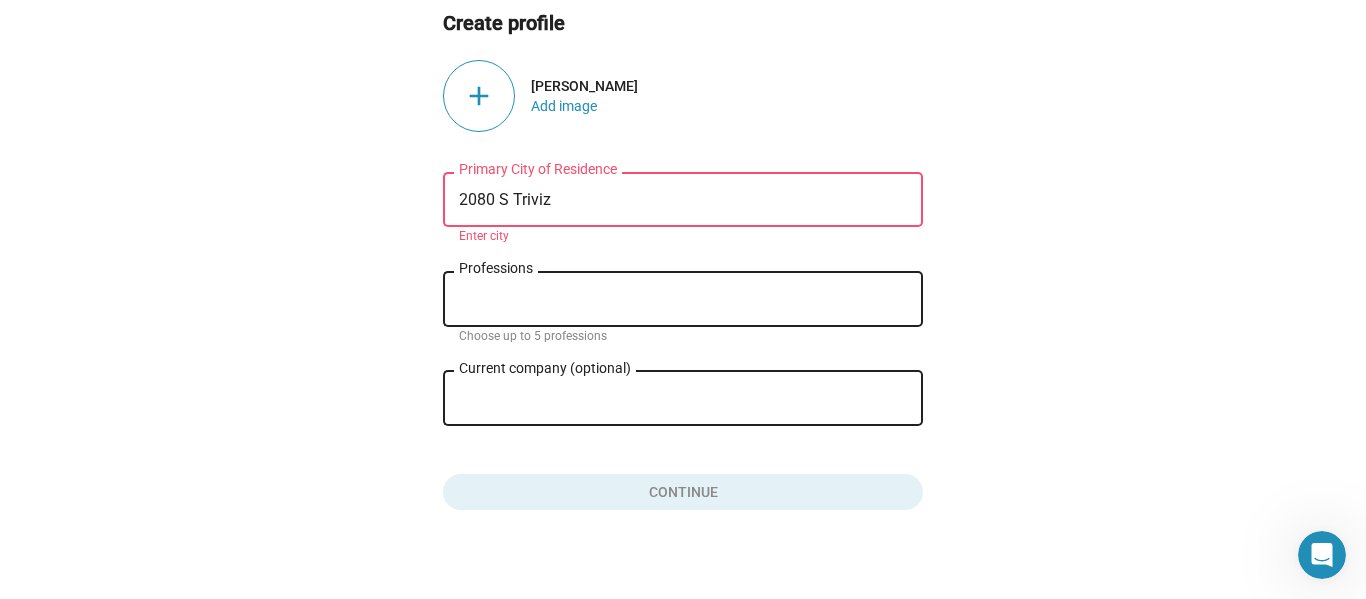 click on "[PERSON_NAME]" 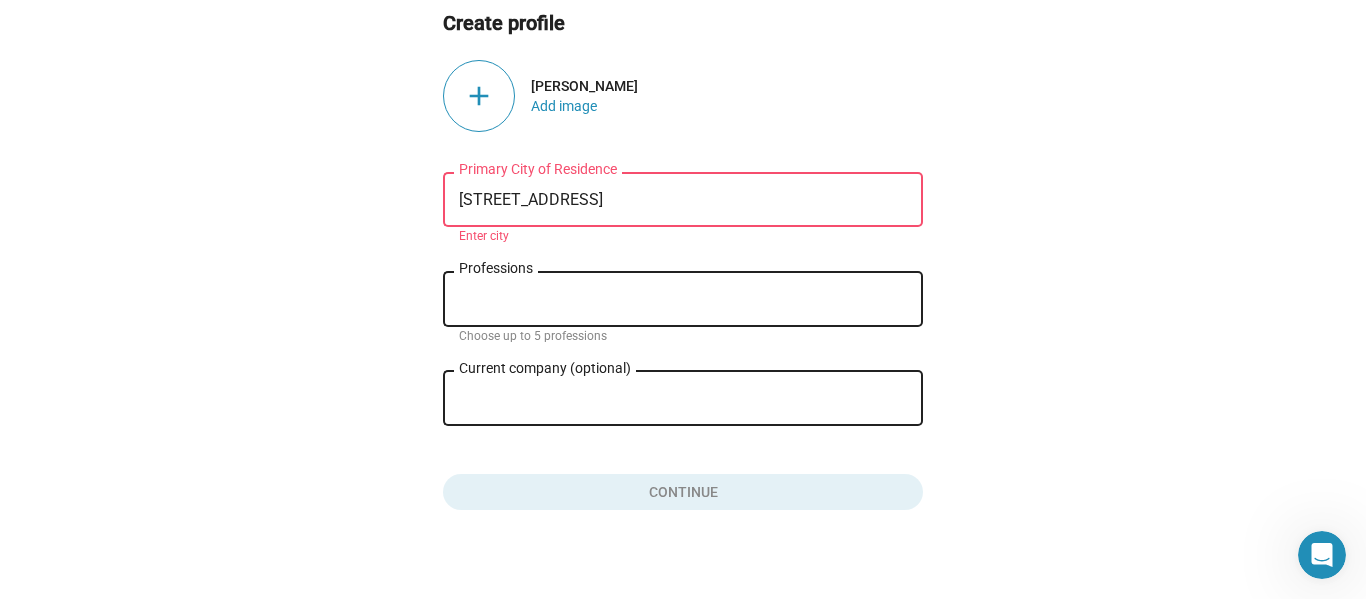 type on "2080 S Triviz Dr #127" 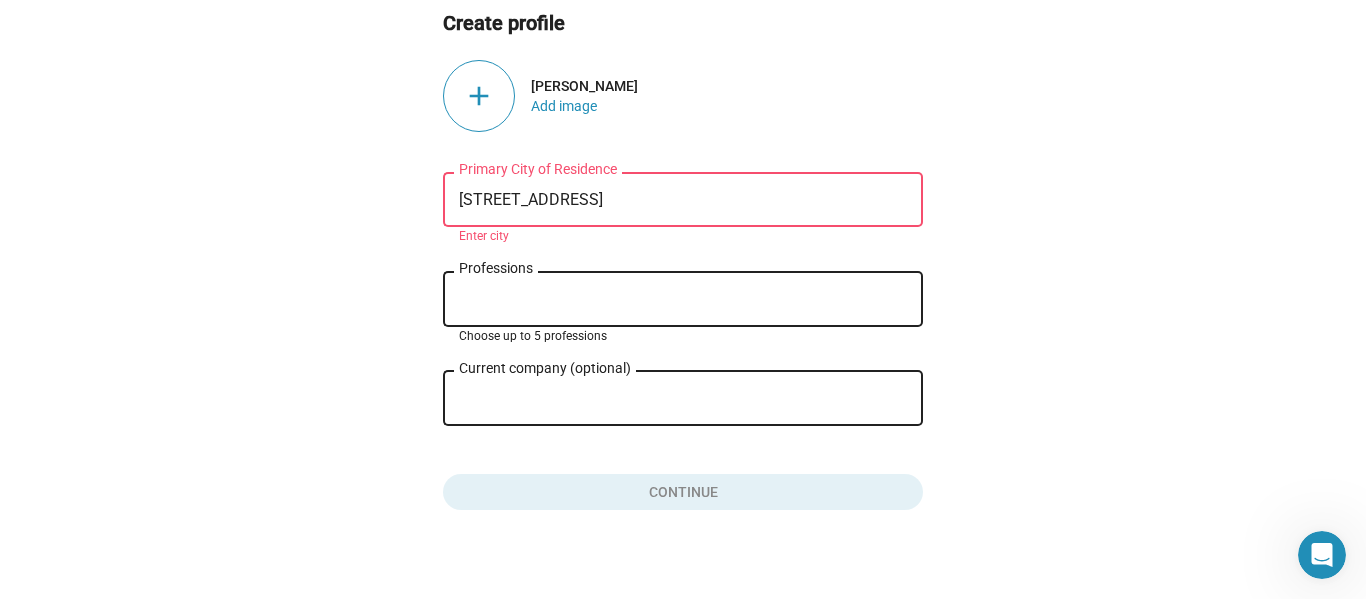 click on "Professions" at bounding box center (687, 300) 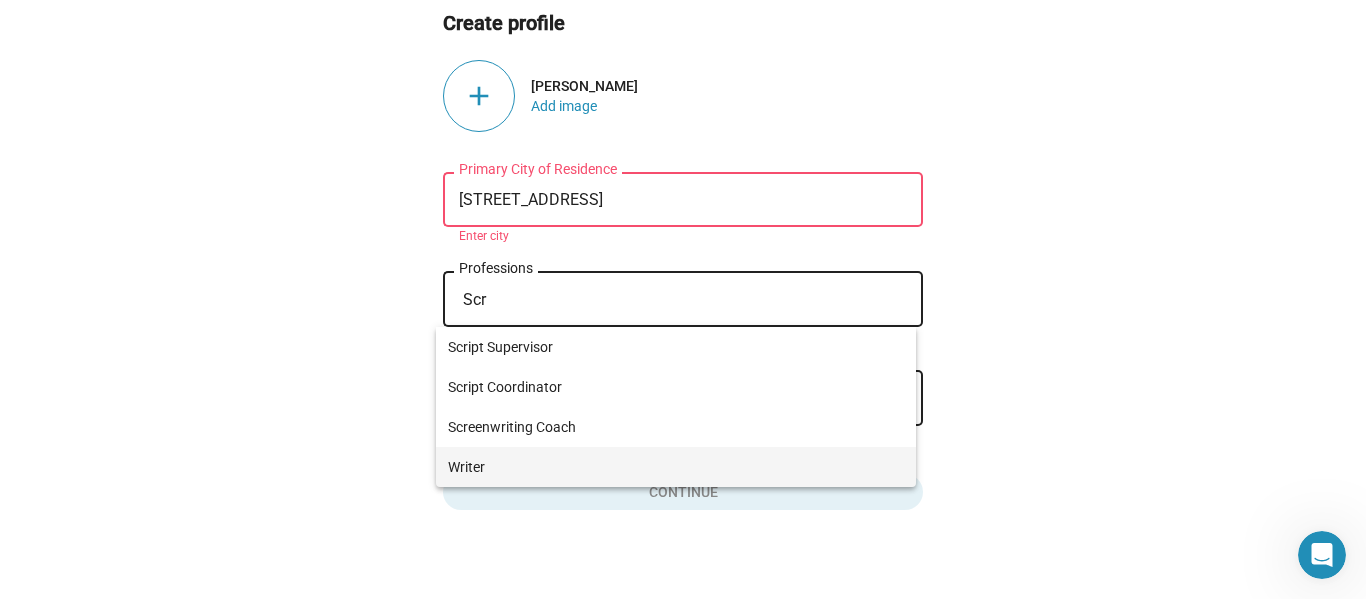 type on "Scr" 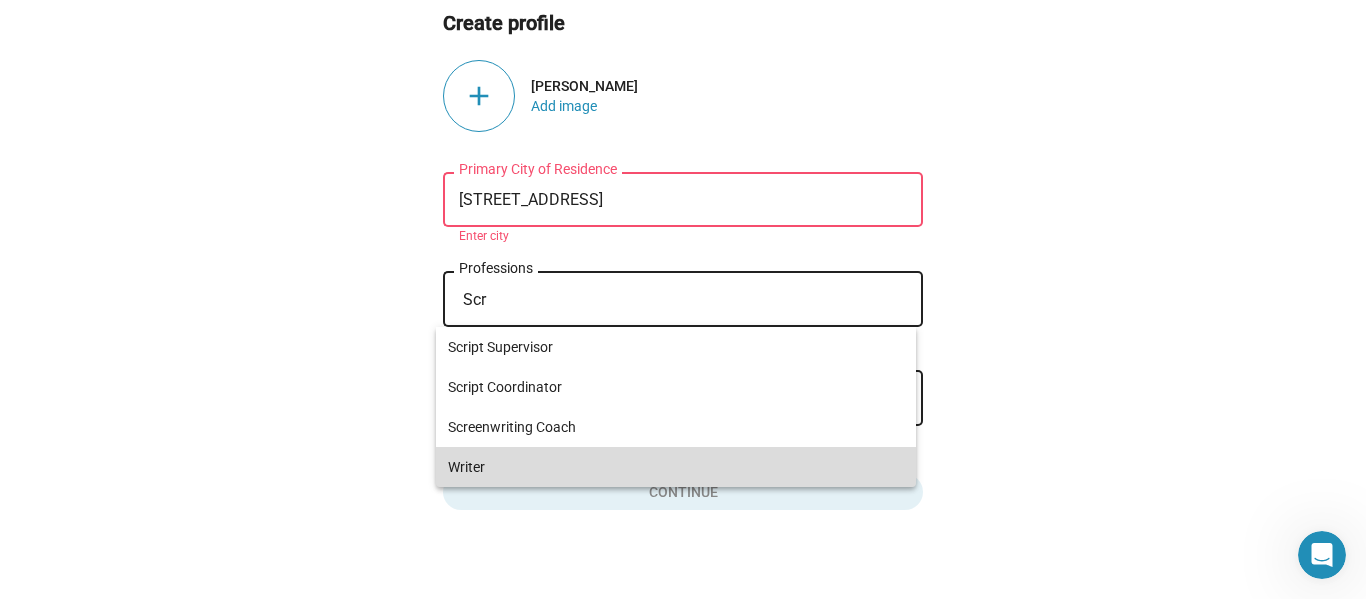 click on "Writer" at bounding box center [676, 467] 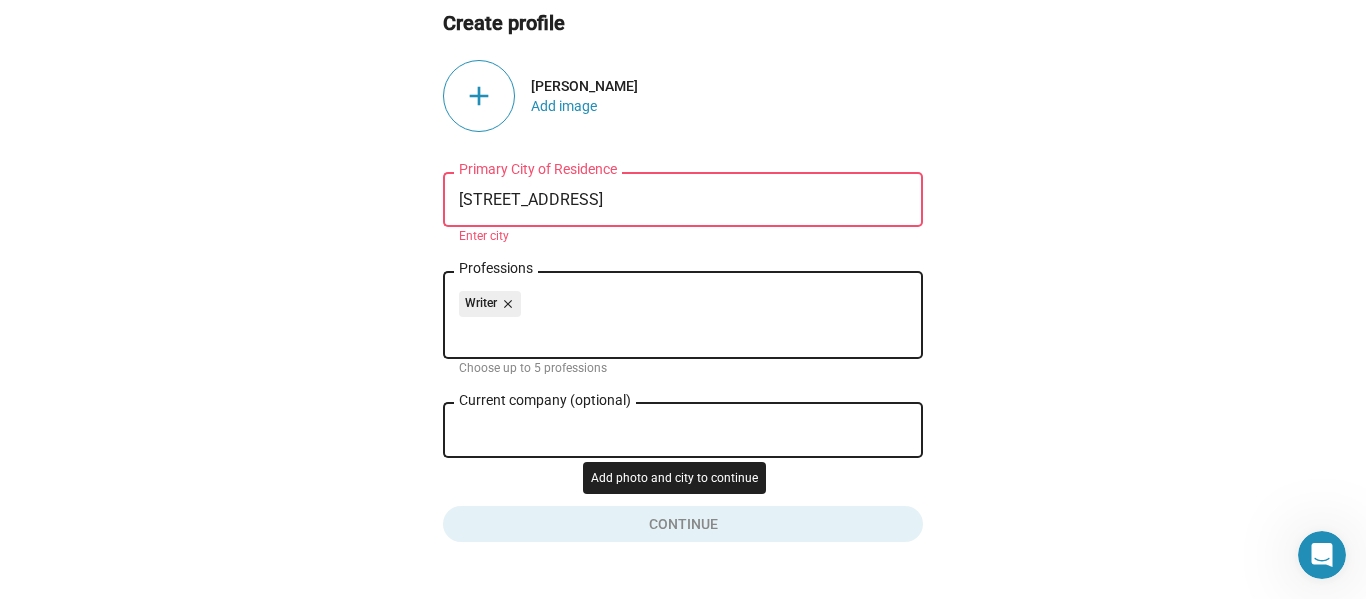 drag, startPoint x: 674, startPoint y: 512, endPoint x: 675, endPoint y: 502, distance: 10.049875 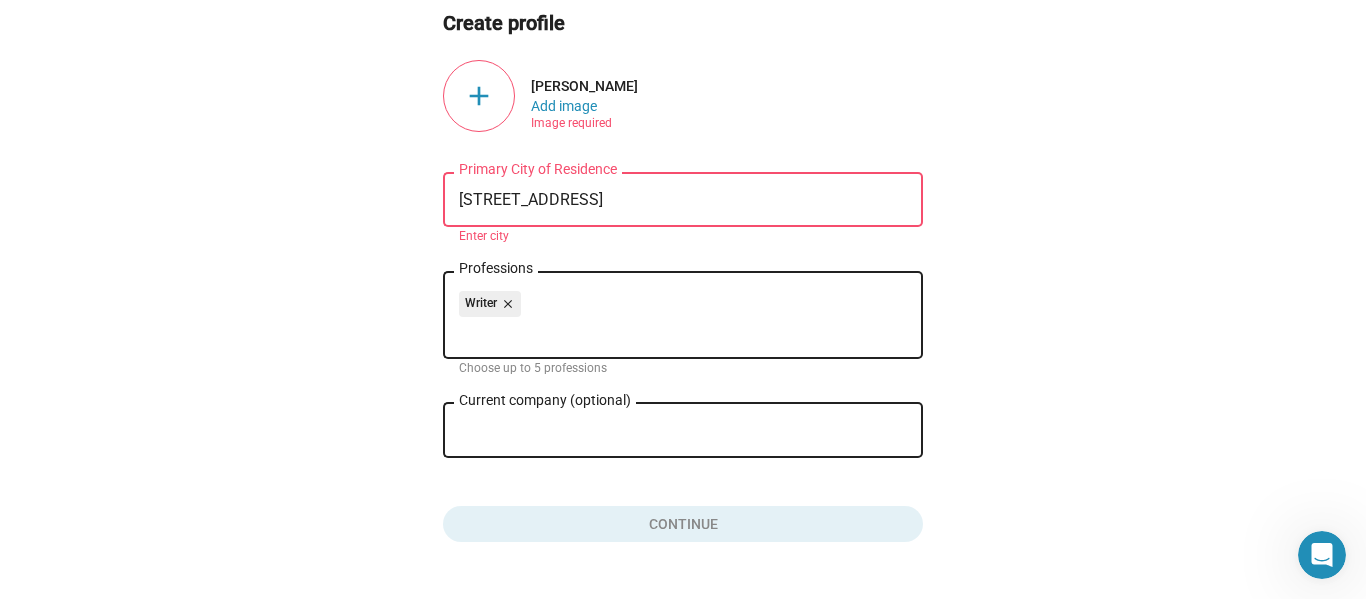 click on "Current company (optional)" at bounding box center (669, 431) 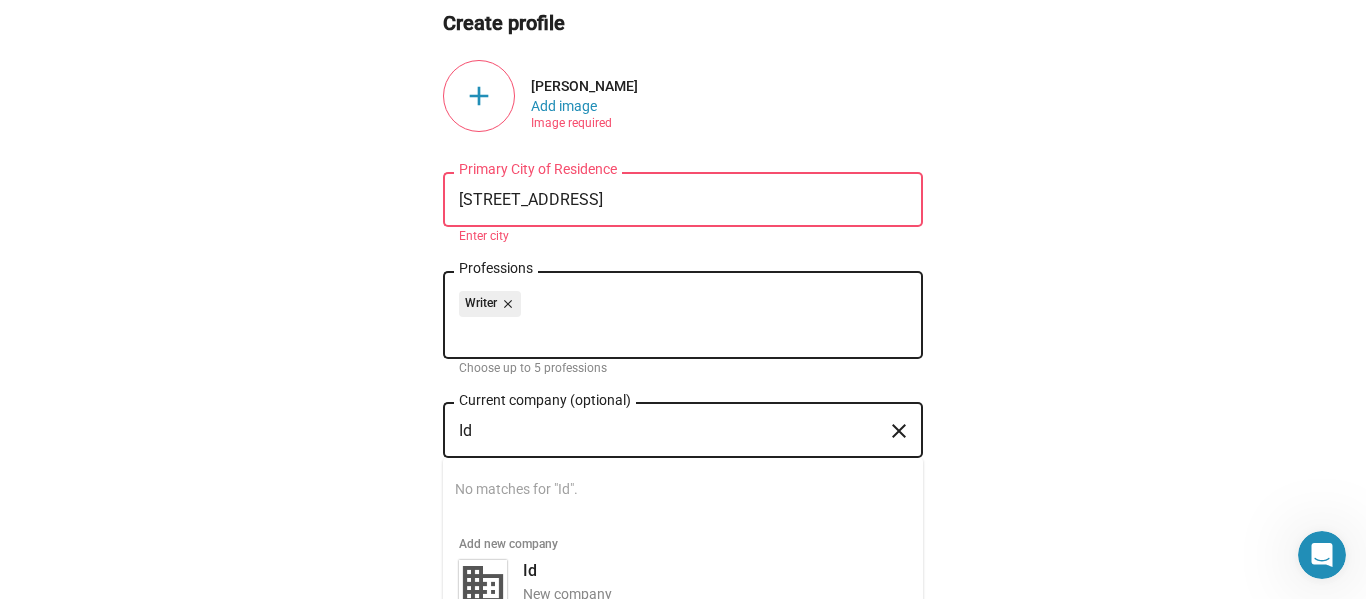 type on "I" 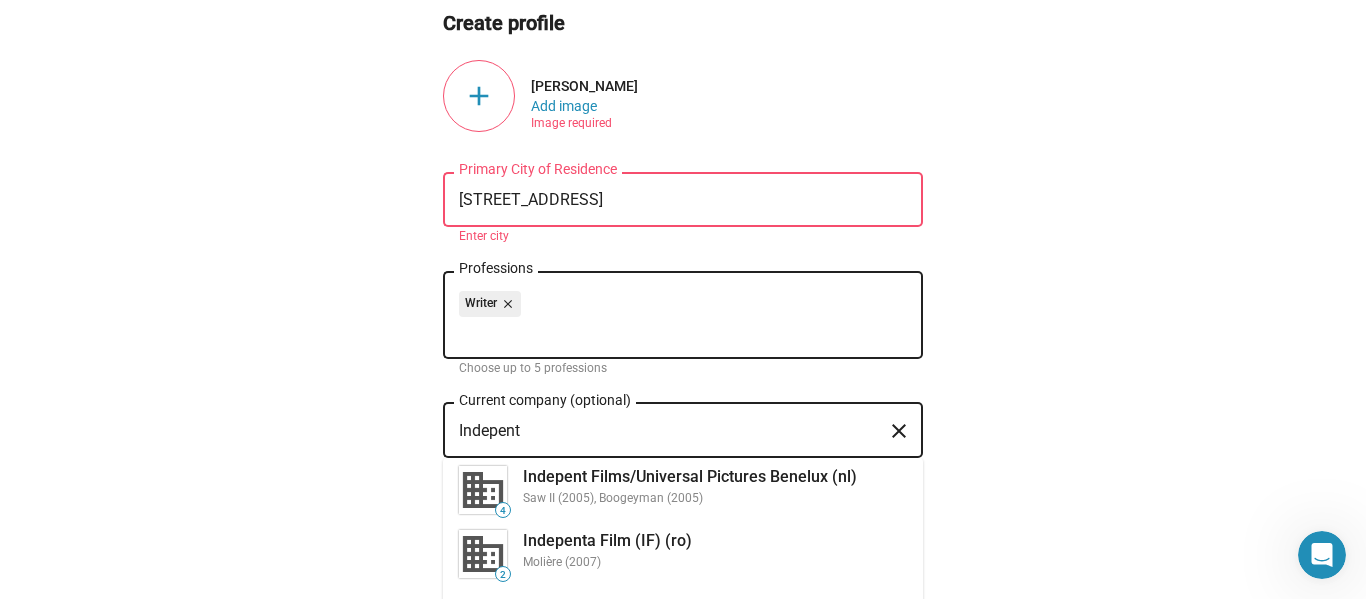drag, startPoint x: 495, startPoint y: 423, endPoint x: 381, endPoint y: 122, distance: 321.86487 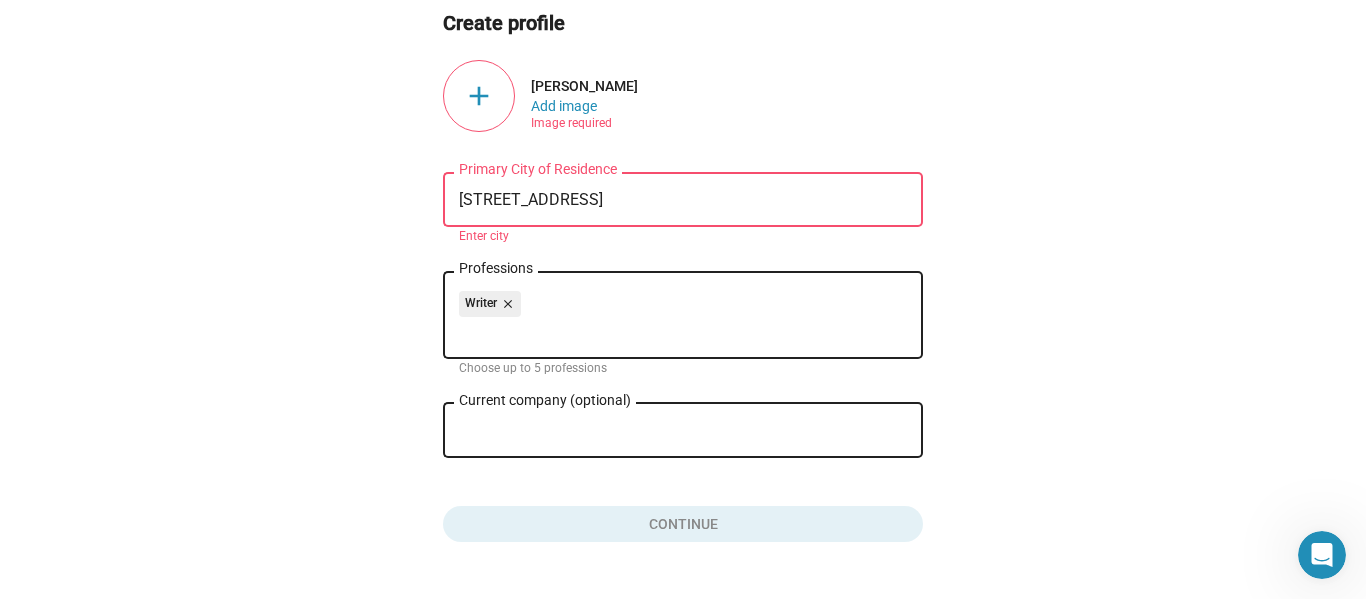 click on "Indepent Current company (optional)" 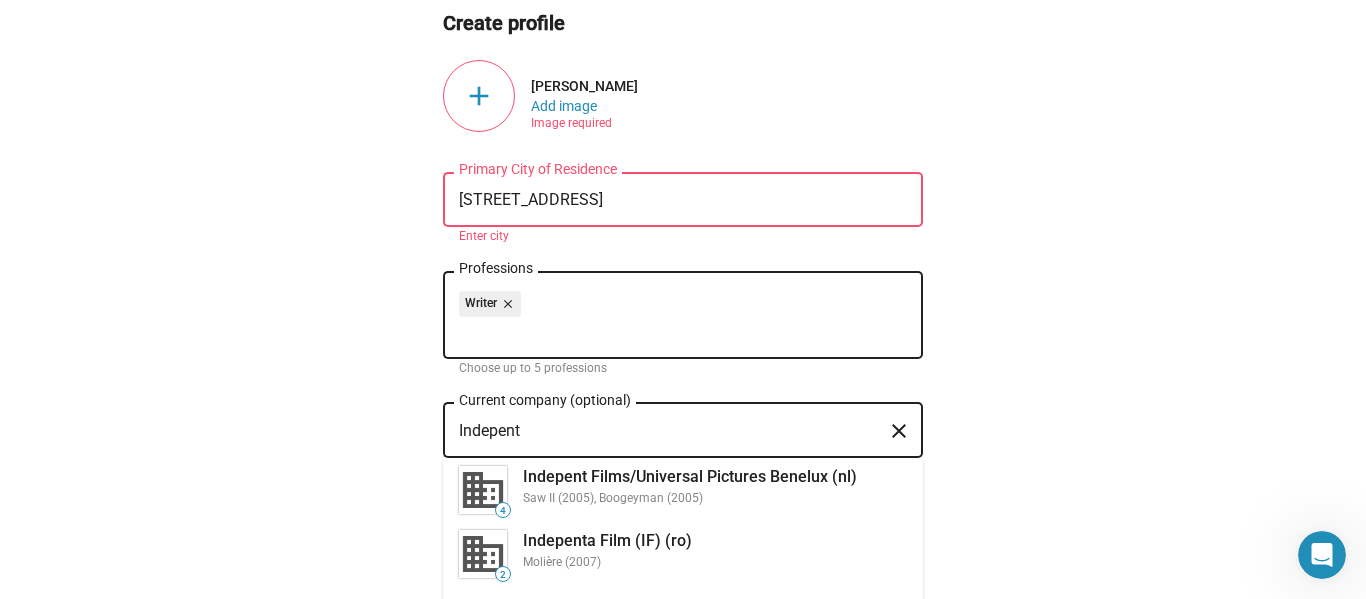 click on "Indepent" at bounding box center [669, 431] 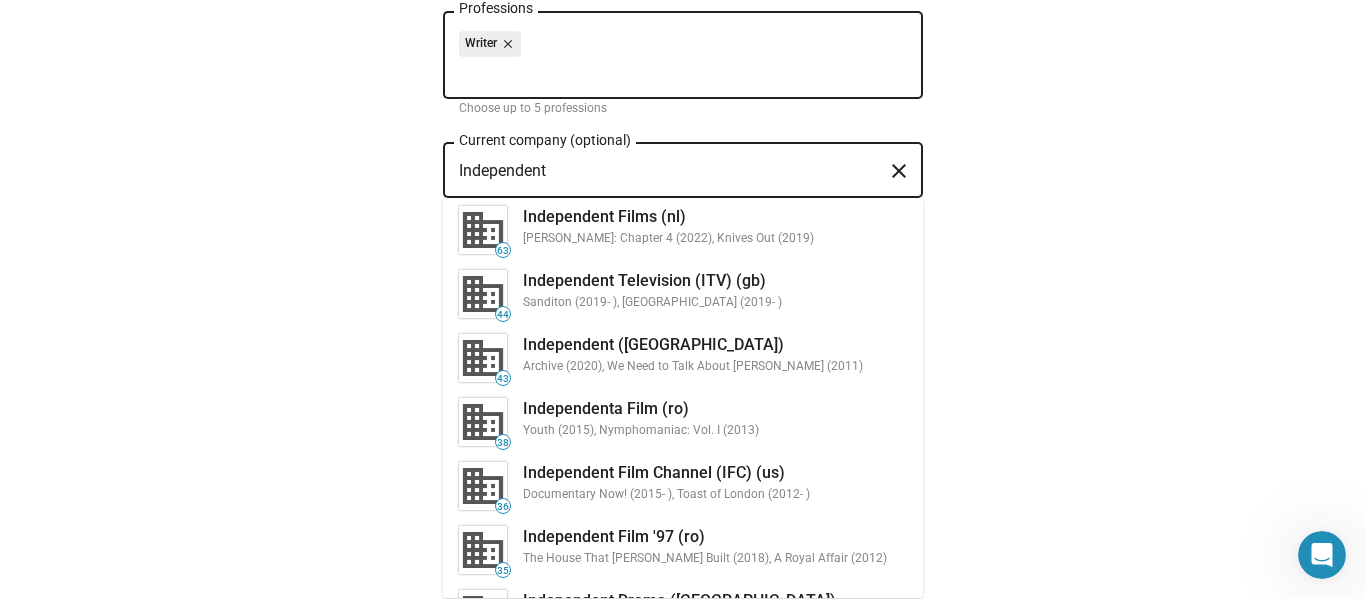 scroll, scrollTop: 383, scrollLeft: 0, axis: vertical 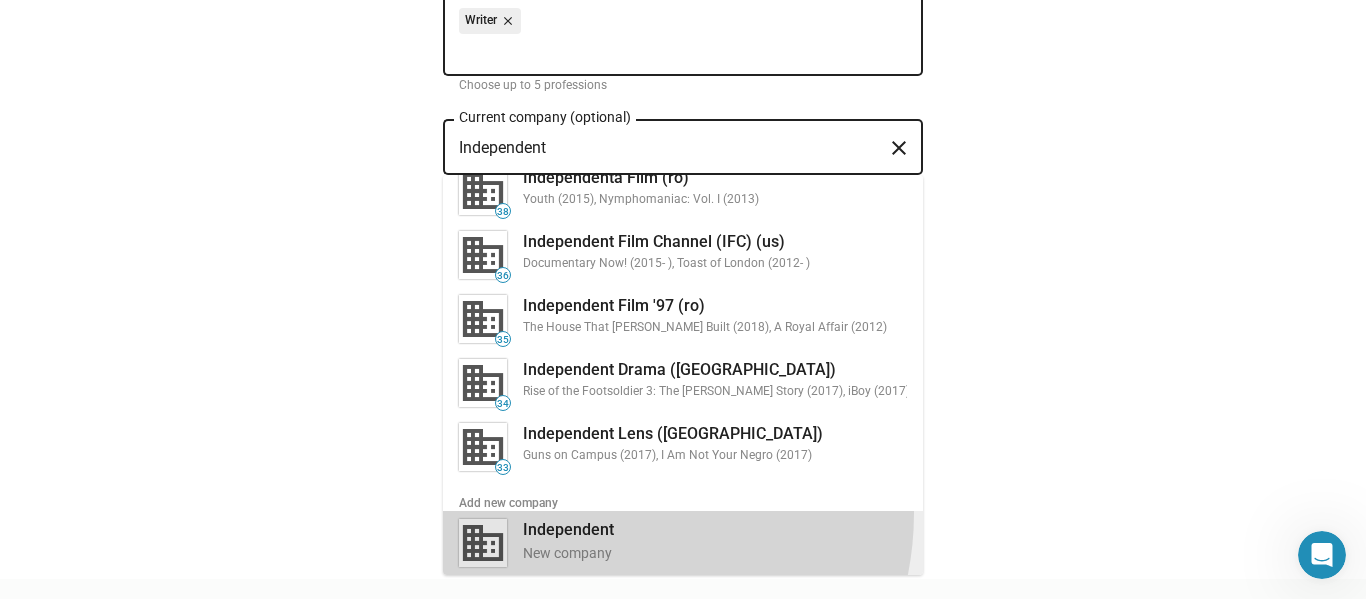 click on "Independent  New company" at bounding box center [681, 543] 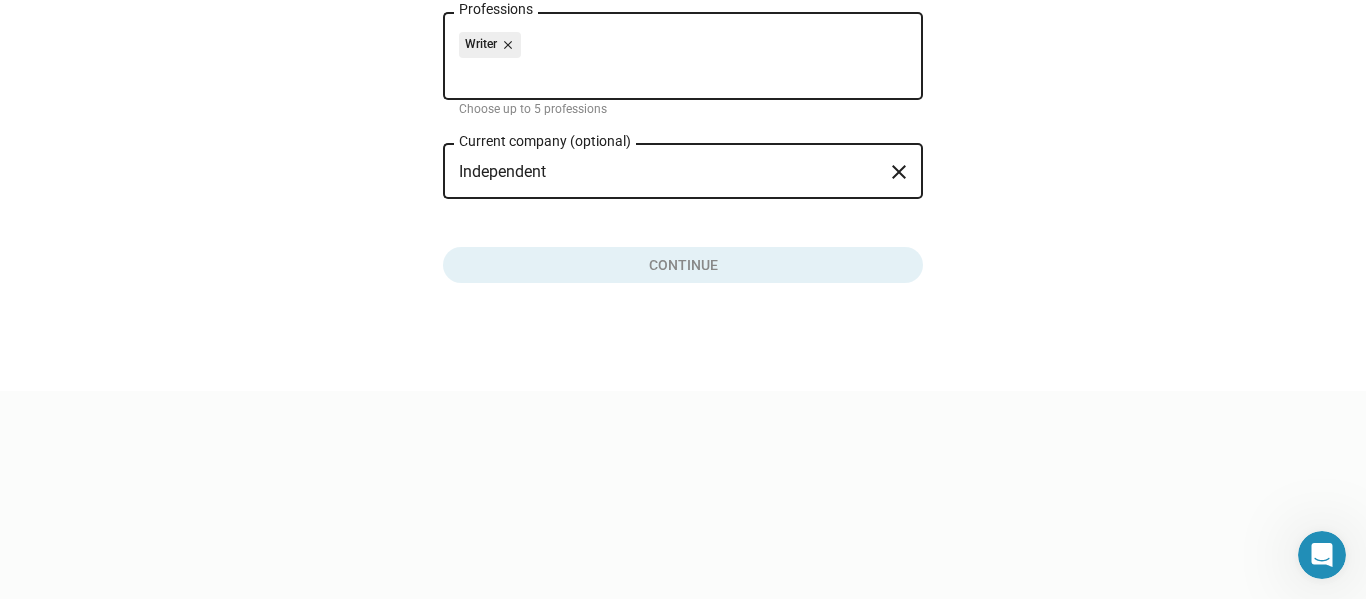 type on "Independent" 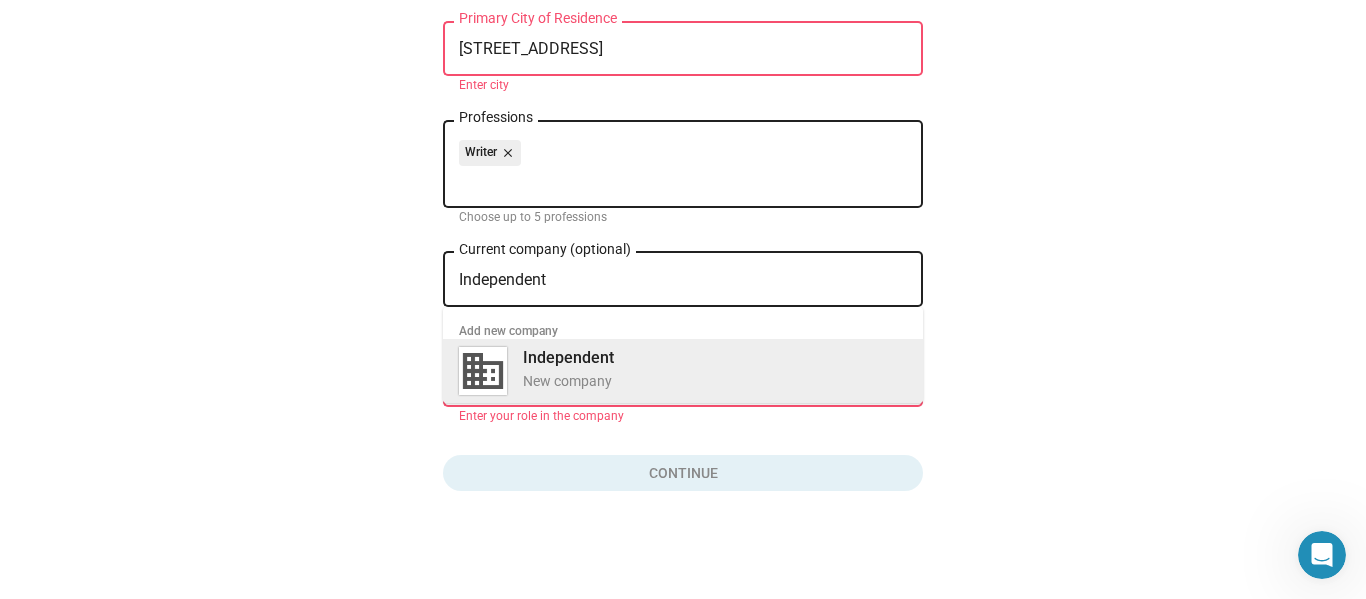 scroll, scrollTop: 251, scrollLeft: 0, axis: vertical 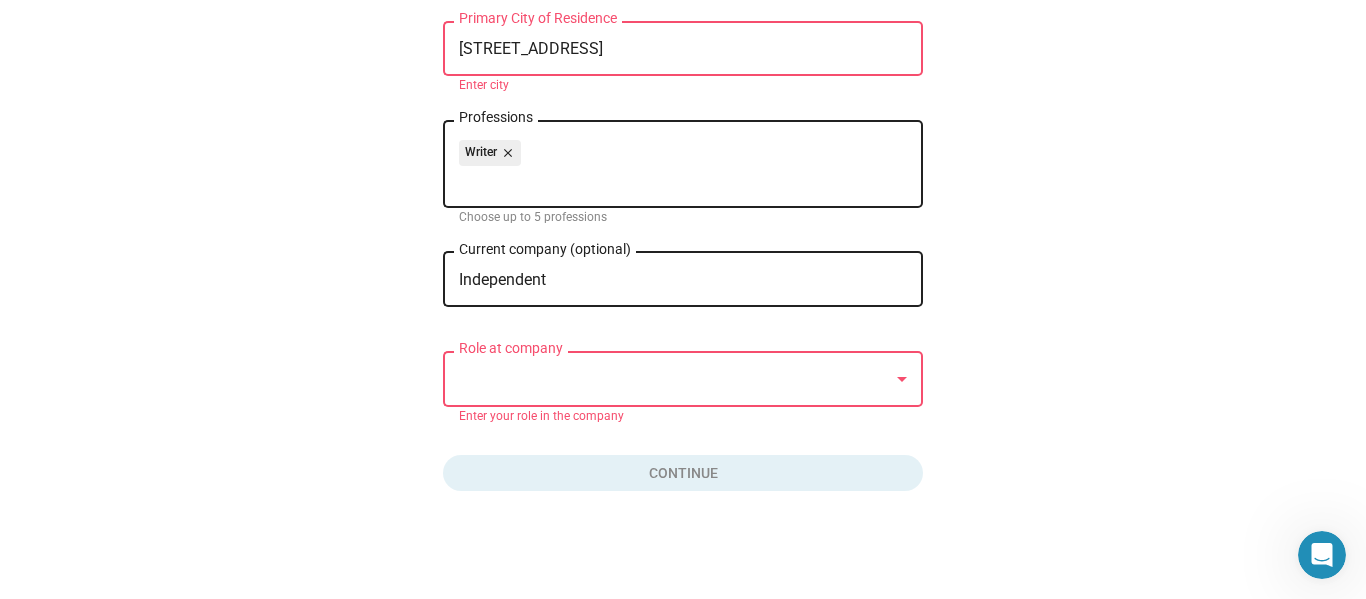 click at bounding box center (674, 379) 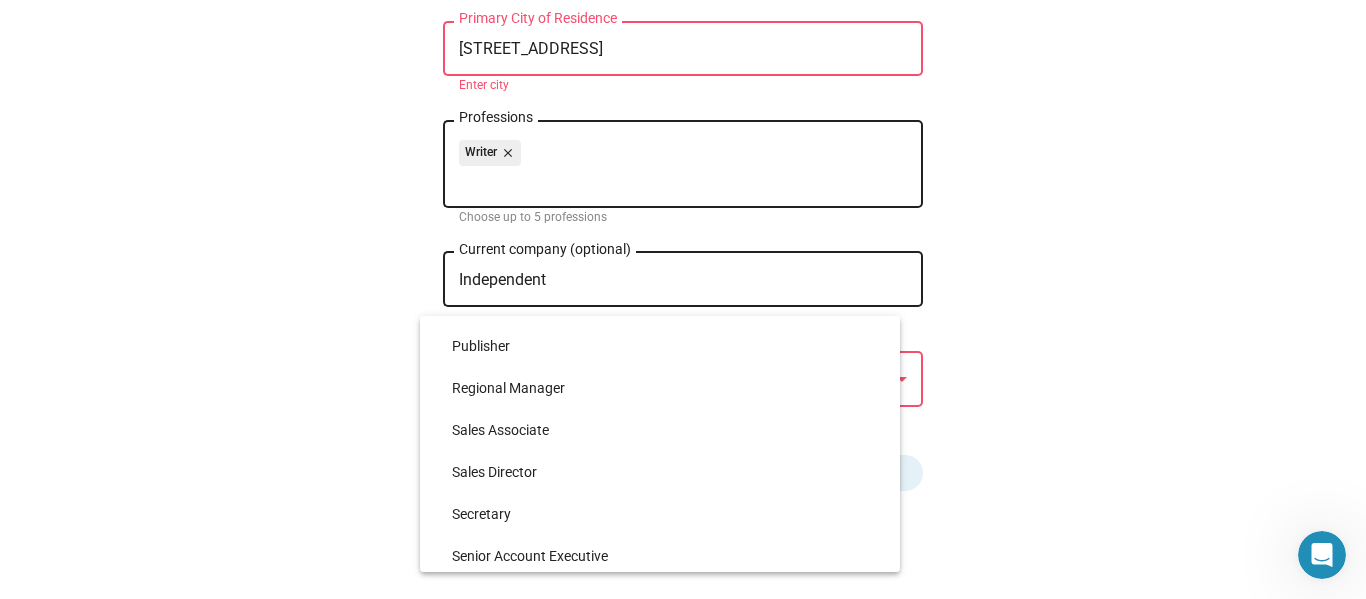 scroll, scrollTop: 4530, scrollLeft: 0, axis: vertical 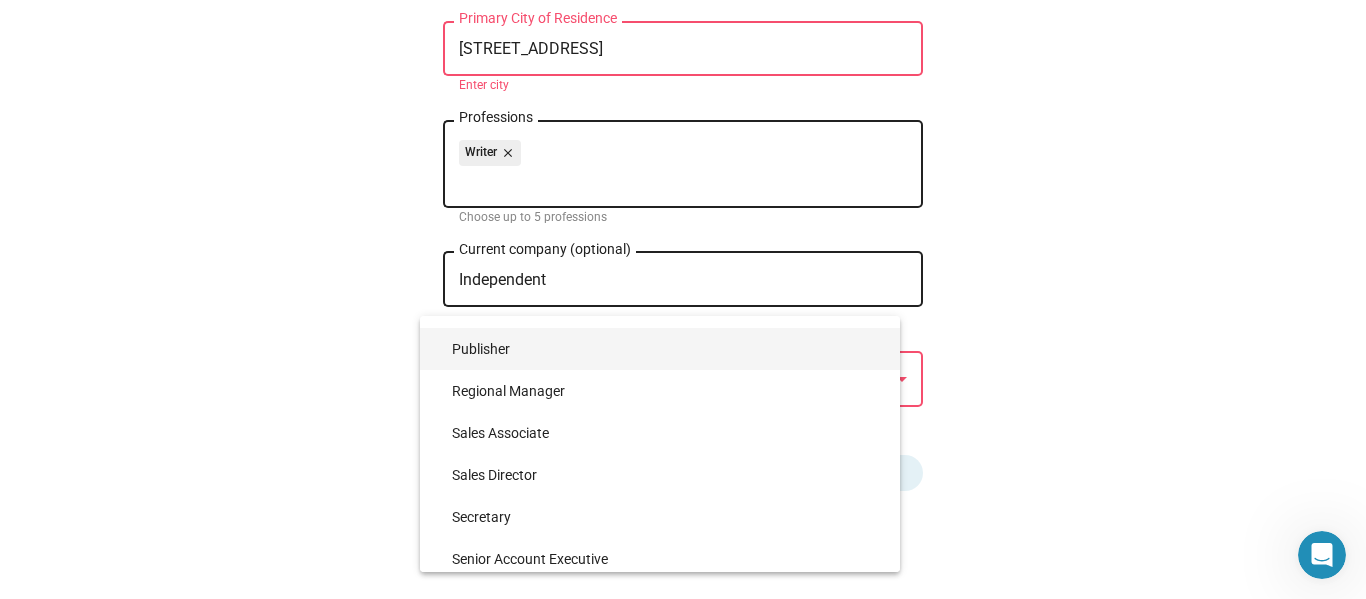 click on "Publisher" at bounding box center (668, 349) 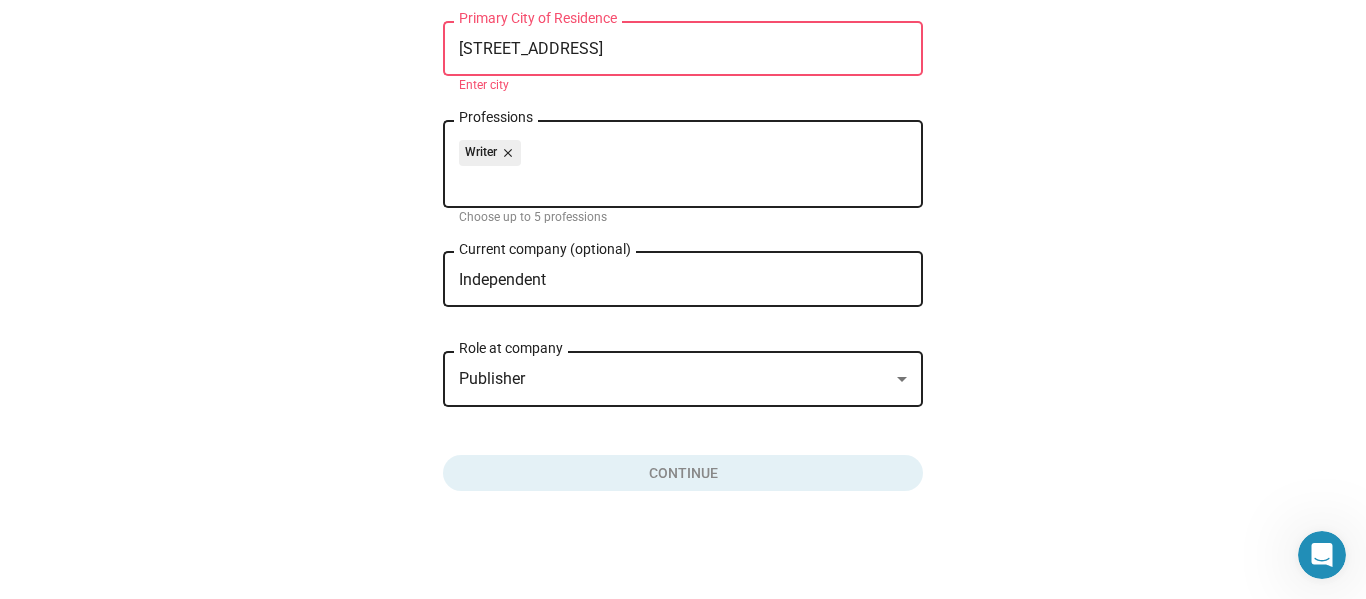 scroll, scrollTop: 4494, scrollLeft: 0, axis: vertical 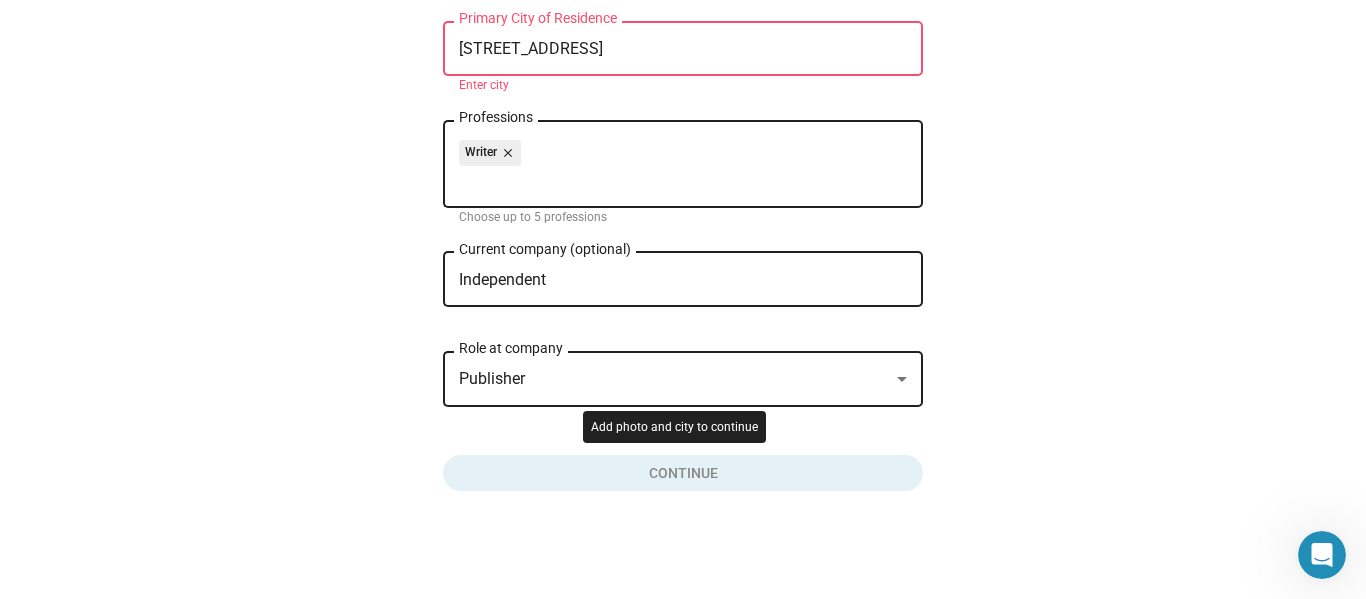 click 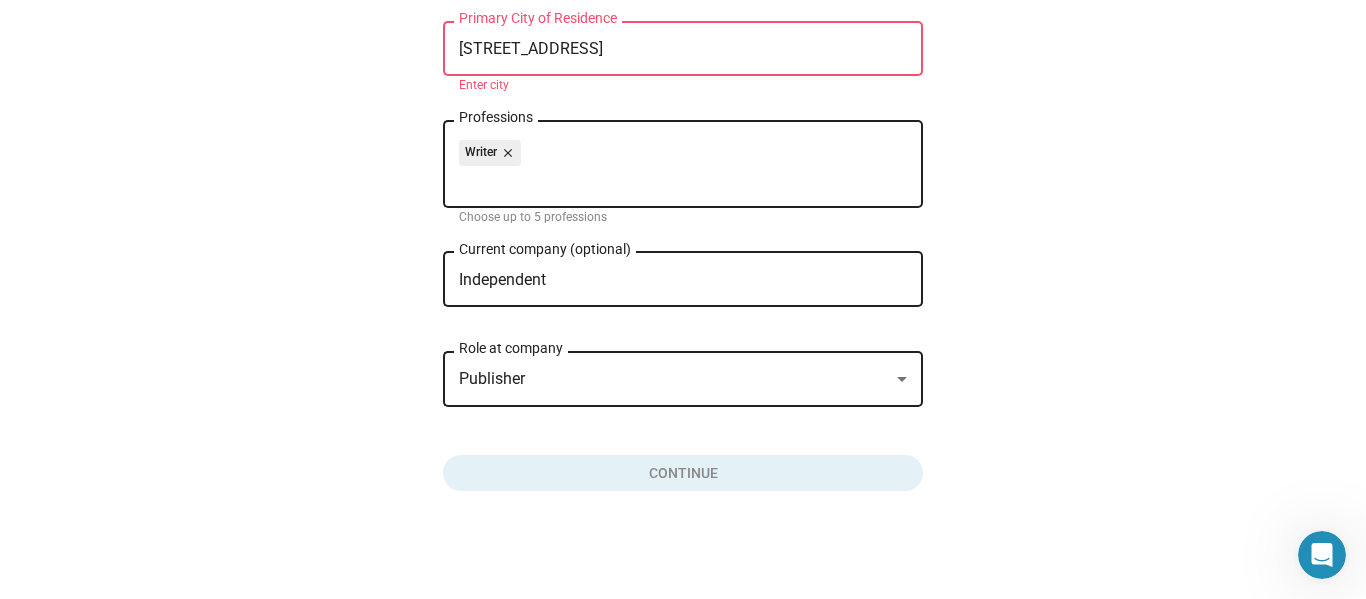 click 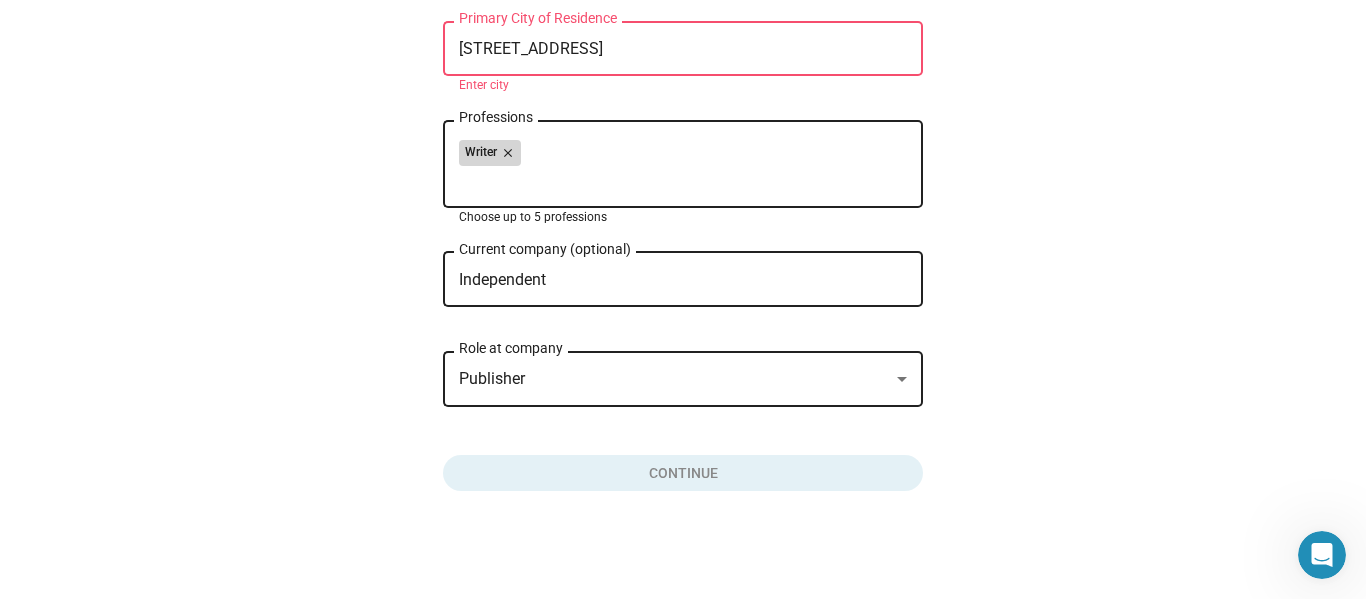 click on "Writer close" at bounding box center (490, 153) 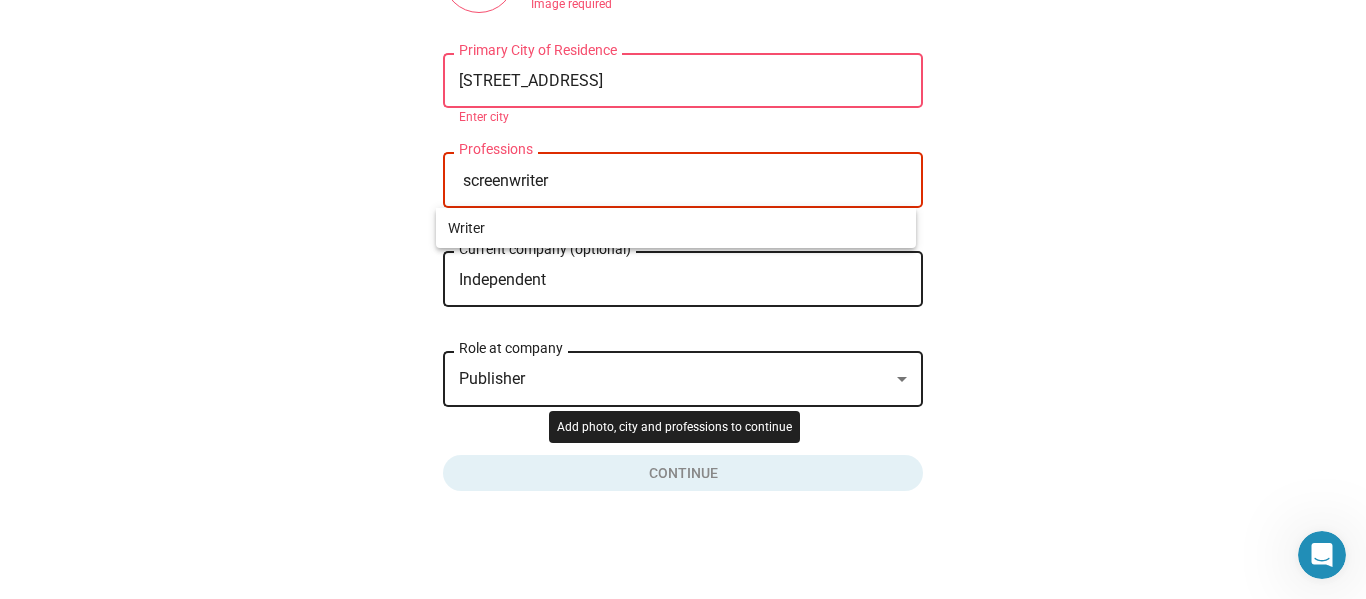 type on "screenwriter" 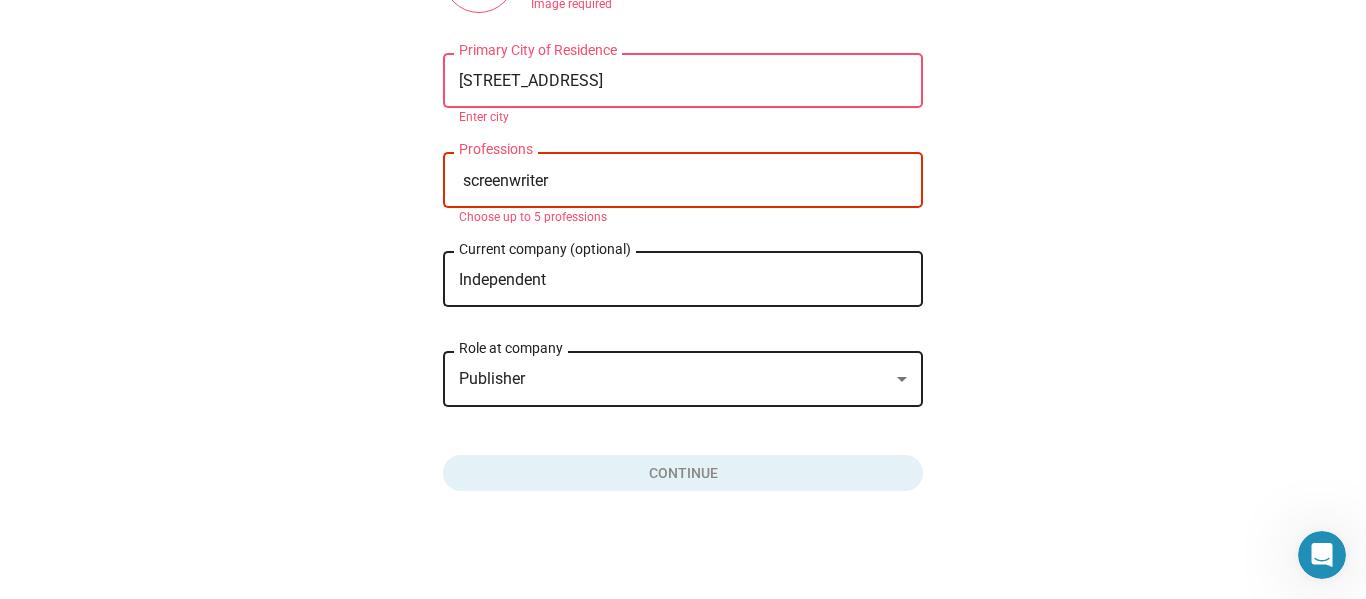 click on "Publisher Role at company" 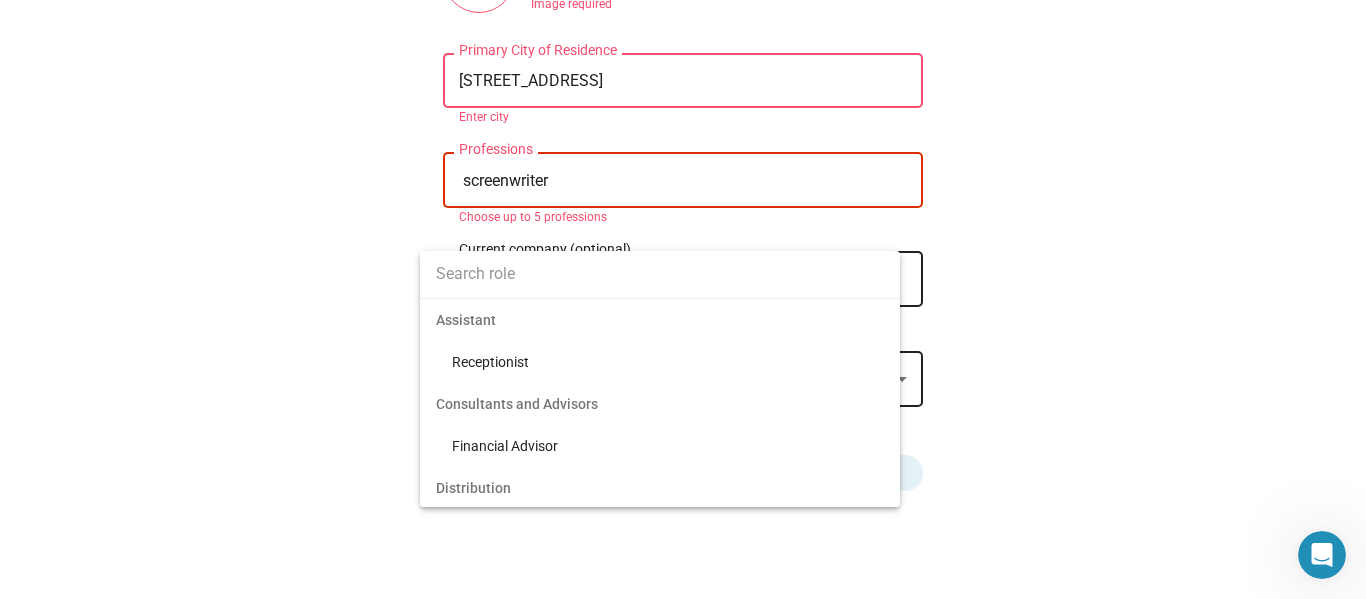 scroll, scrollTop: 4387, scrollLeft: 0, axis: vertical 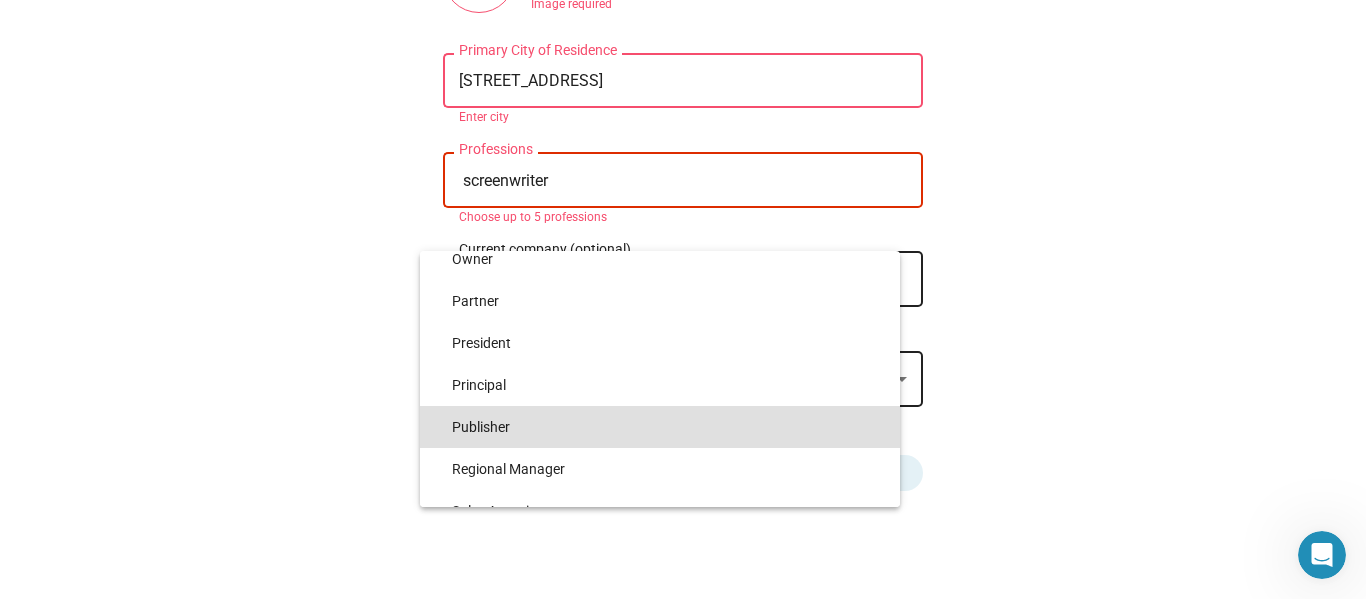 click at bounding box center (683, 299) 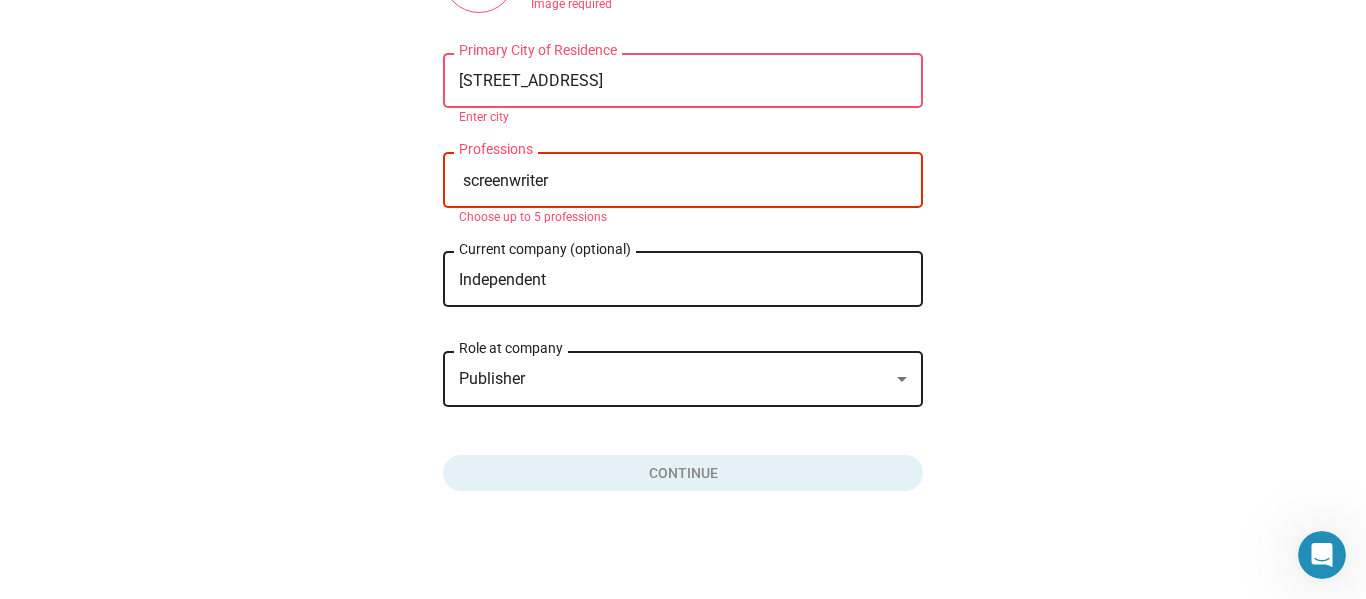 click on "2080 S Triviz Dr #127" at bounding box center (683, 81) 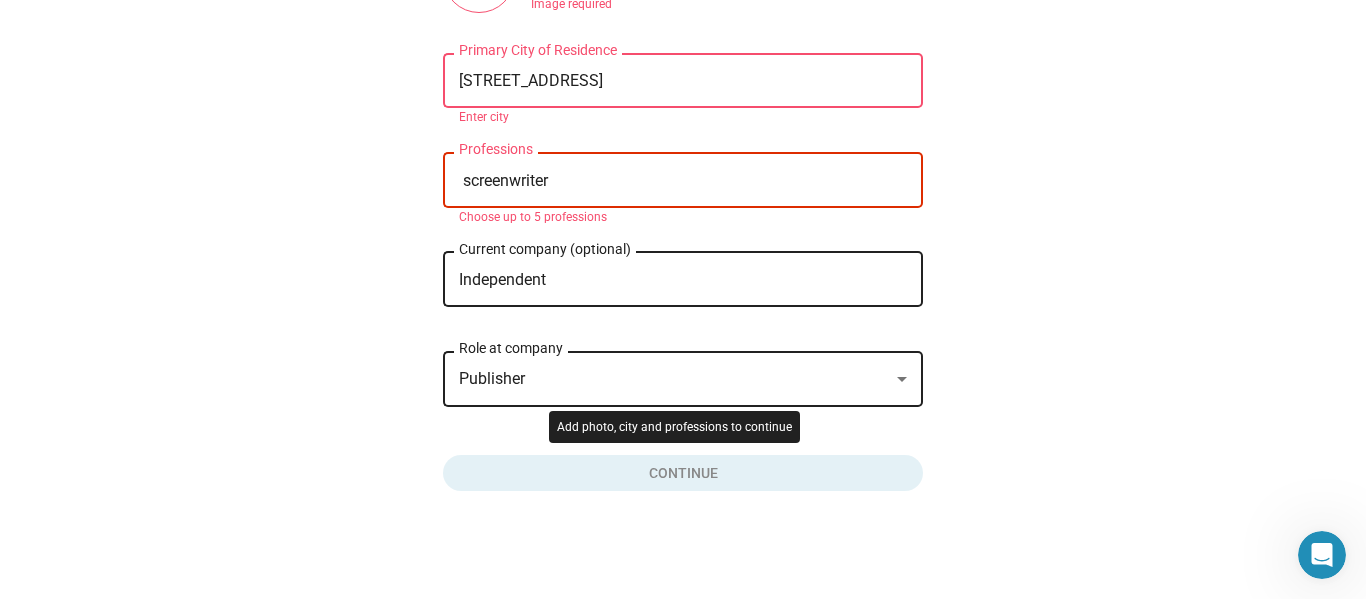 click 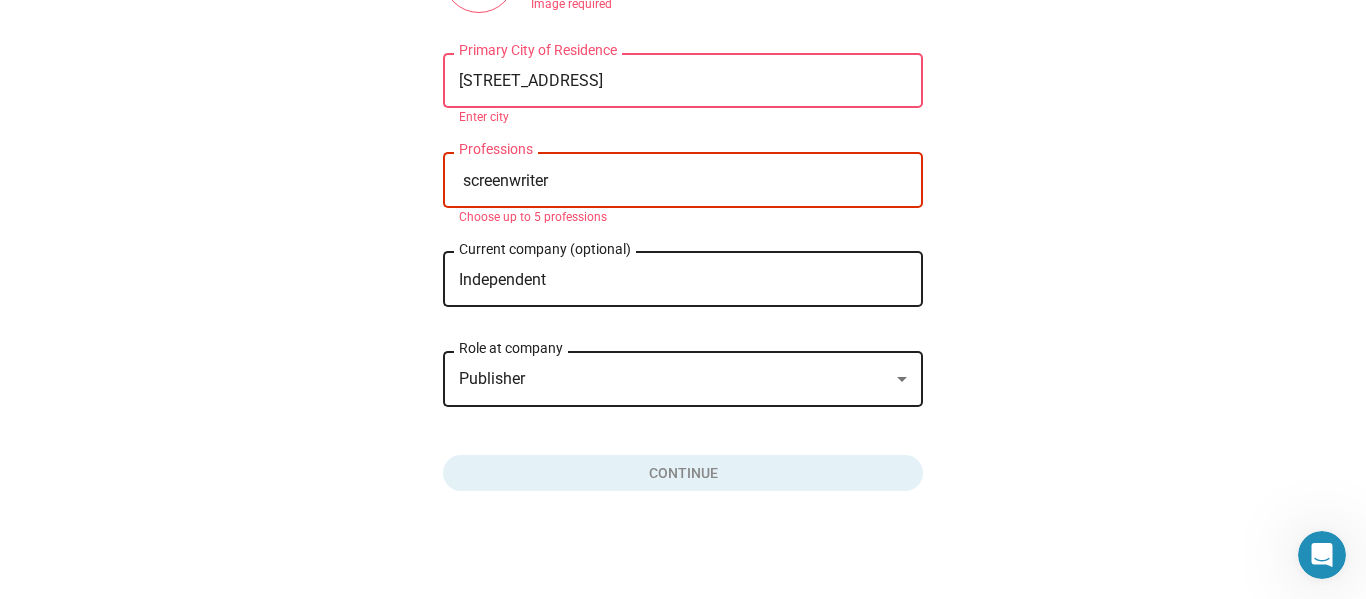 click on "2080 S Triviz Dr #127 Las Cruces" at bounding box center (683, 81) 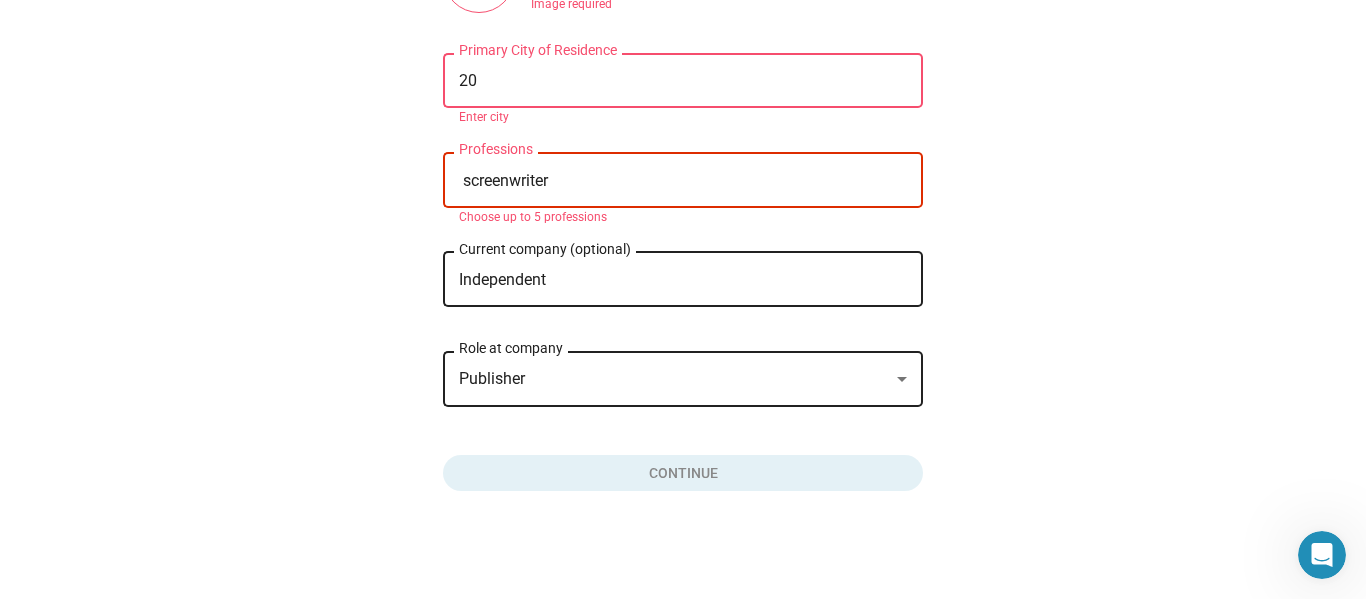 type on "2" 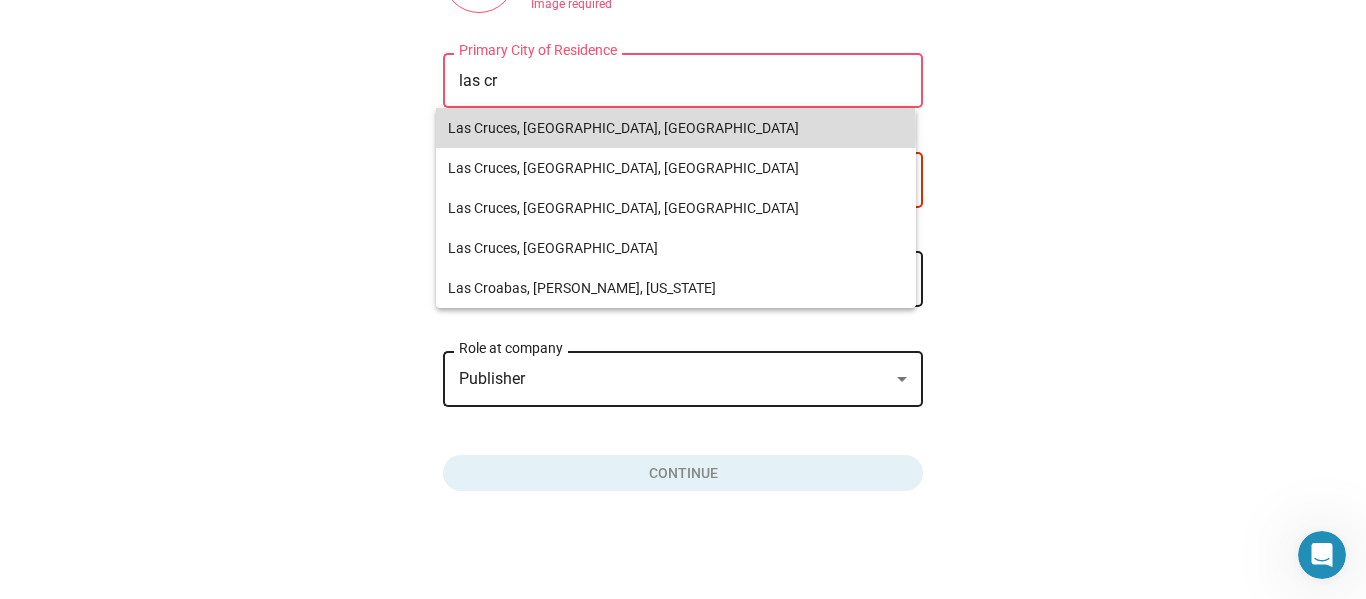 click on "Las Cruces, NM, USA" at bounding box center (676, 128) 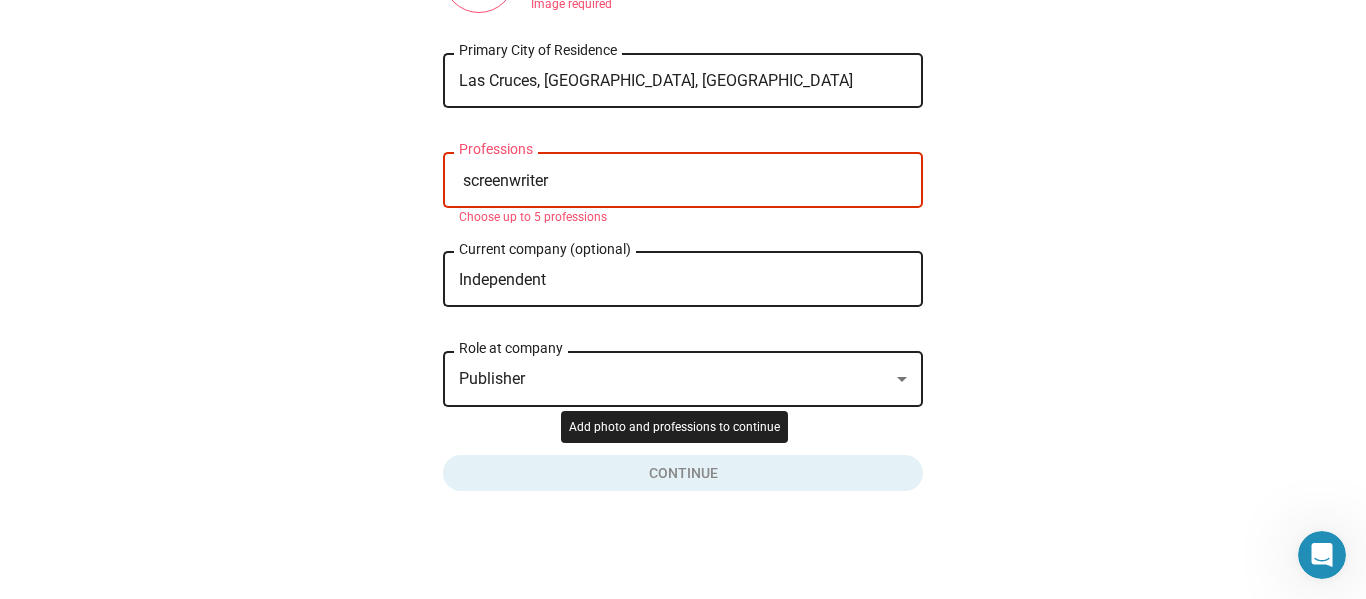 click 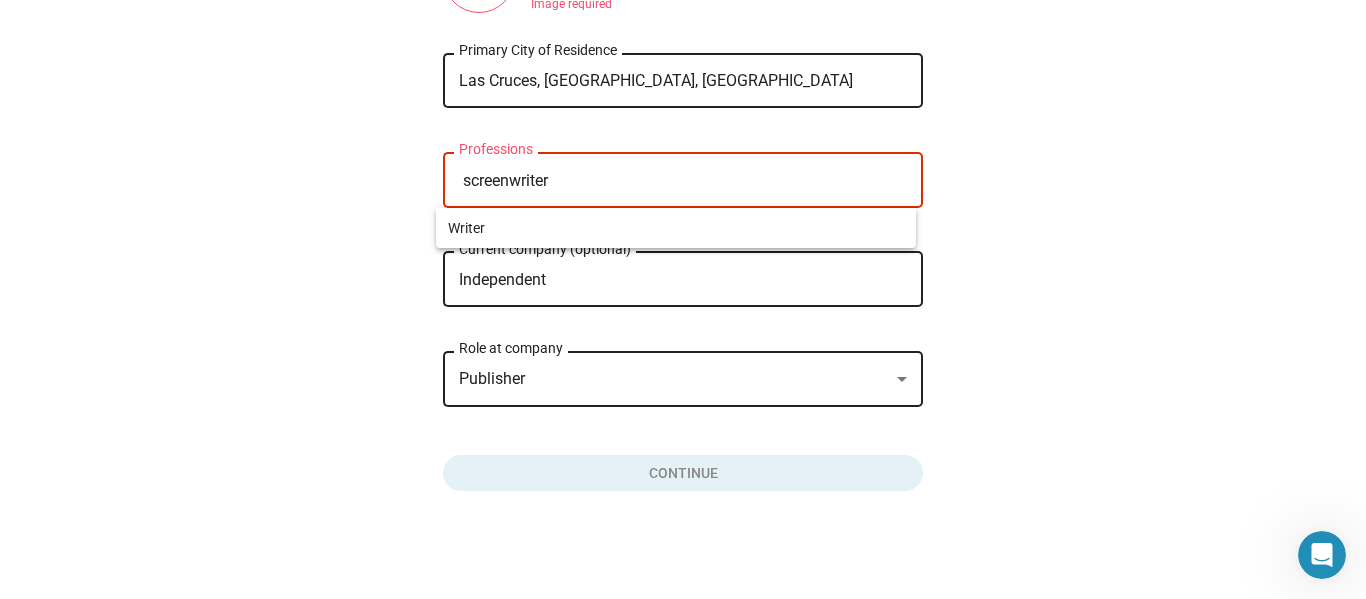 click on "screenwriter" at bounding box center (687, 181) 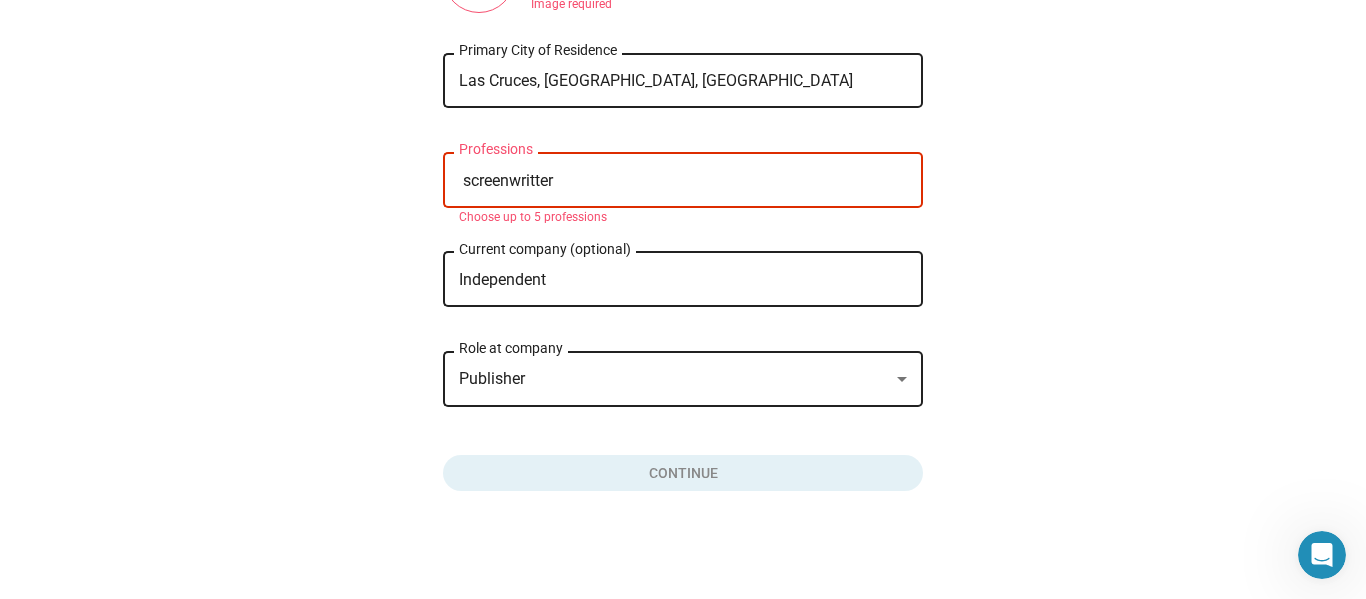 click on "screenwritter" at bounding box center (687, 181) 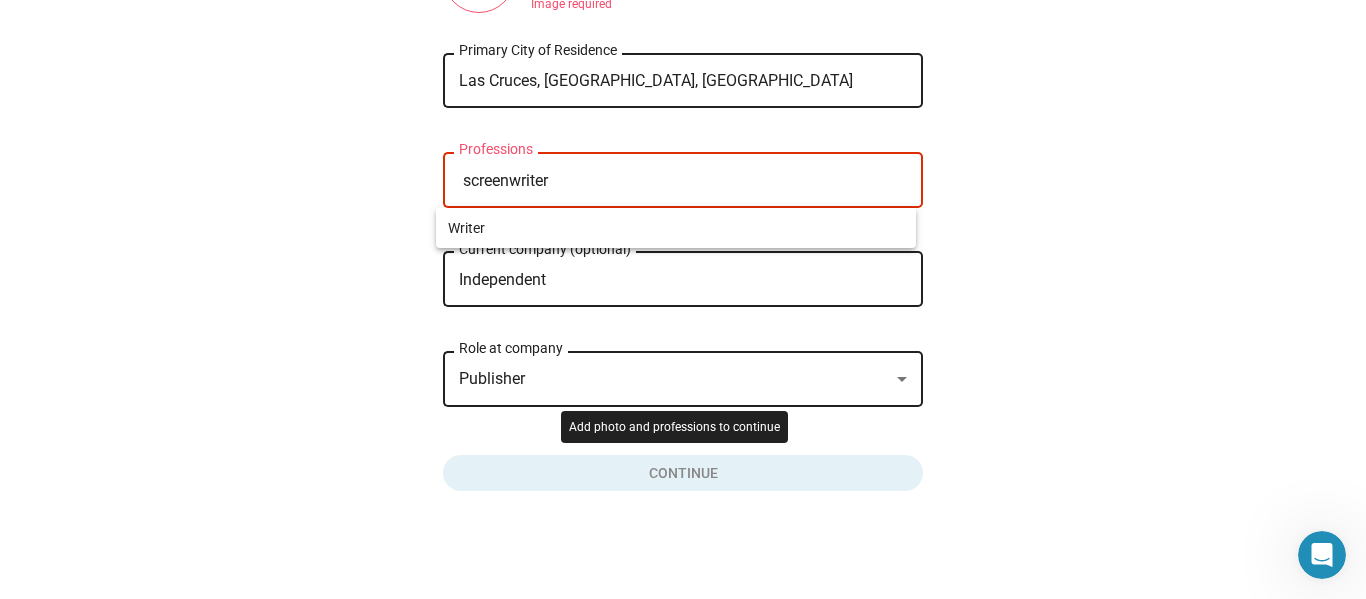 click 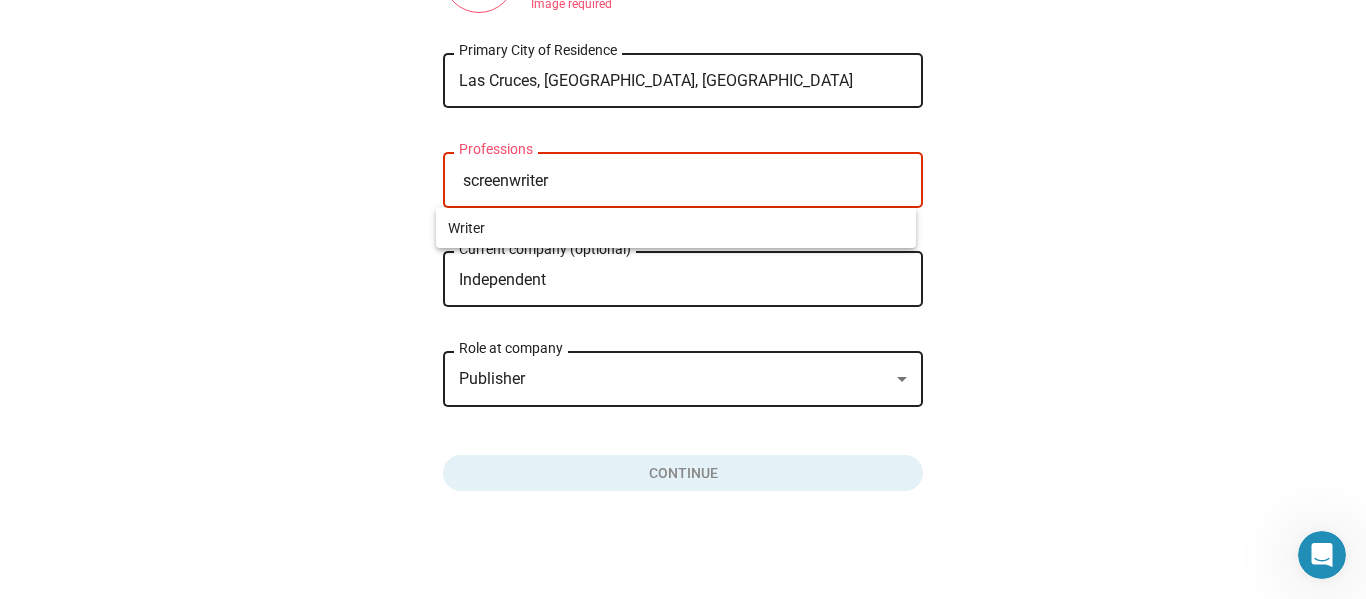 click on "screenwriter" at bounding box center (687, 181) 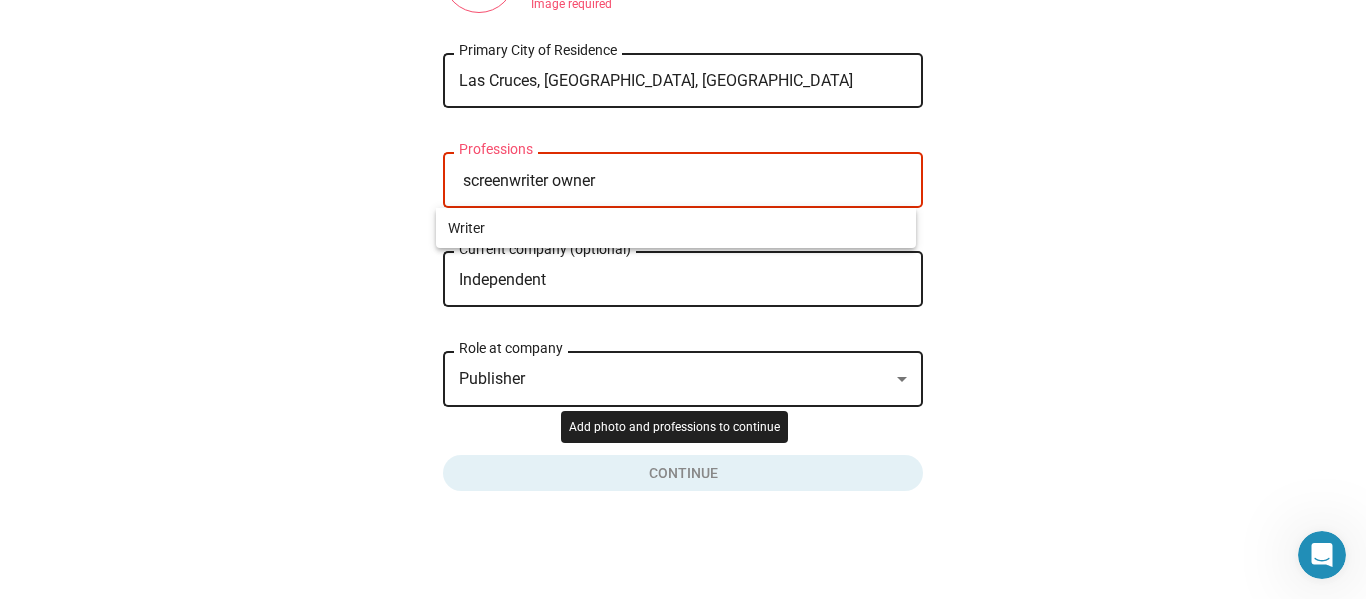 click 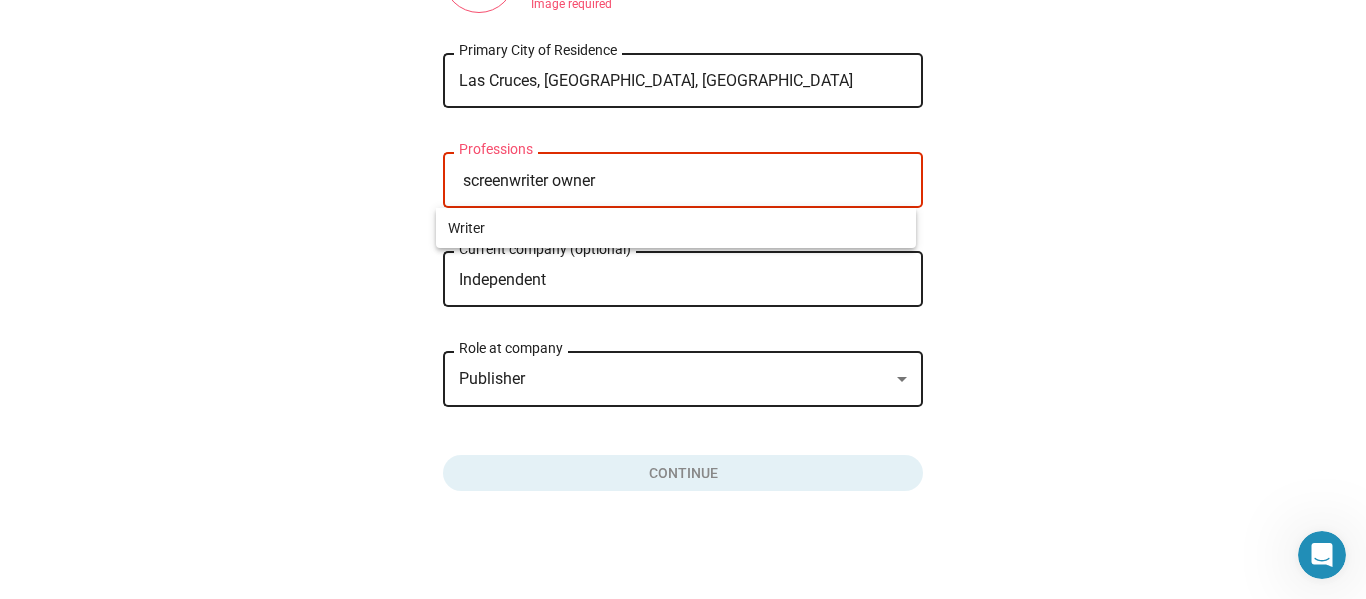 click on "screenwriter owner" at bounding box center (687, 181) 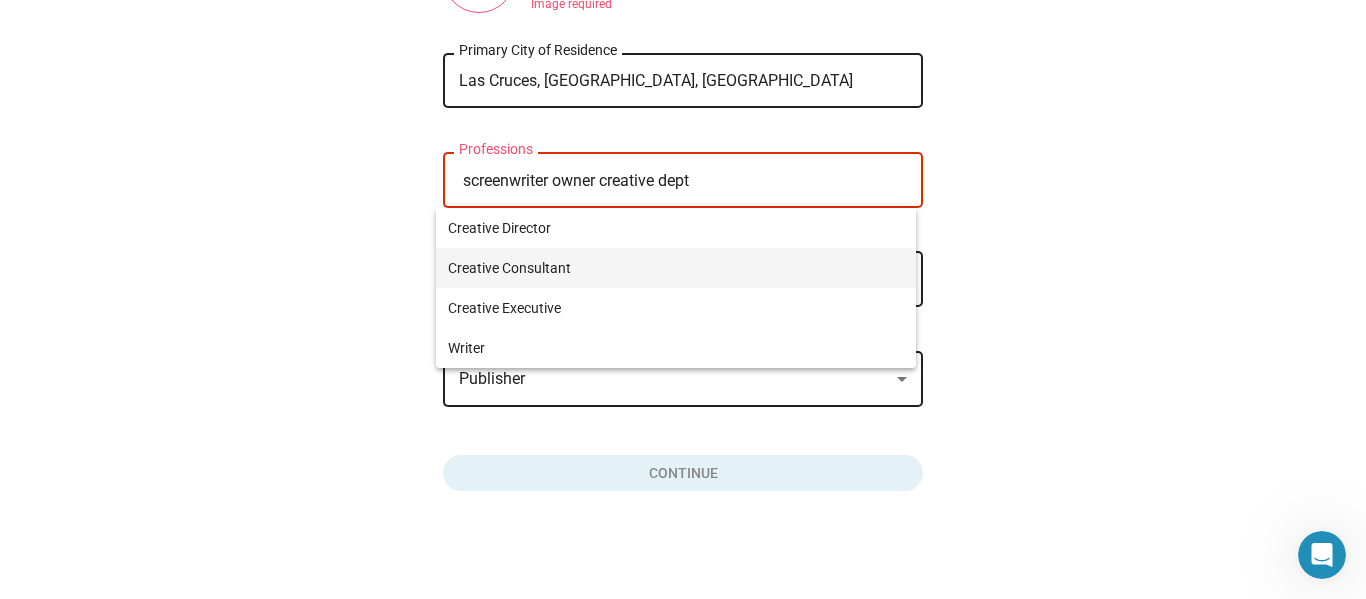 type on "screenwriter owner creative dept" 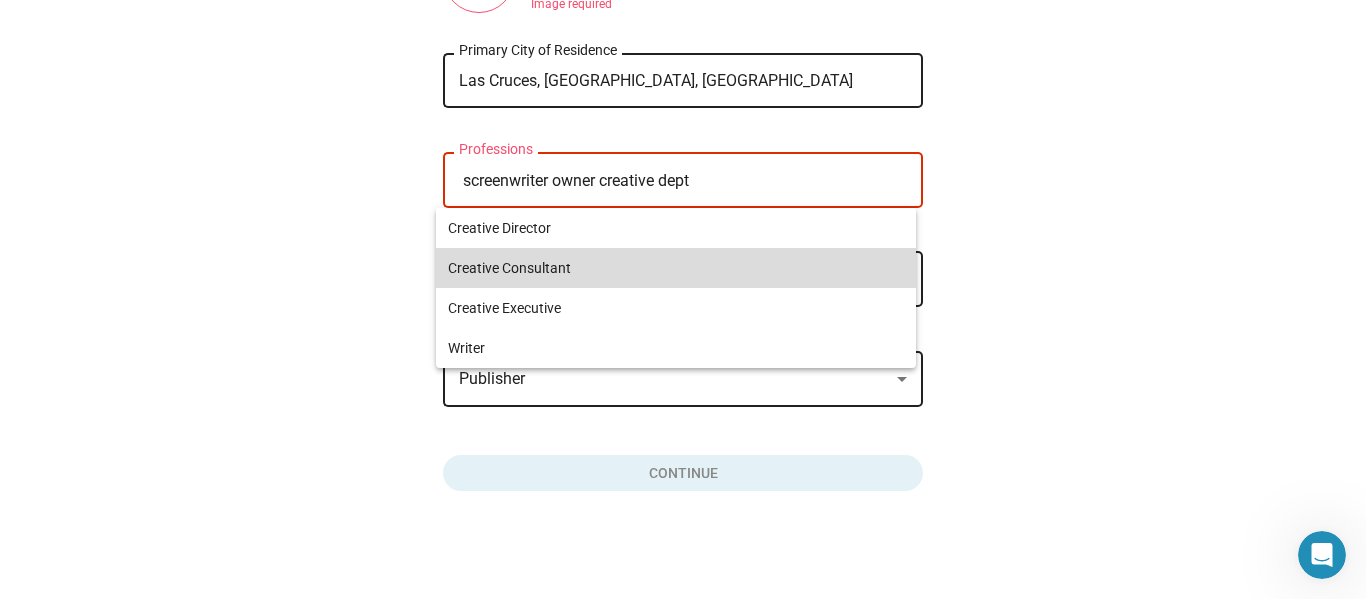 click on "Creative Consultant" at bounding box center (676, 268) 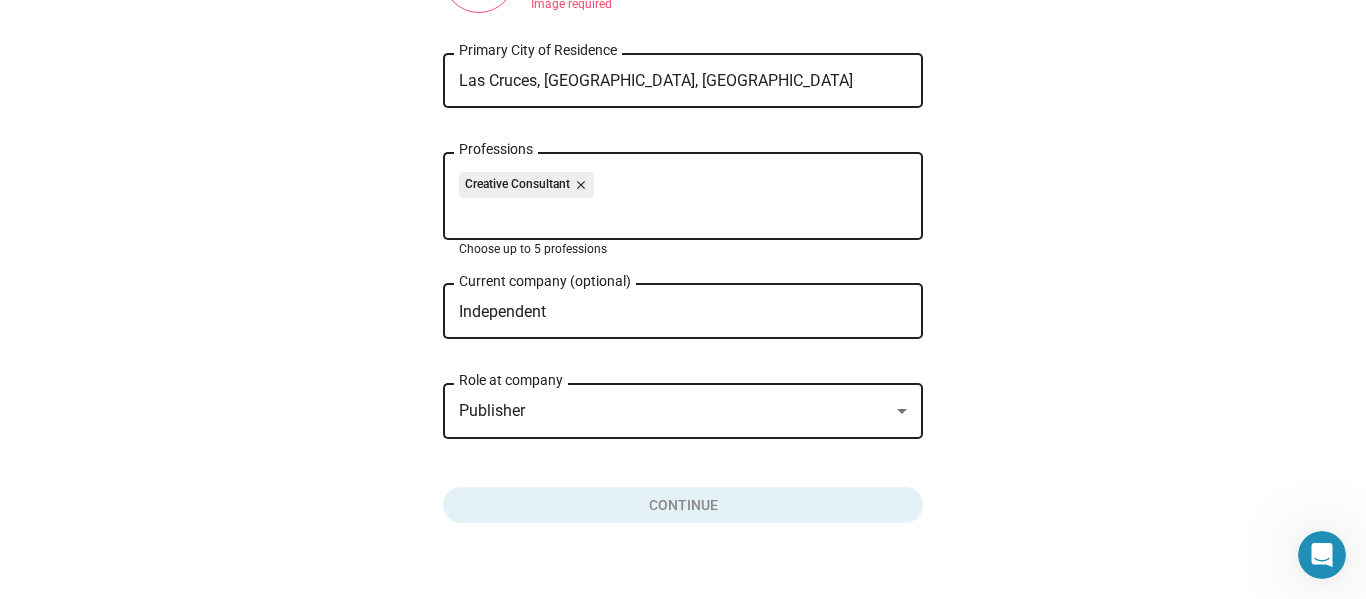click on "Professions" at bounding box center (687, 213) 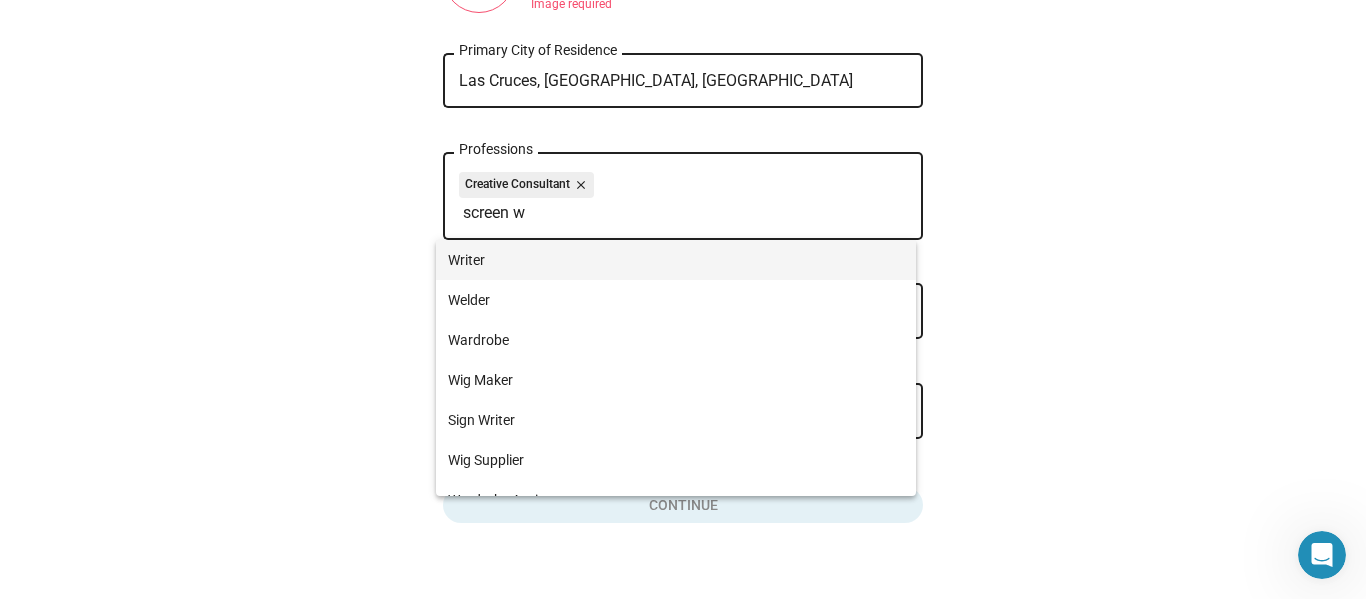 type on "screen w" 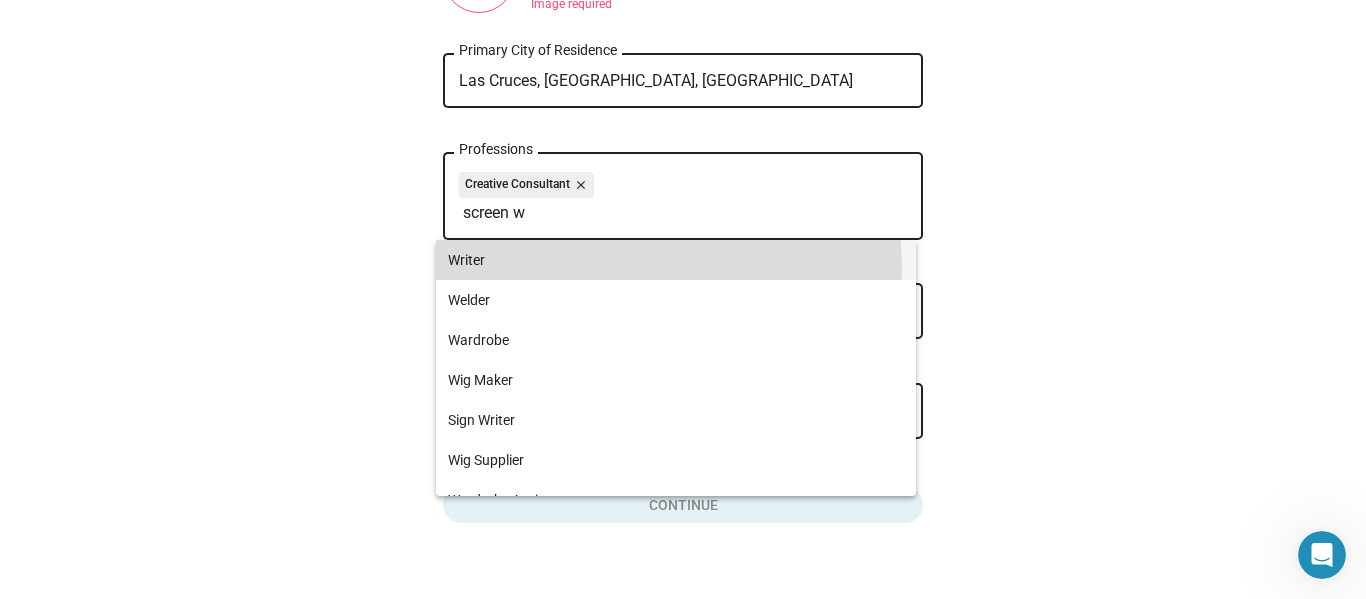 click on "Writer" at bounding box center [676, 260] 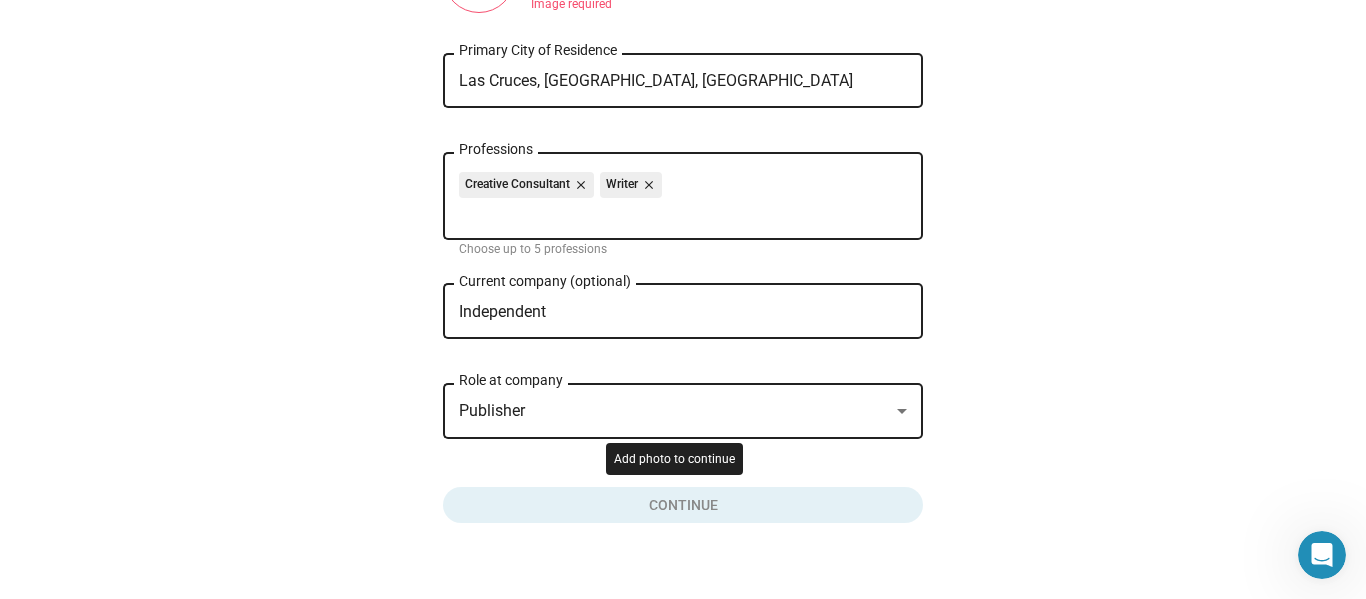 click 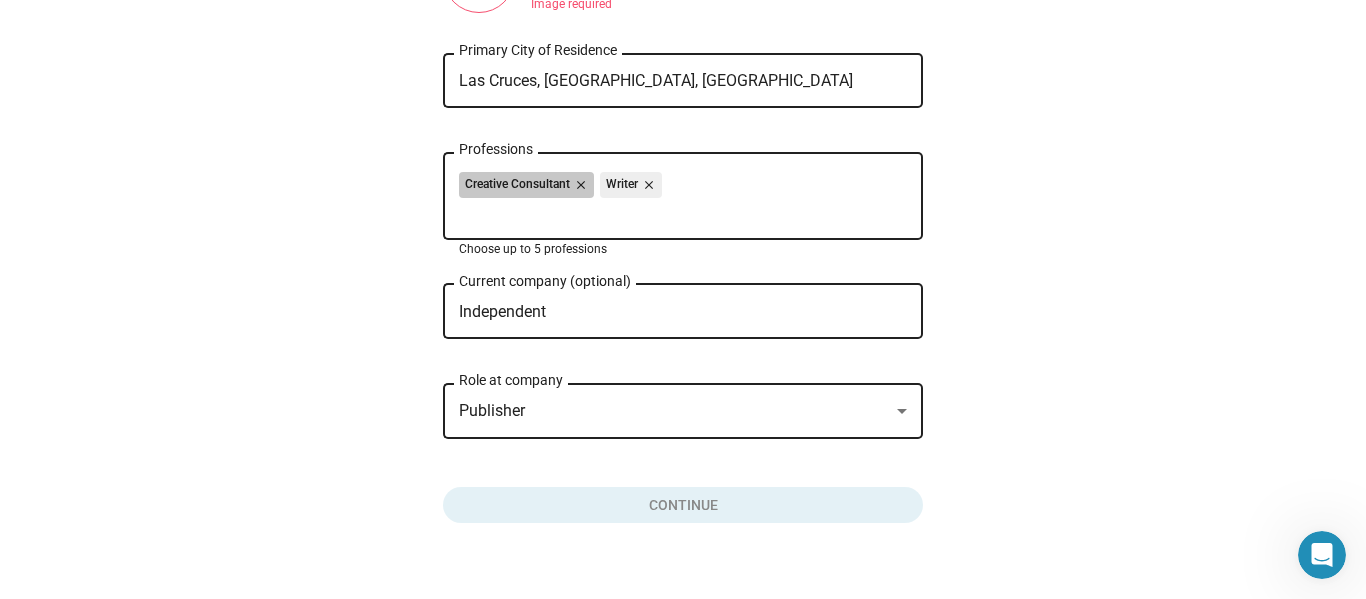 click on "Creative Consultant close Writer close" at bounding box center [683, 188] 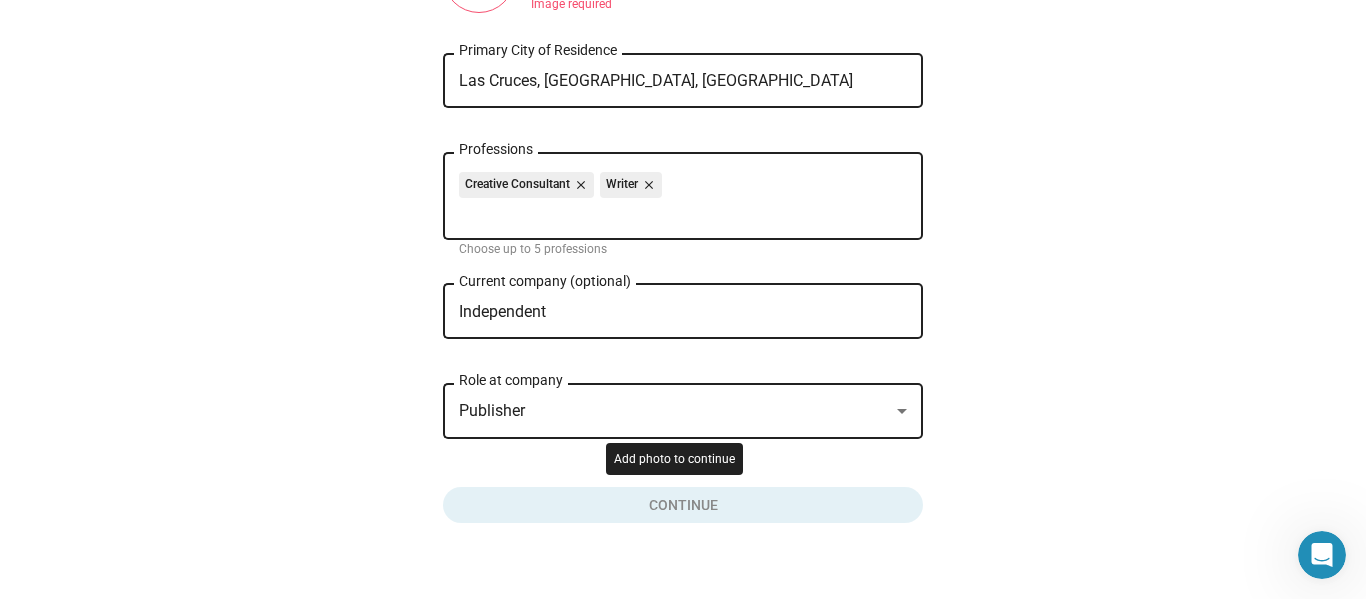 drag, startPoint x: 674, startPoint y: 497, endPoint x: 704, endPoint y: 492, distance: 30.413813 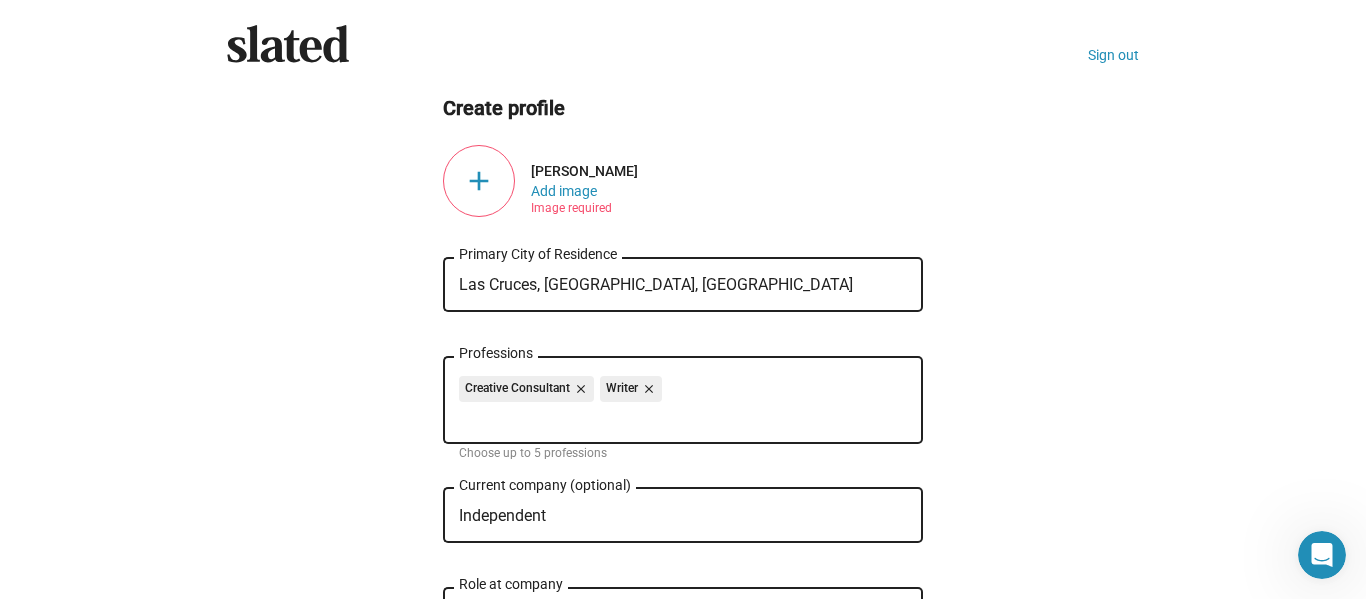 scroll, scrollTop: 0, scrollLeft: 0, axis: both 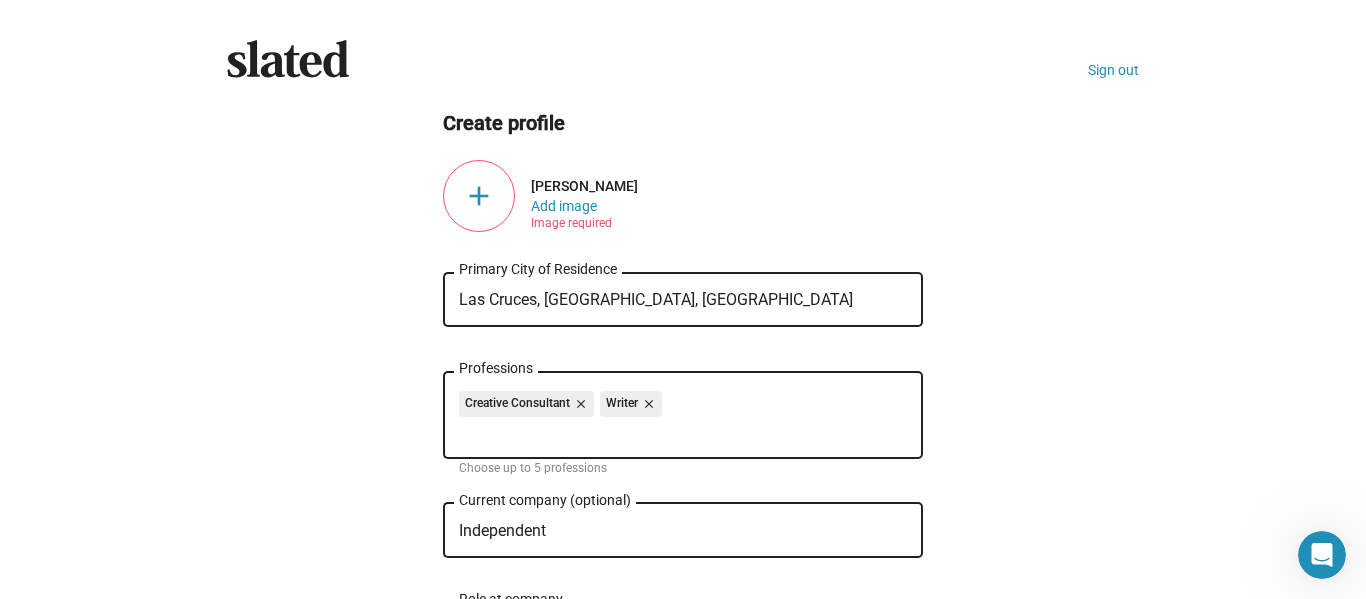 click on "add" 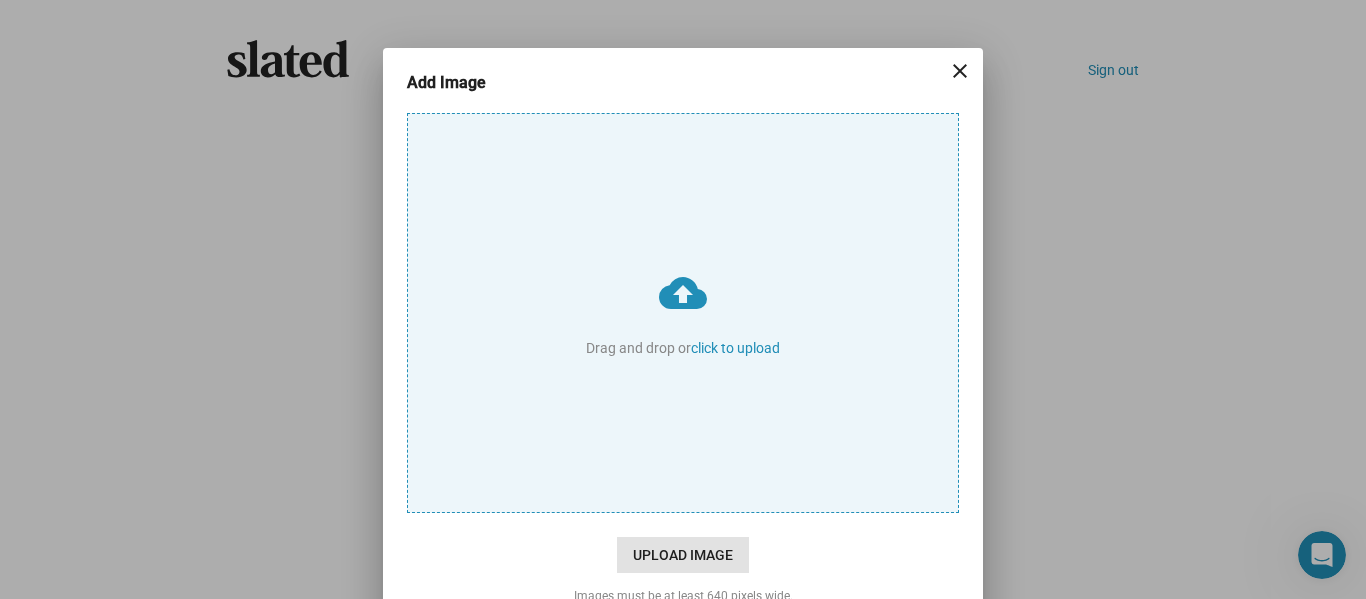 click on "Upload Image" 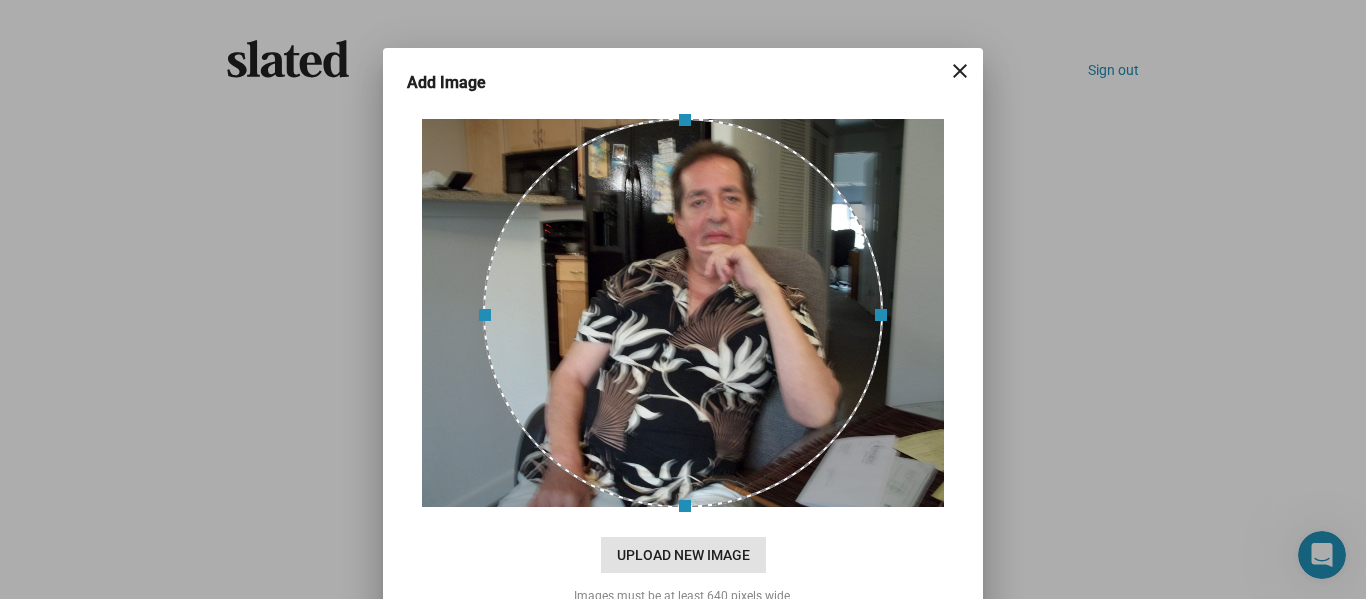 scroll, scrollTop: 100, scrollLeft: 0, axis: vertical 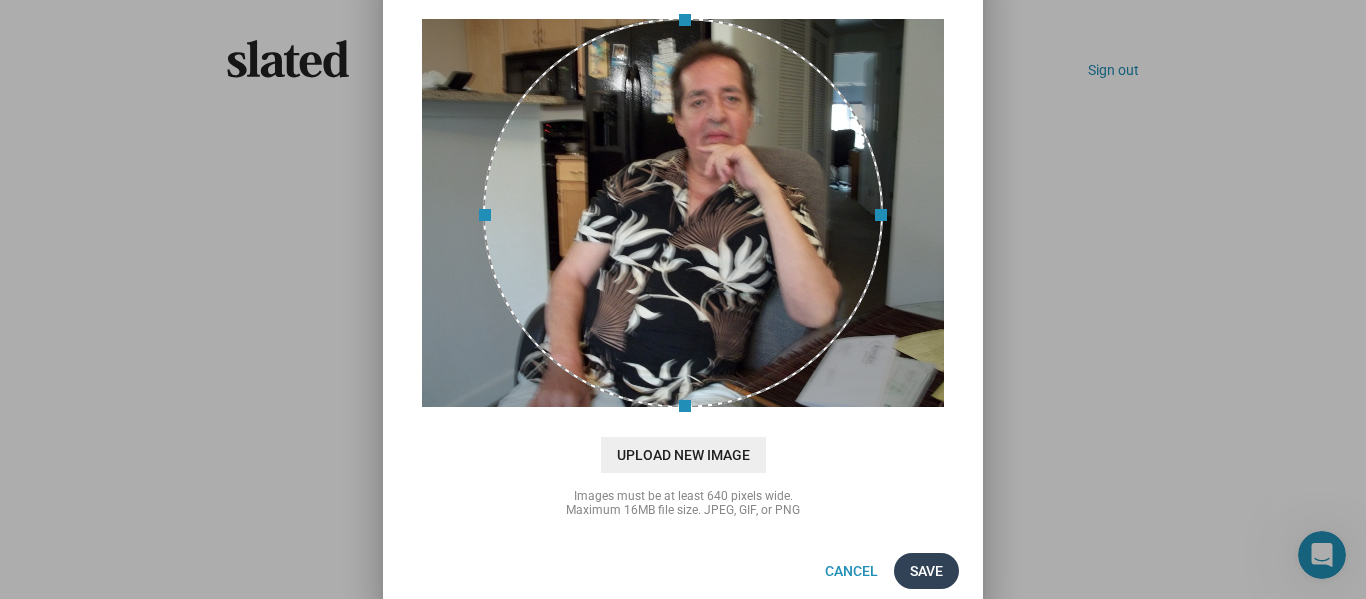 click on "Save" 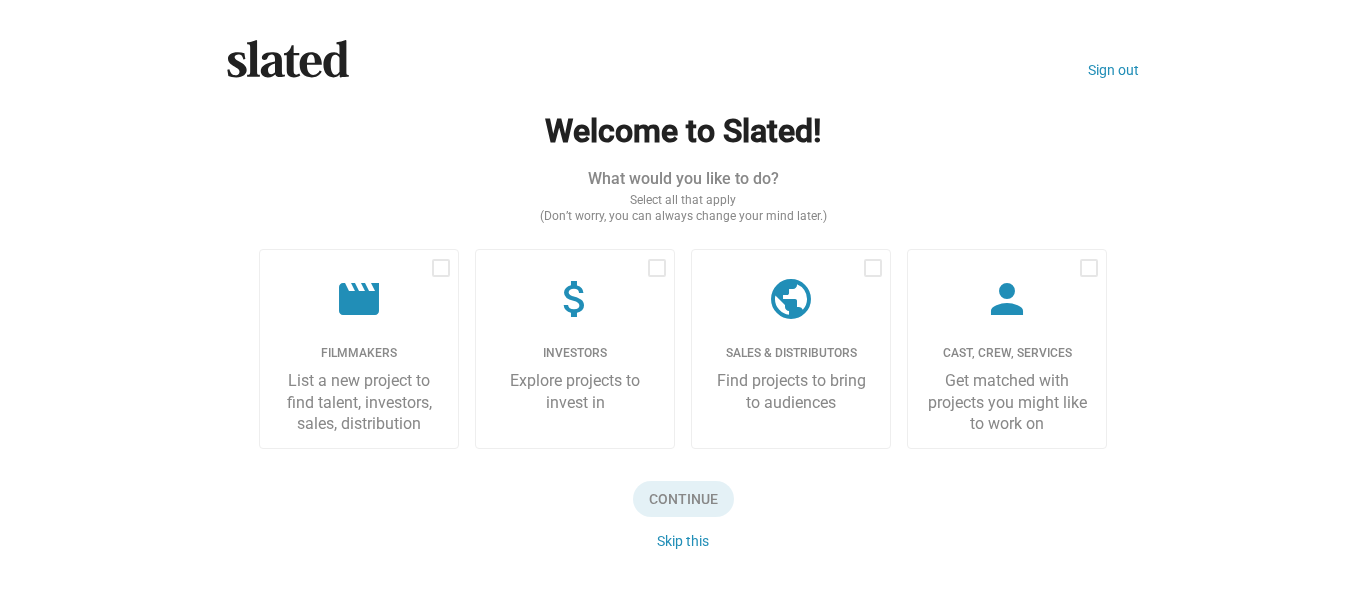 scroll, scrollTop: 0, scrollLeft: 0, axis: both 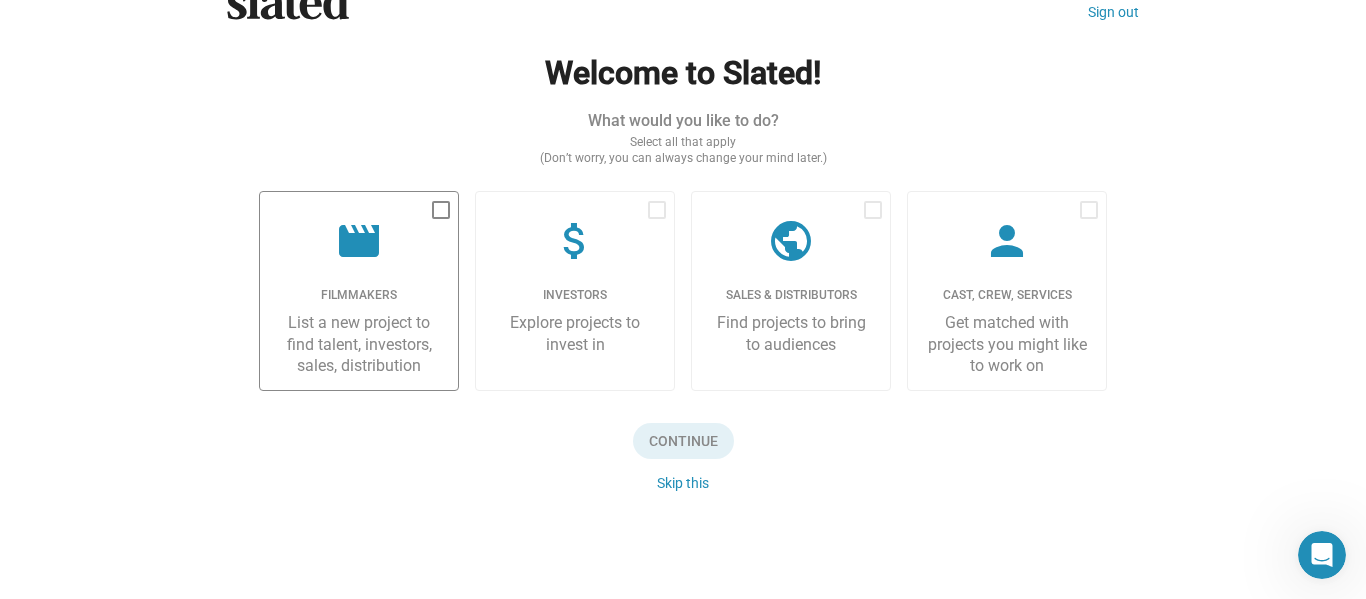 click on "List a new project to find talent, investors, sales, distribution" 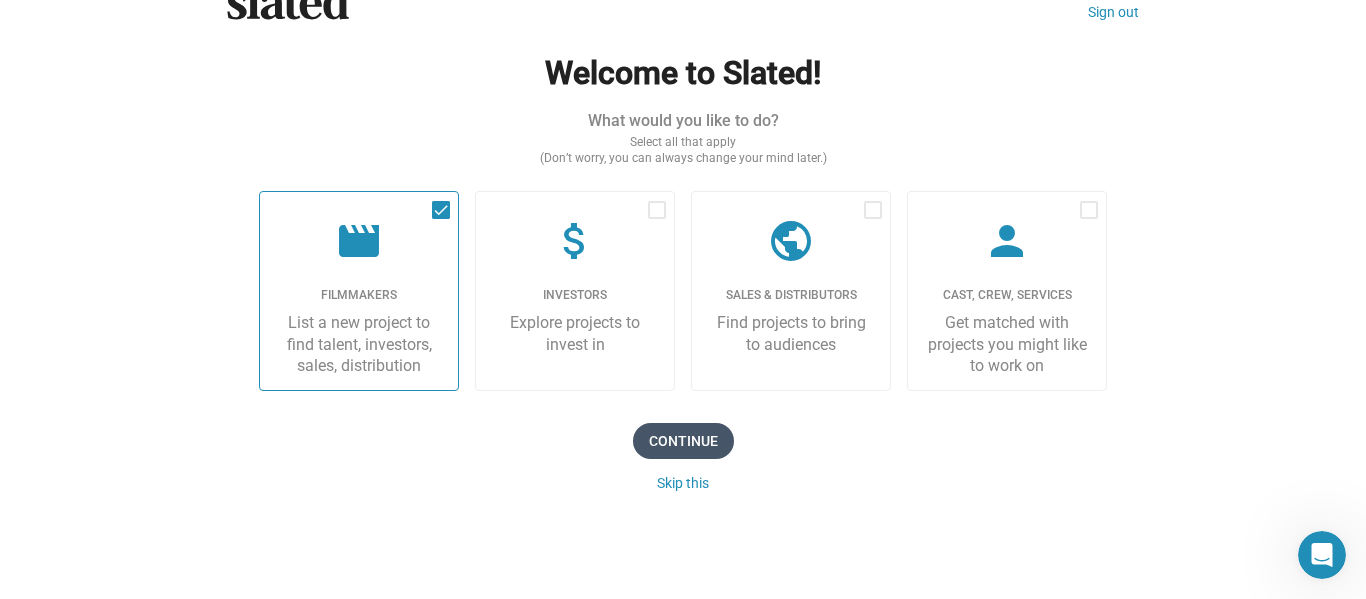 click on "Continue" 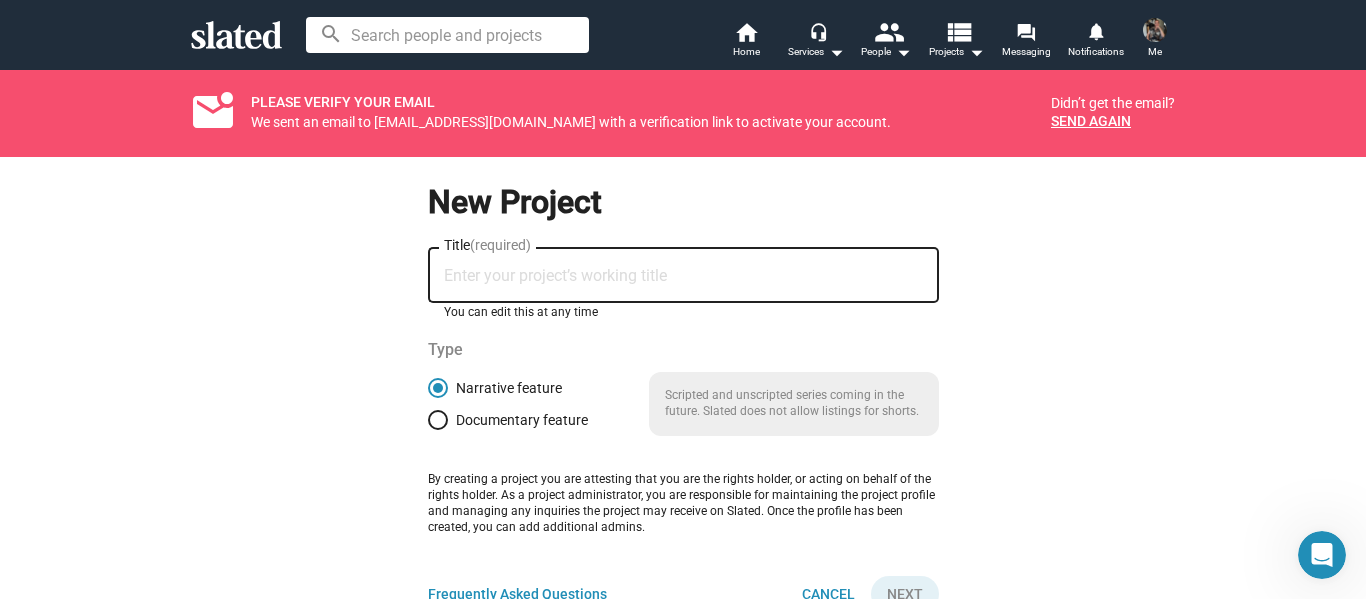 click on "Title  (required)" at bounding box center [683, 276] 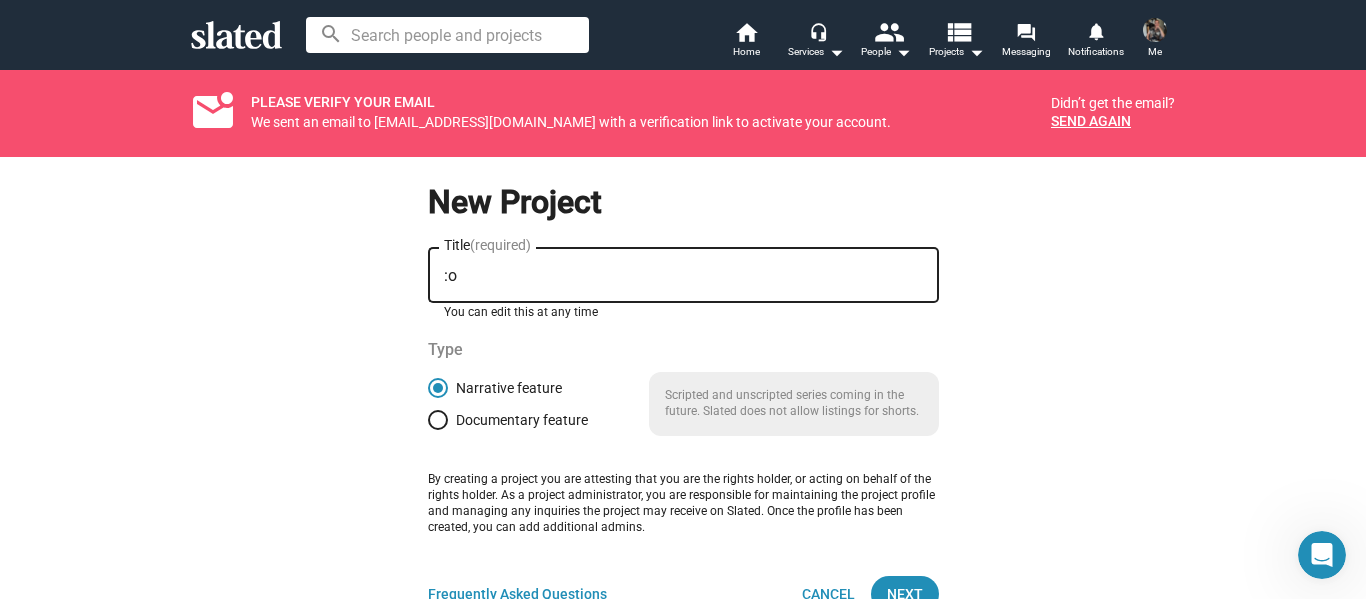 type on ":" 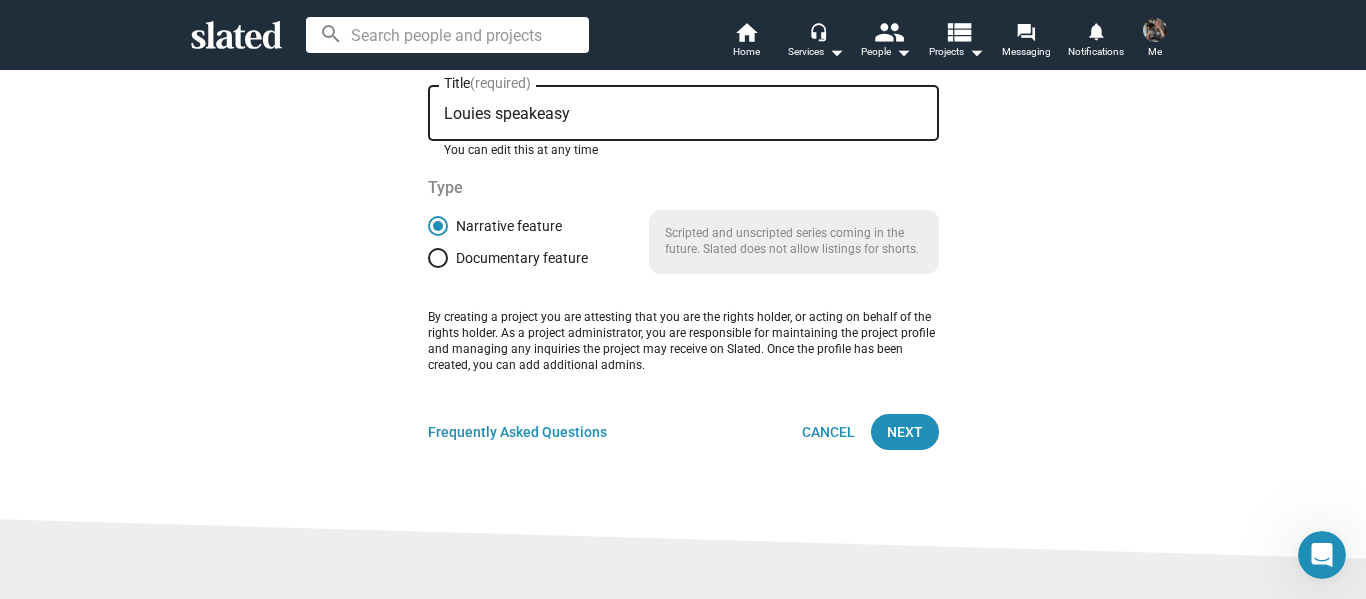 scroll, scrollTop: 200, scrollLeft: 0, axis: vertical 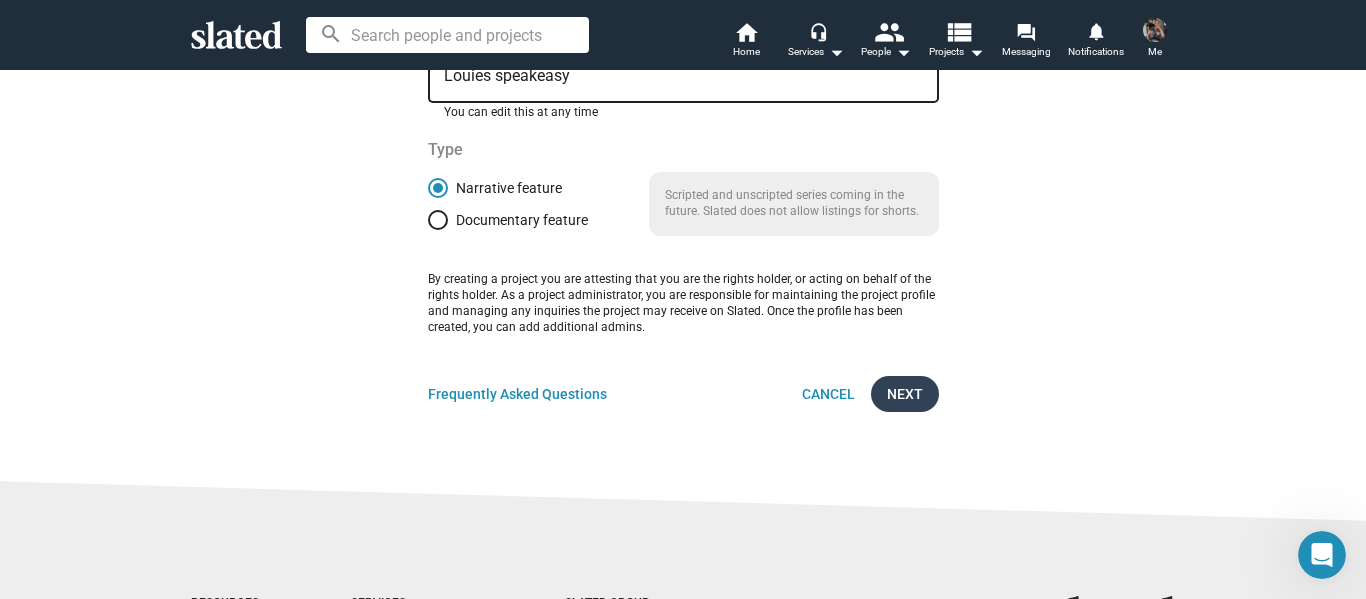 type on "Louies speakeasy" 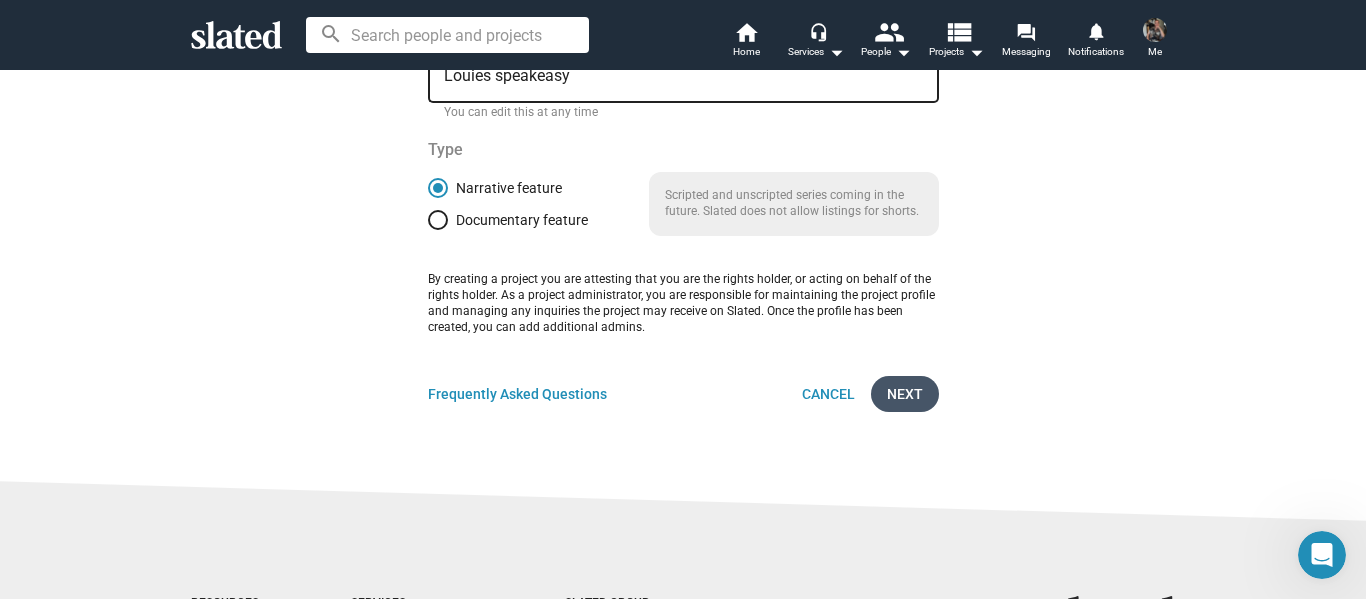 click on "Next" 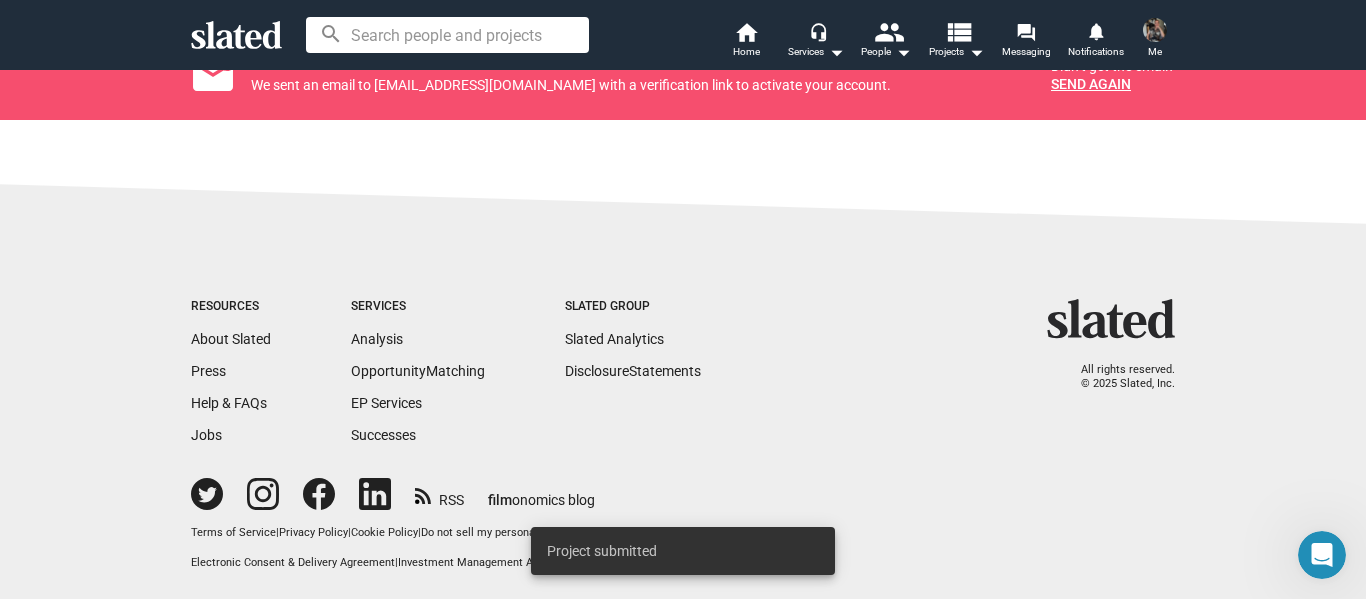 scroll, scrollTop: 0, scrollLeft: 0, axis: both 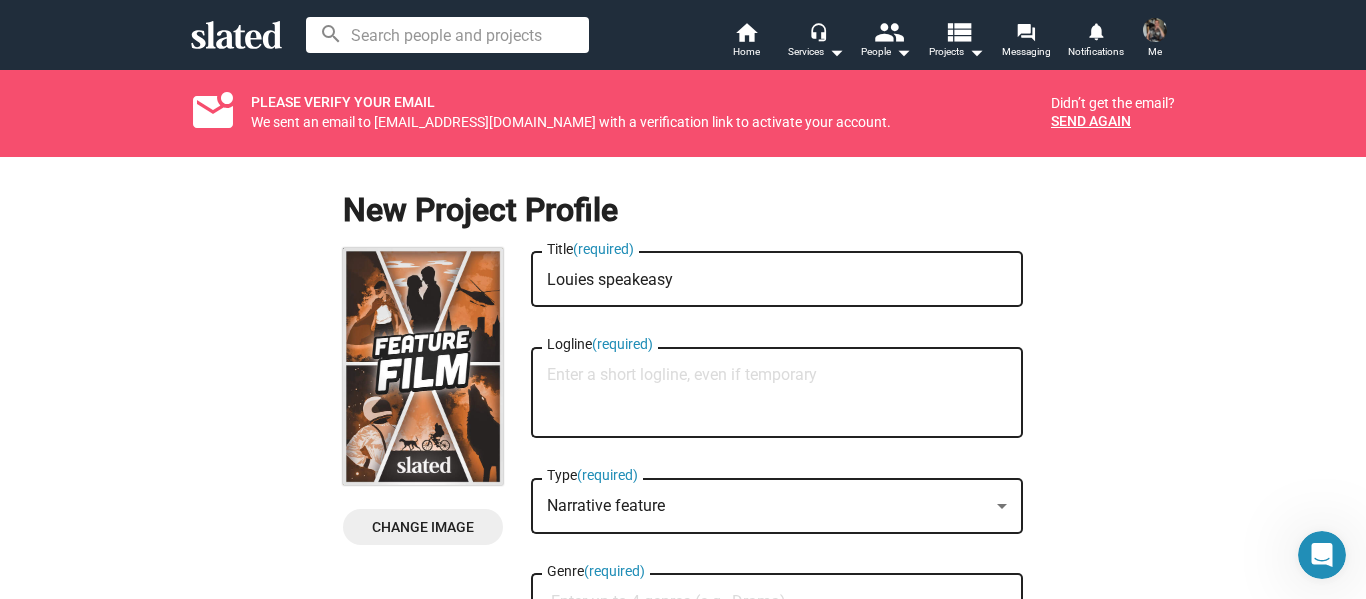click on "Logline  (required)" at bounding box center [777, 393] 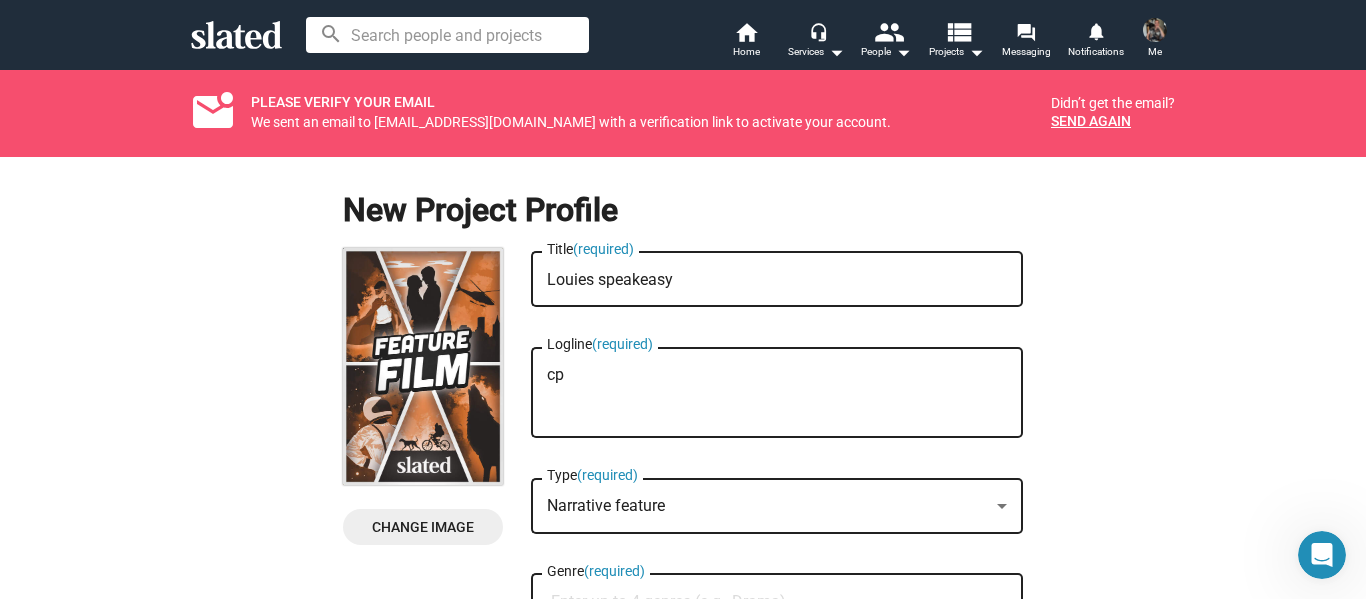 type on "c" 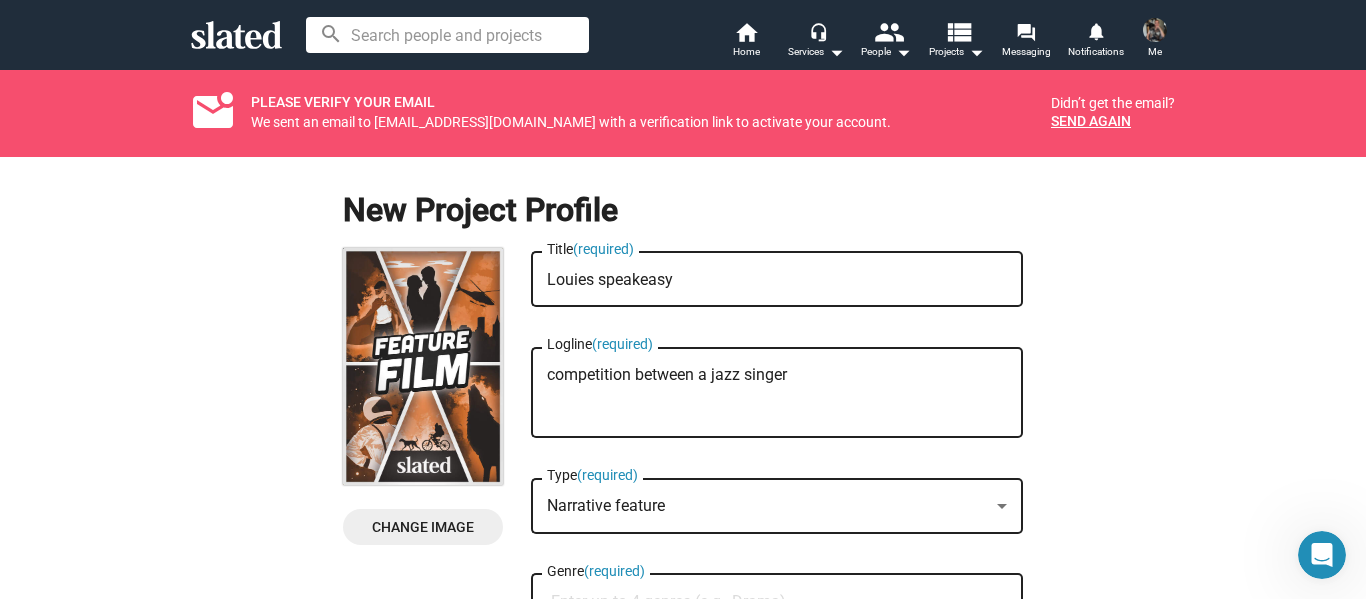scroll, scrollTop: 100, scrollLeft: 0, axis: vertical 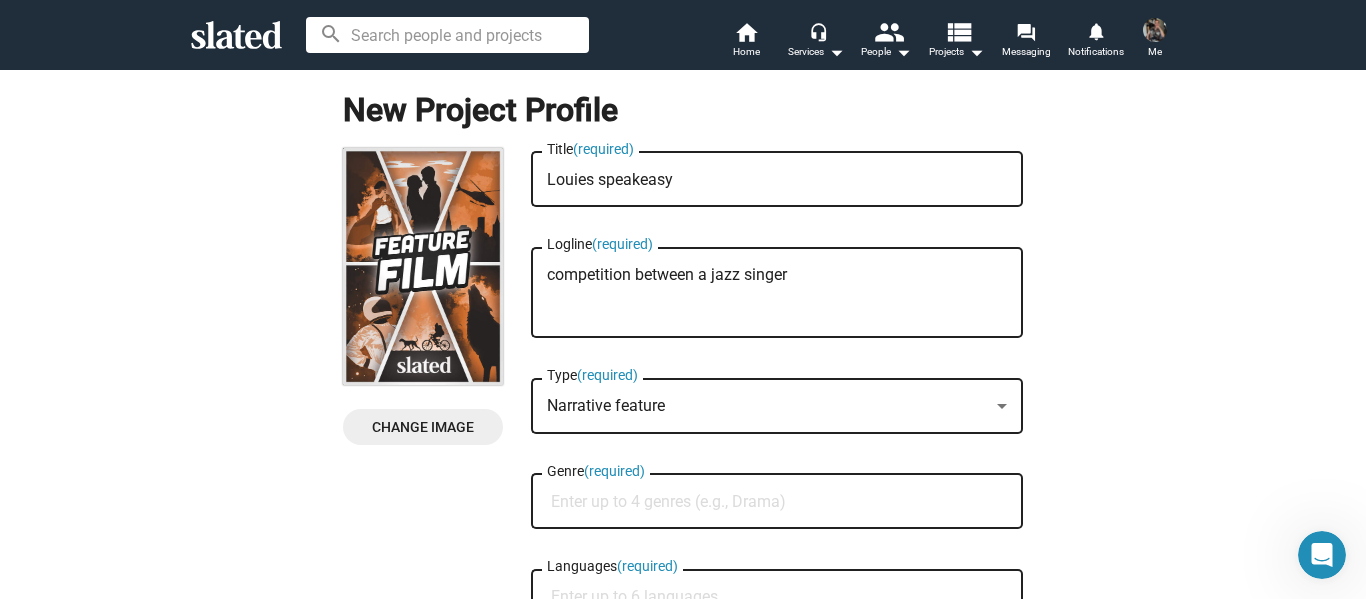 type on "competition between a jazz singer" 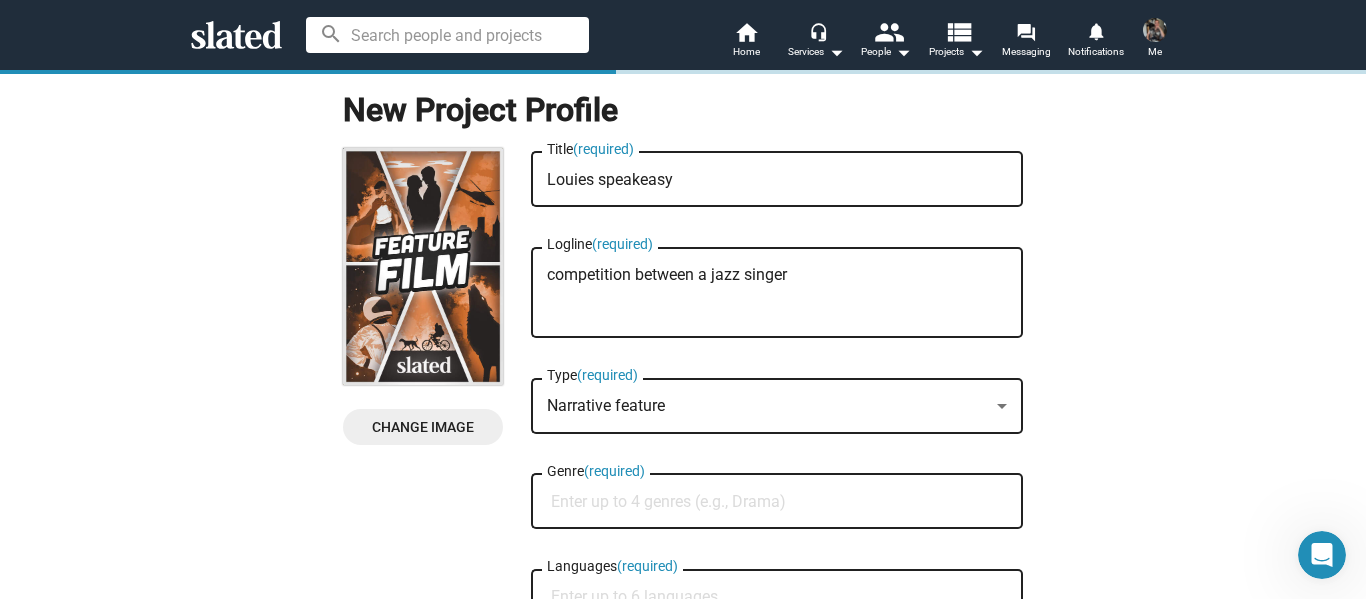 click on "Narrative feature" at bounding box center [768, 406] 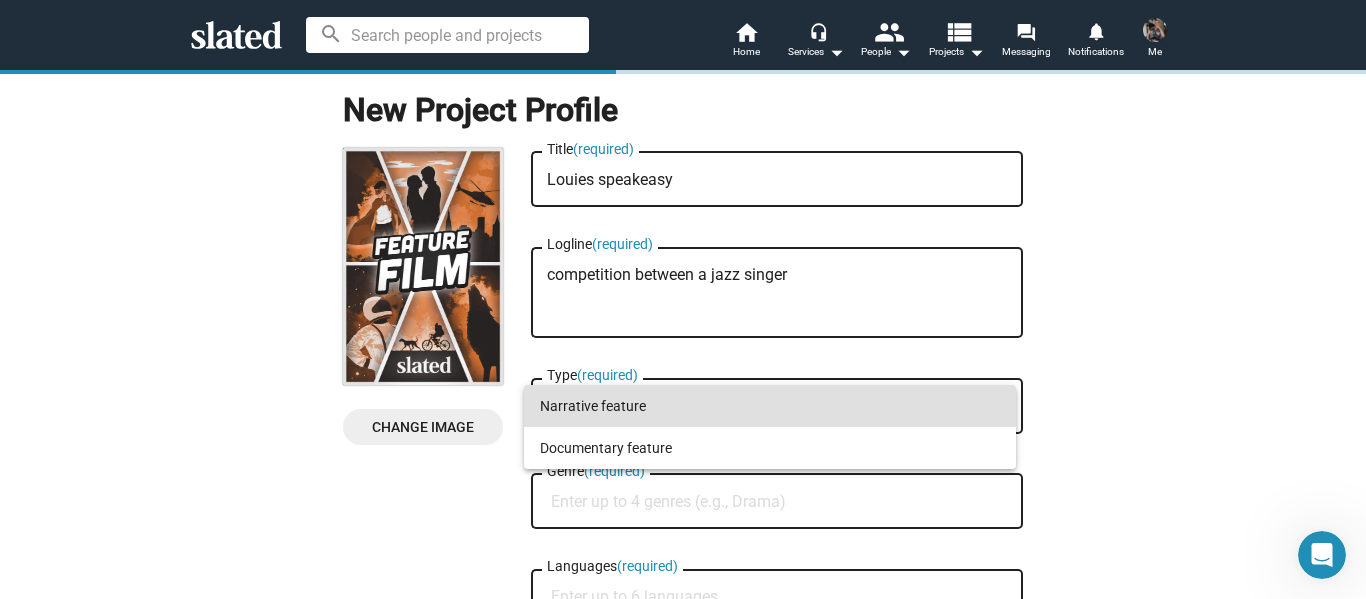 click on "Narrative feature" at bounding box center (770, 406) 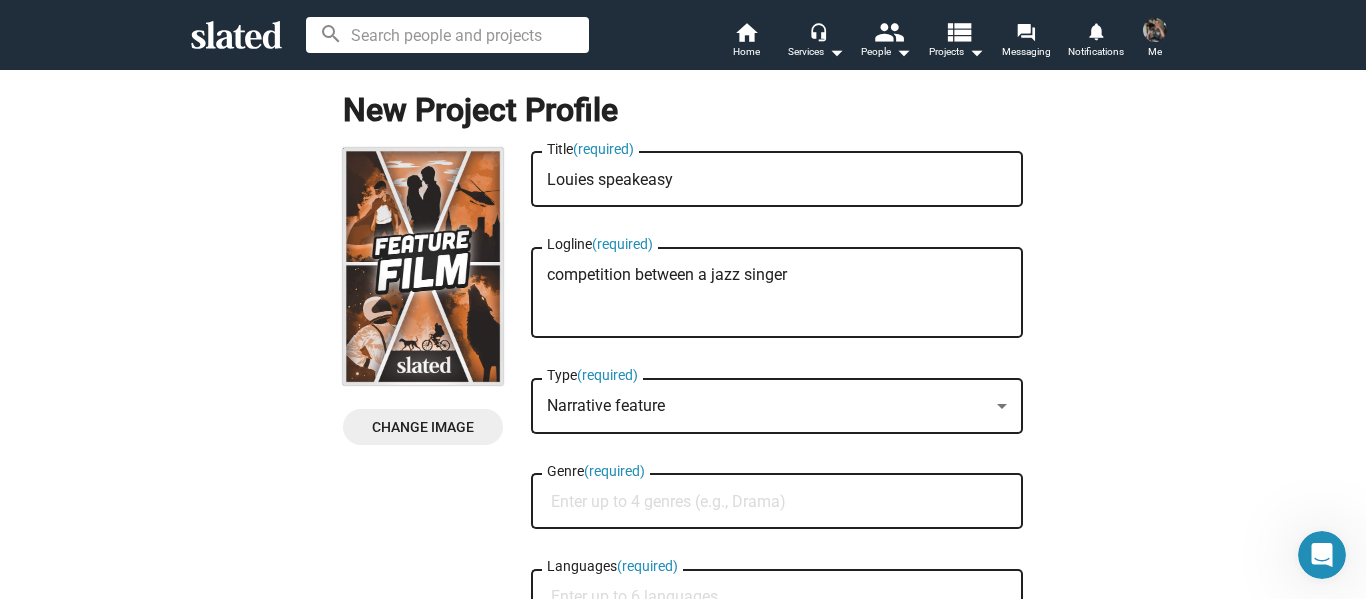 click at bounding box center (1002, 406) 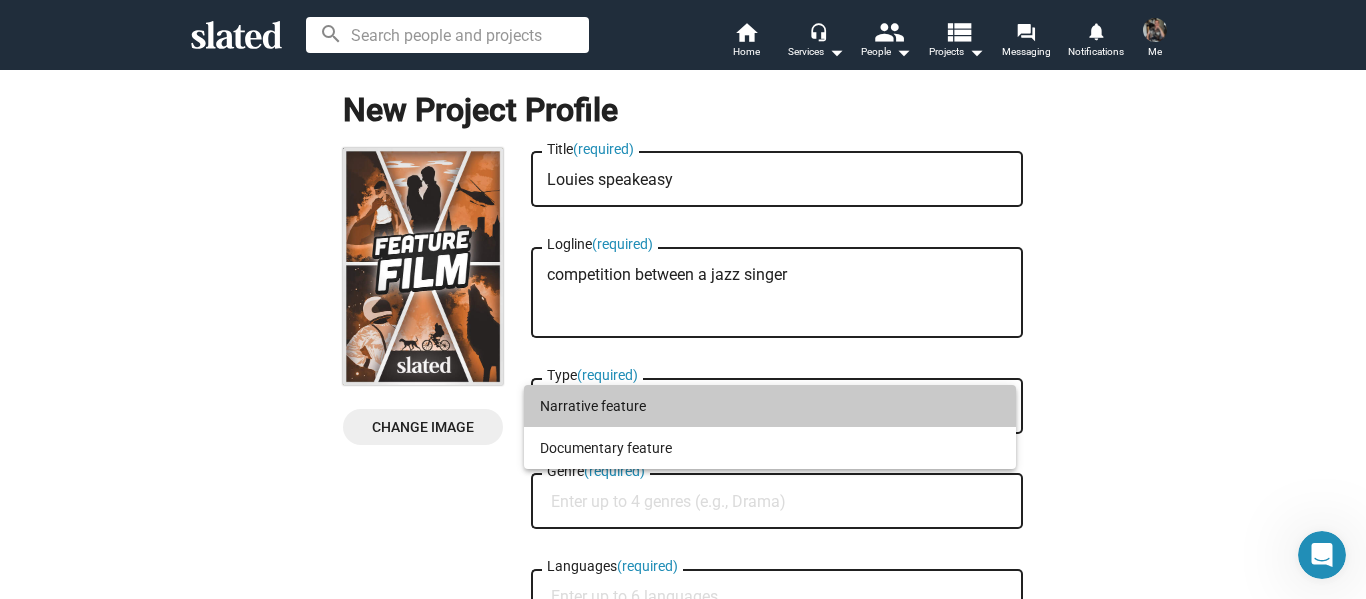 click on "Narrative feature" at bounding box center (770, 406) 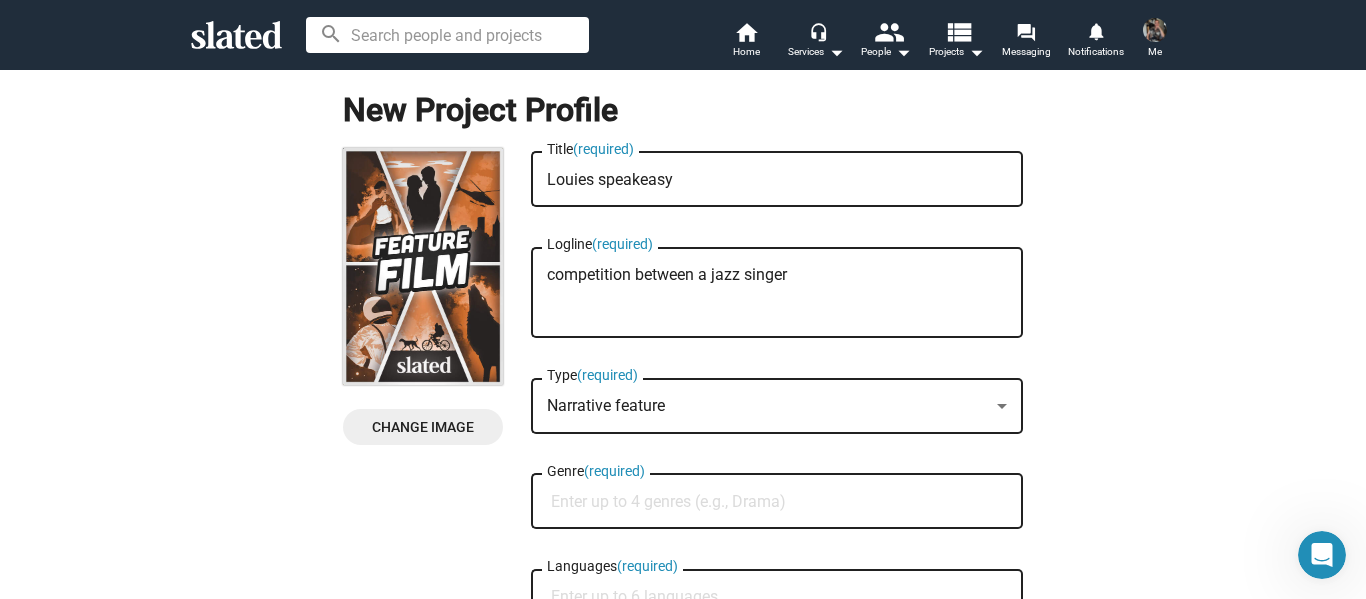 click on "Genre  (required)" at bounding box center (781, 502) 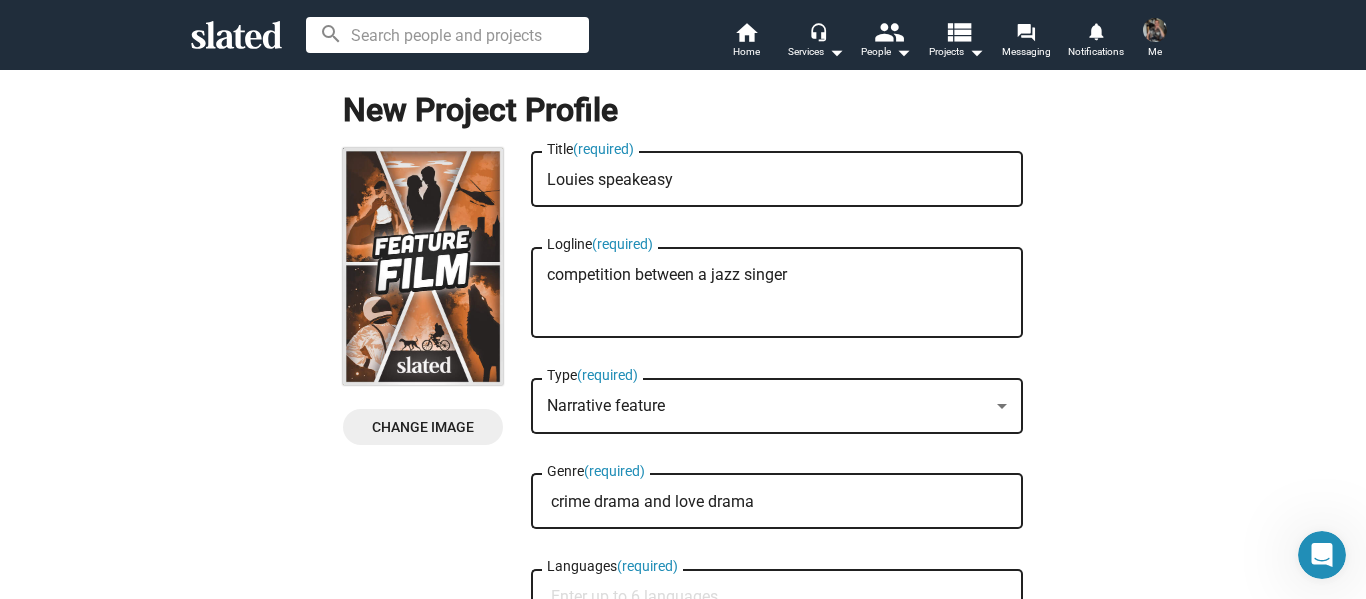 type on "crime drama and love drama" 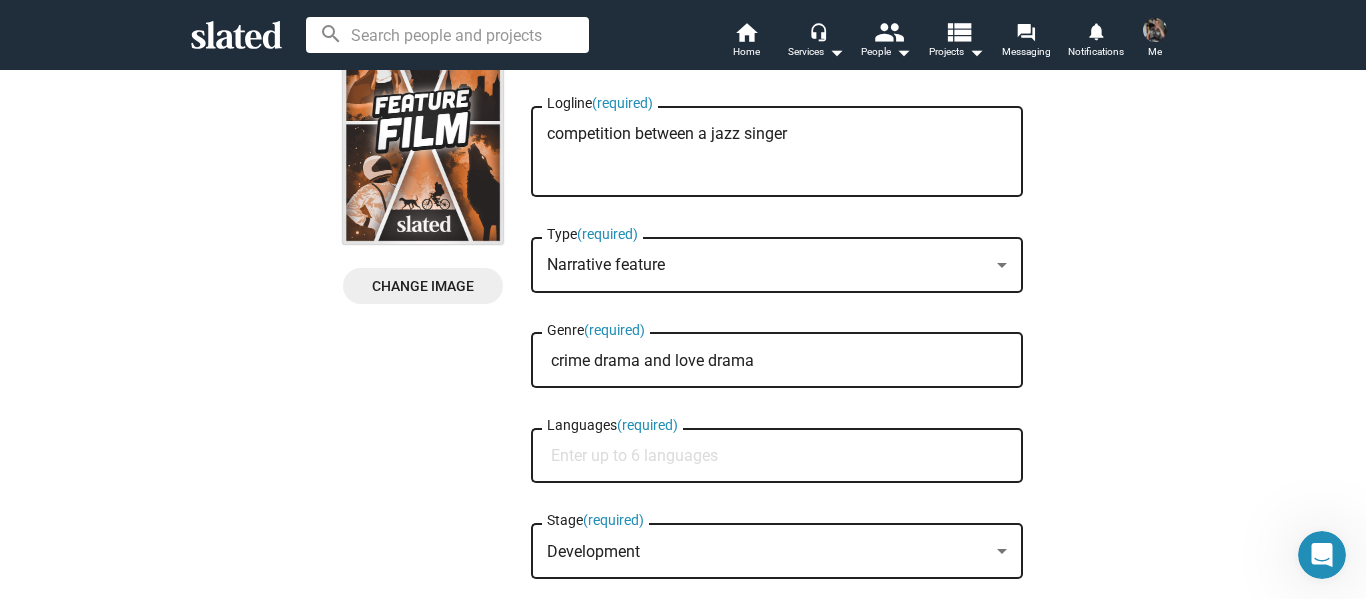 scroll, scrollTop: 300, scrollLeft: 0, axis: vertical 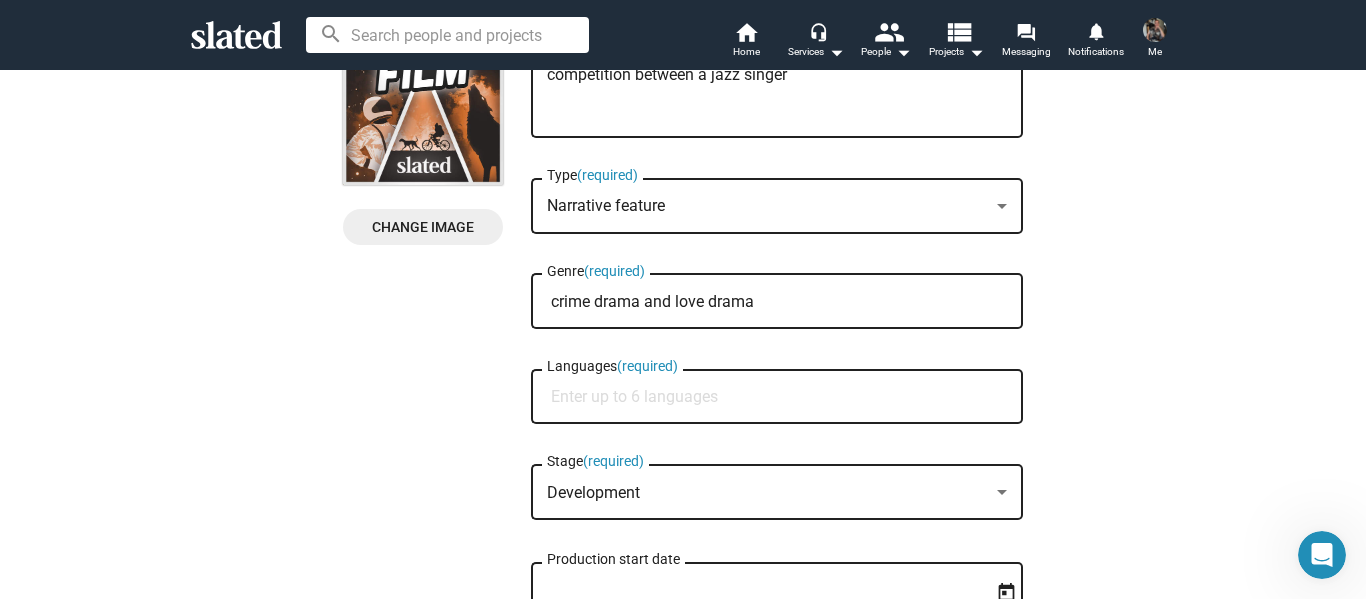 click on "Languages  (required)" at bounding box center [781, 397] 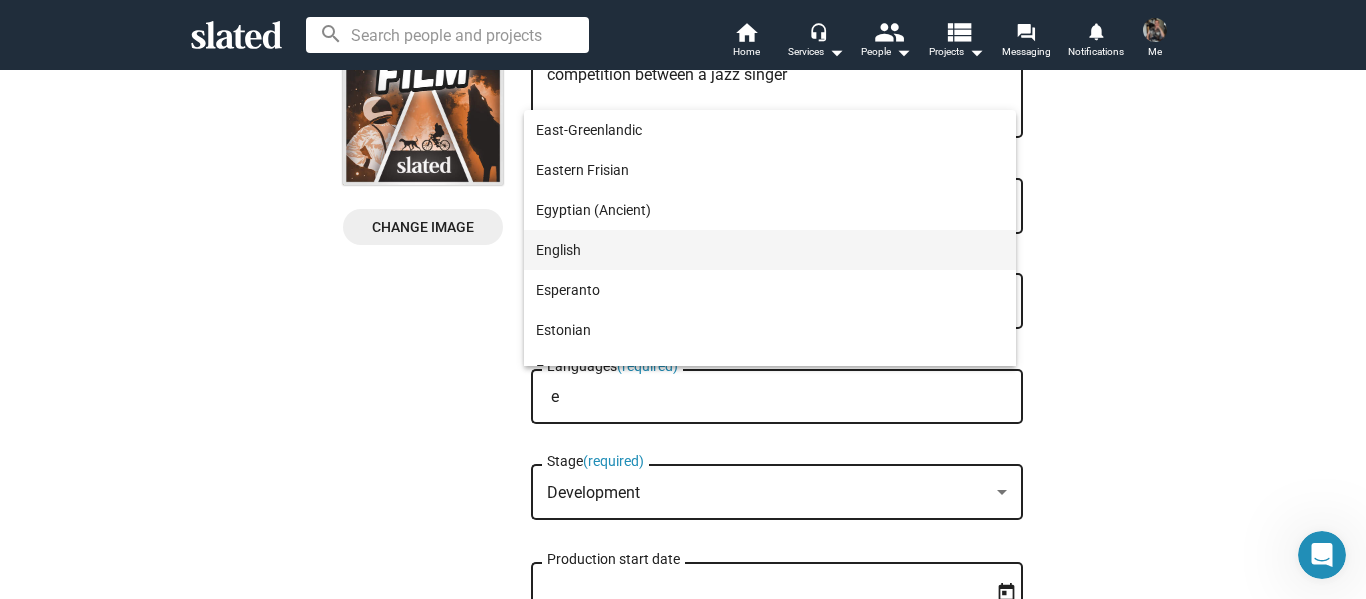 type on "e" 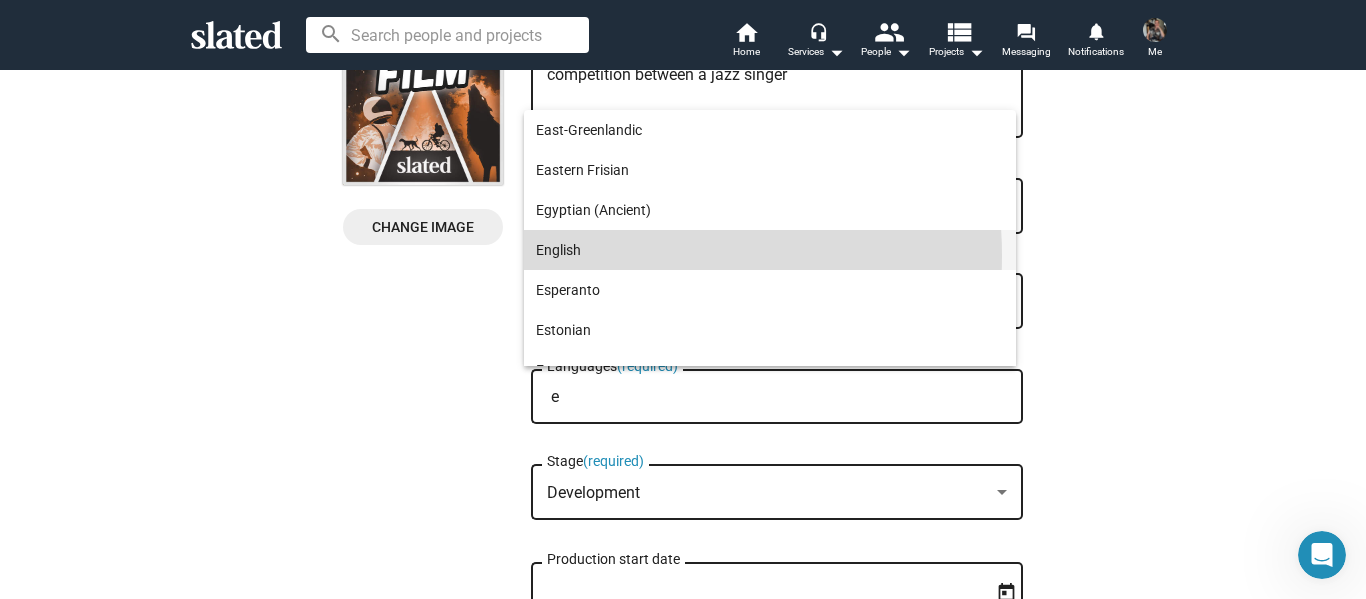 click on "English" at bounding box center [770, 250] 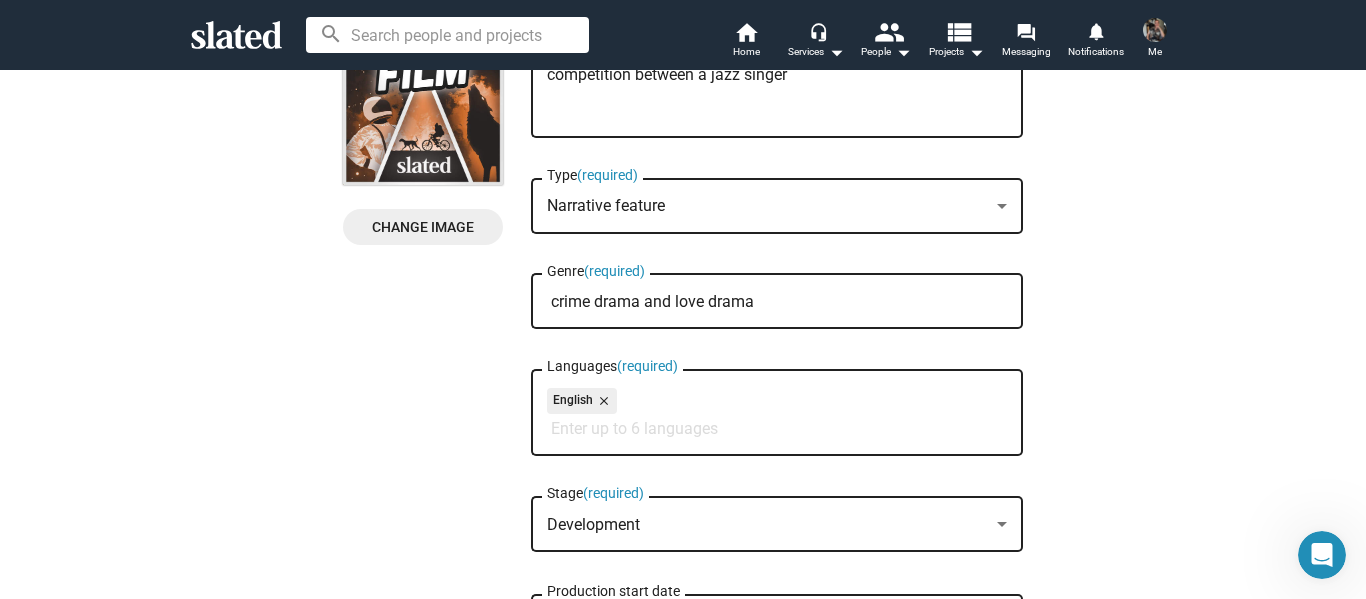 click on "Languages  (required)" at bounding box center (781, 429) 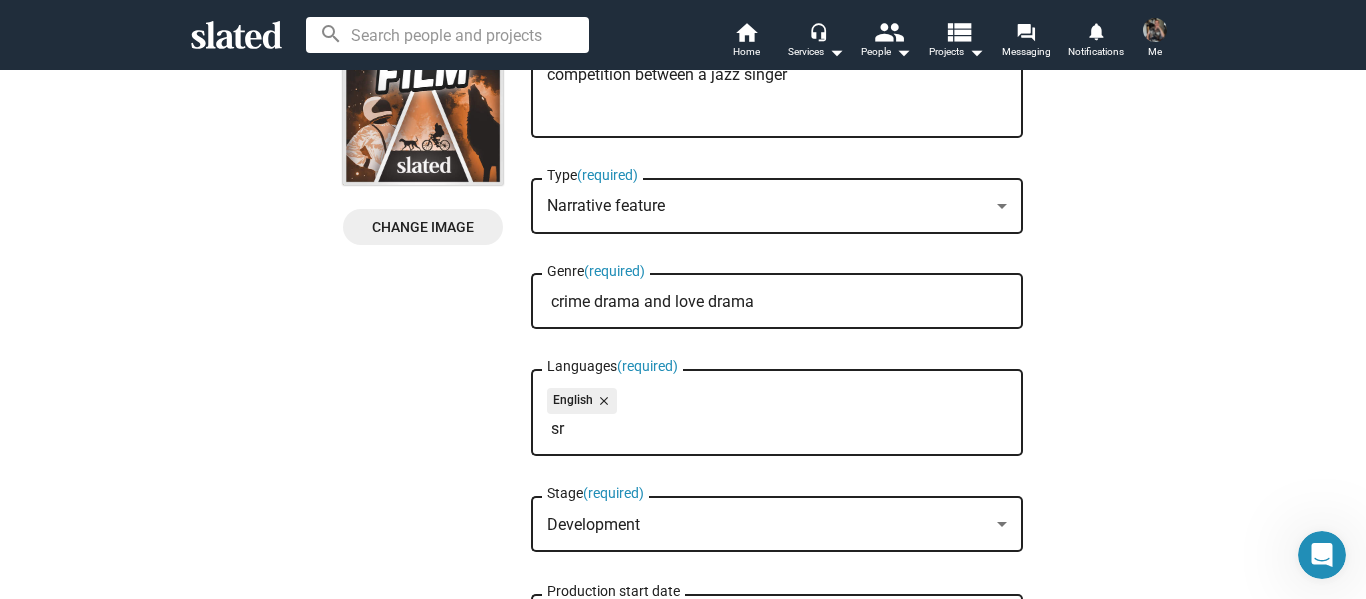 type on "s" 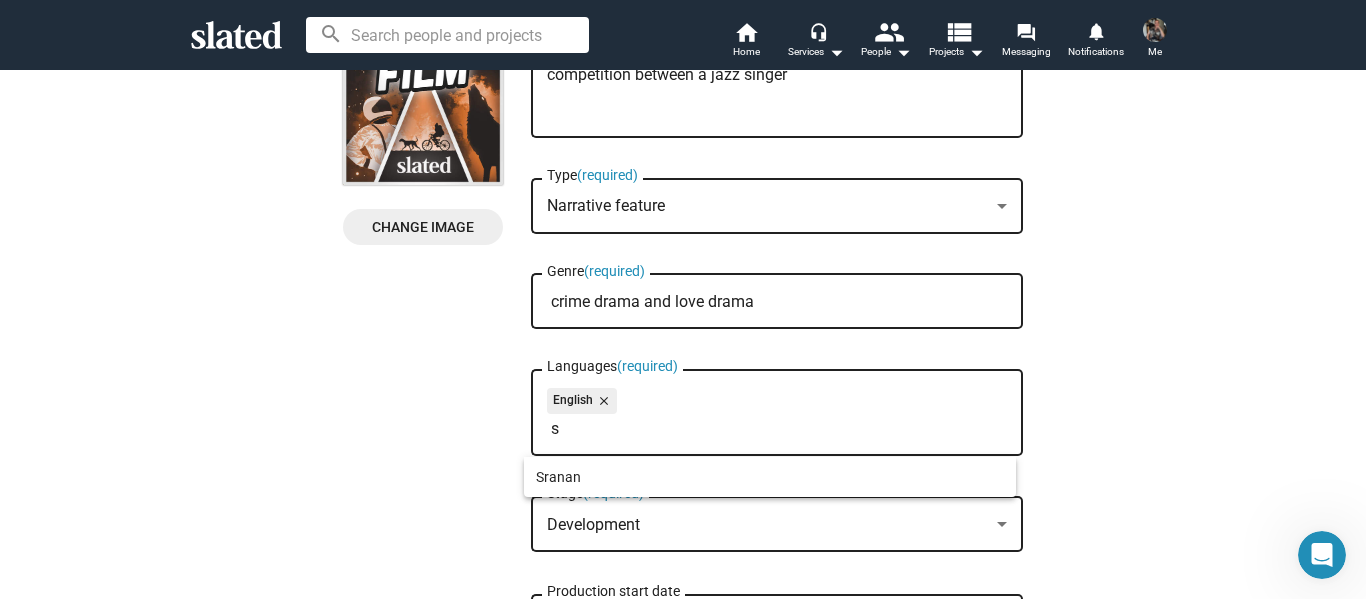 type 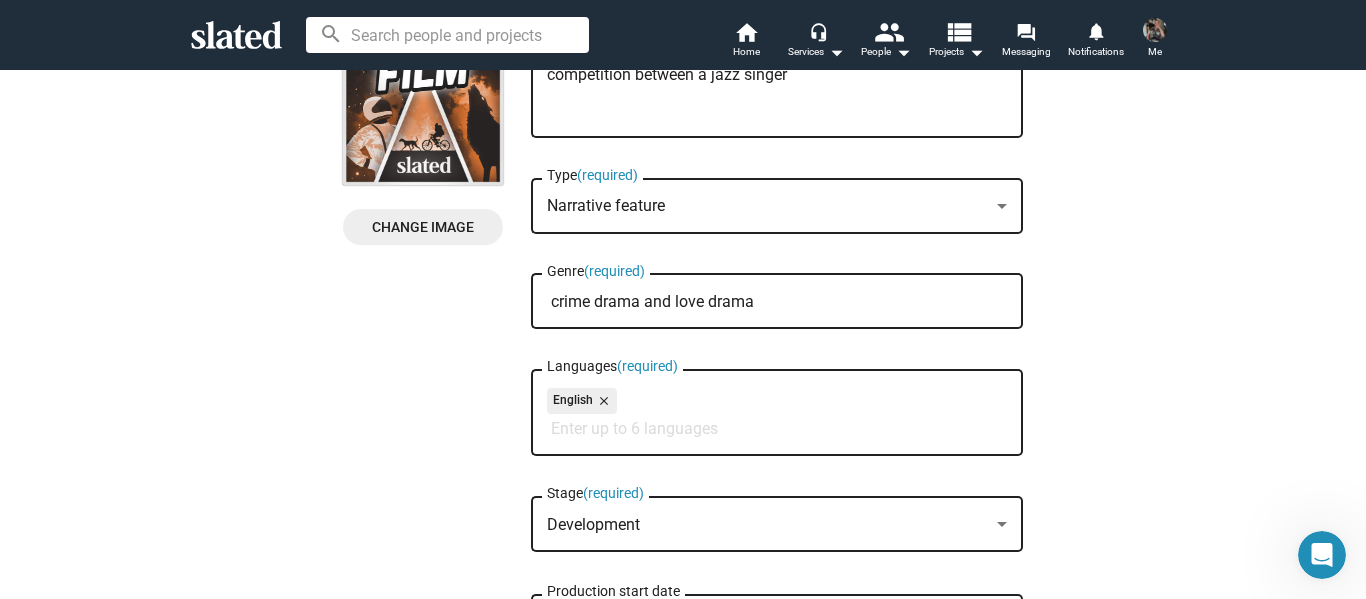 click at bounding box center [1002, 525] 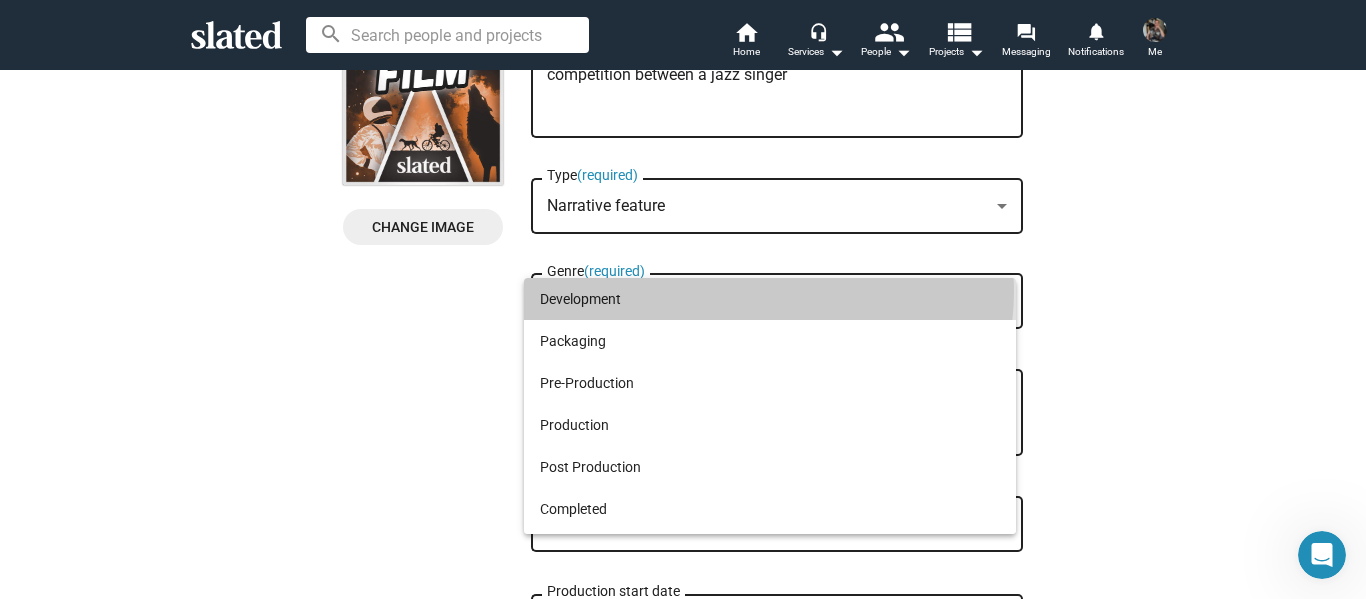 click on "Development" at bounding box center [770, 299] 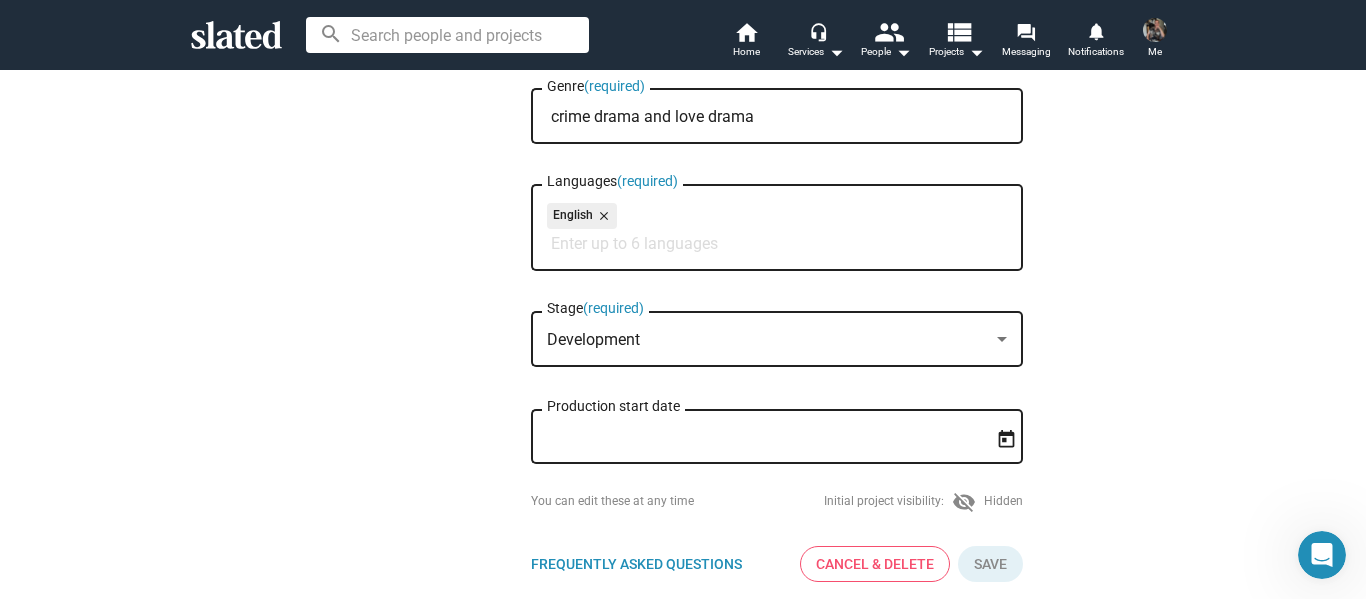 scroll, scrollTop: 500, scrollLeft: 0, axis: vertical 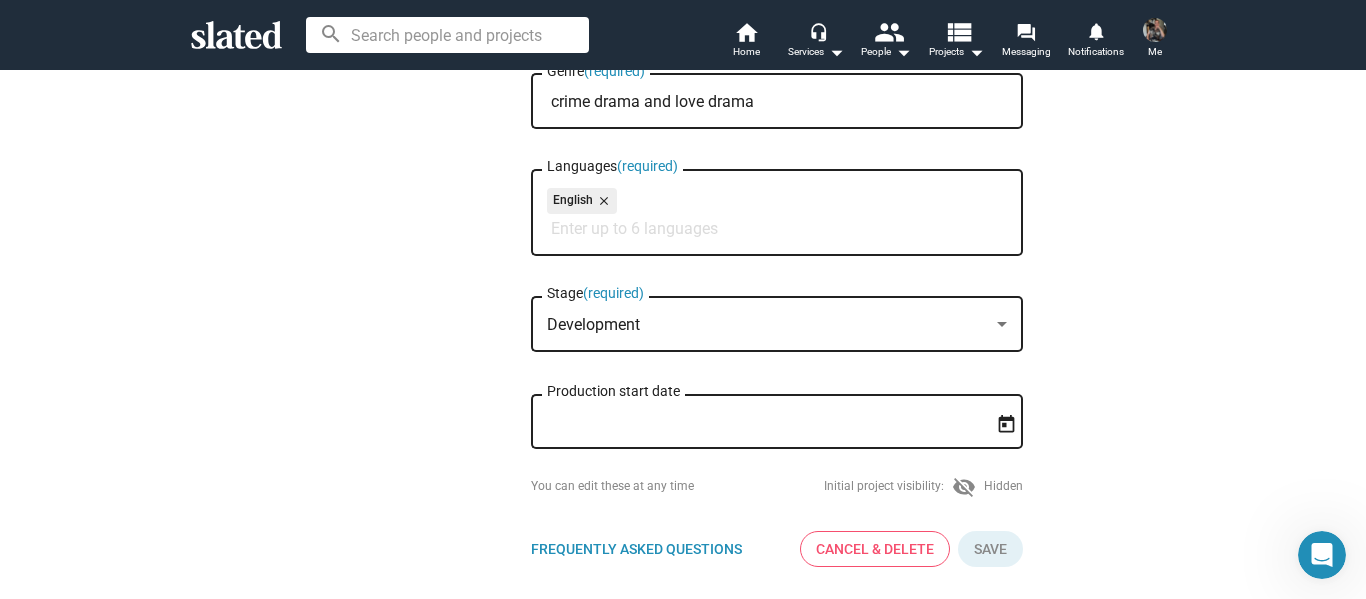 click on "Production start date" at bounding box center [763, 422] 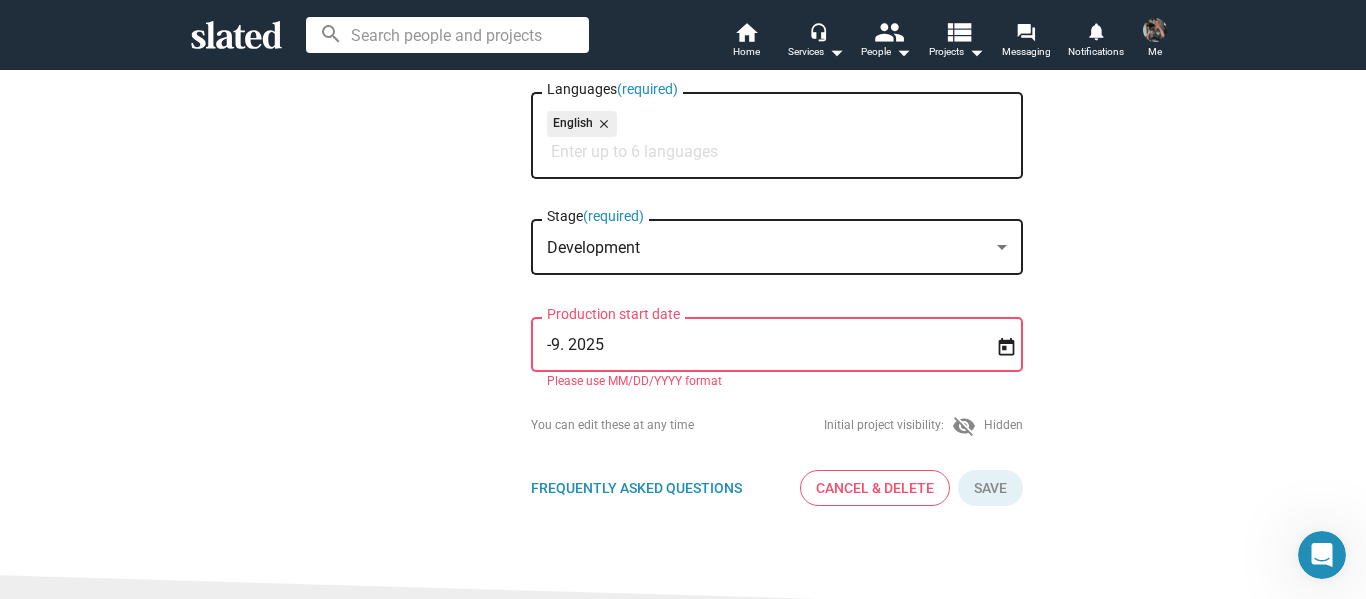 scroll, scrollTop: 700, scrollLeft: 0, axis: vertical 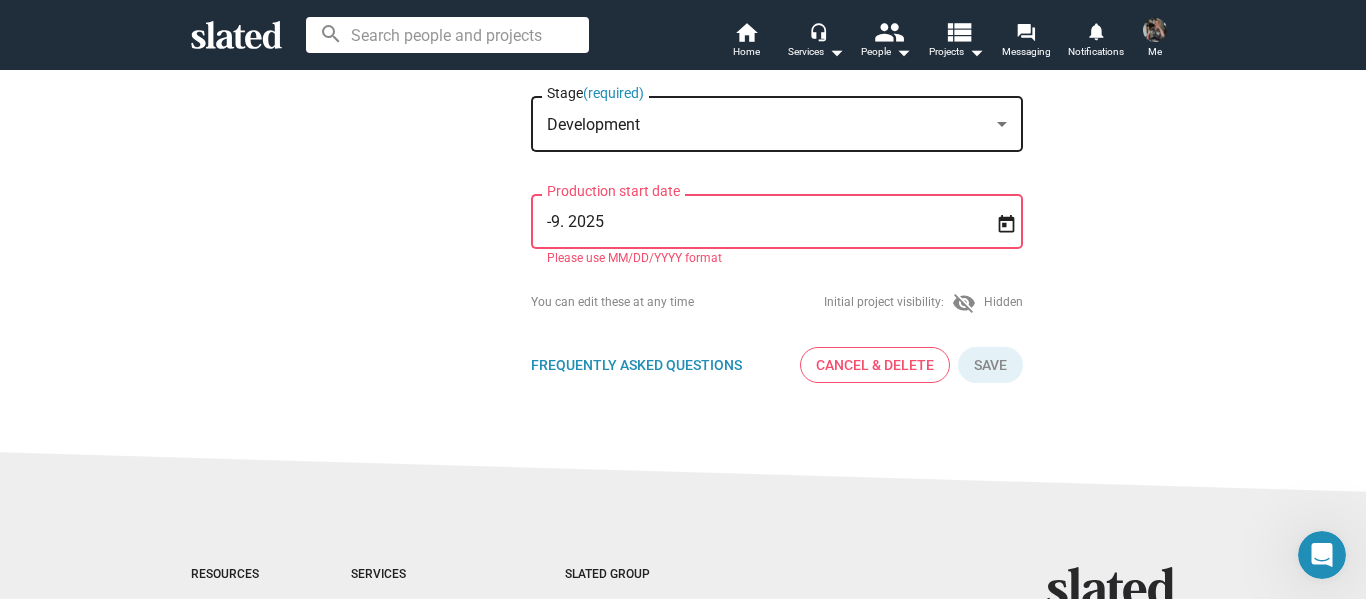 click on "-9. 2025" at bounding box center (763, 222) 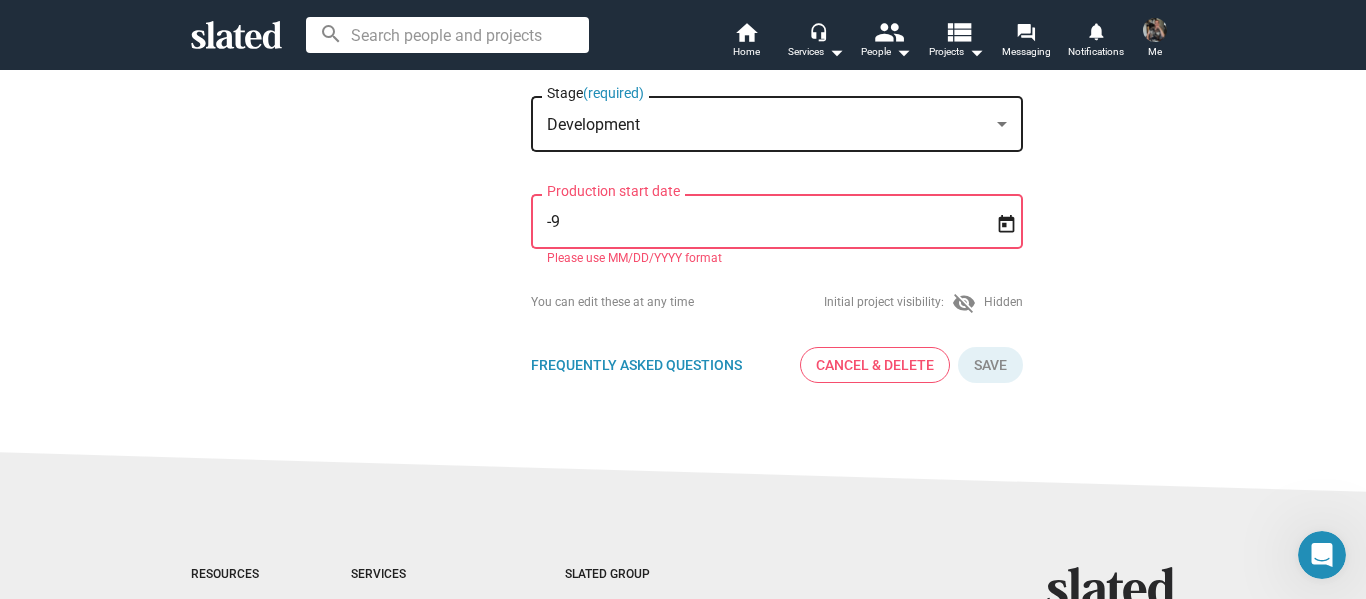 type on "-" 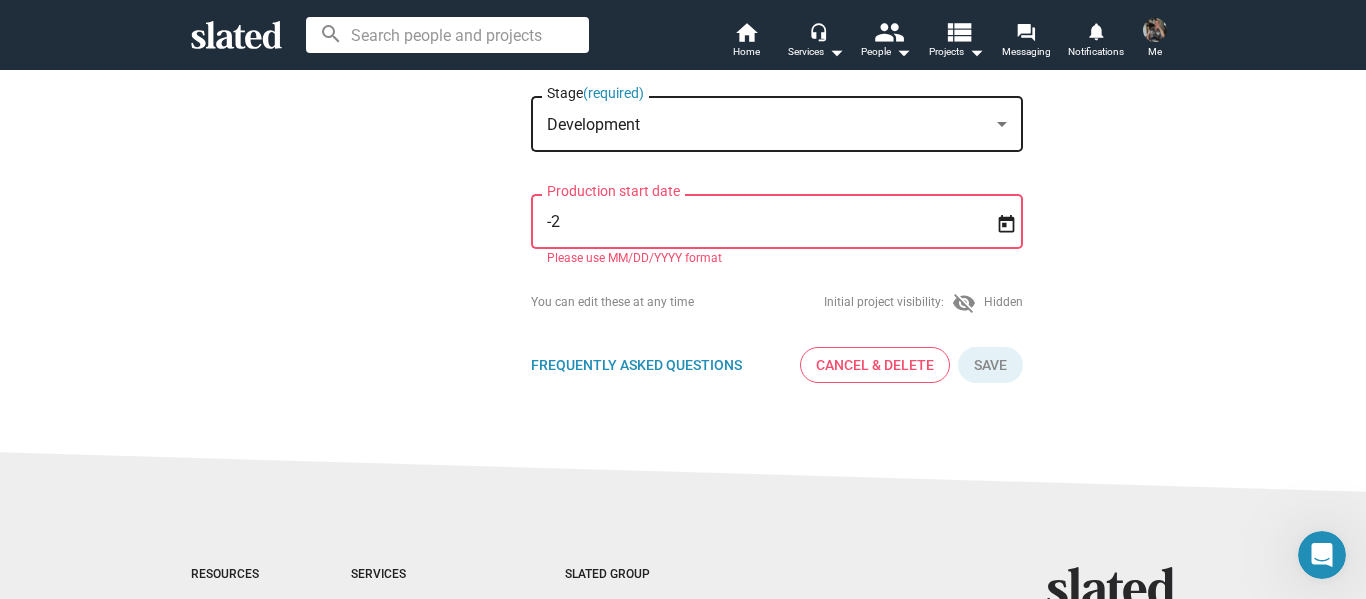 type on "-" 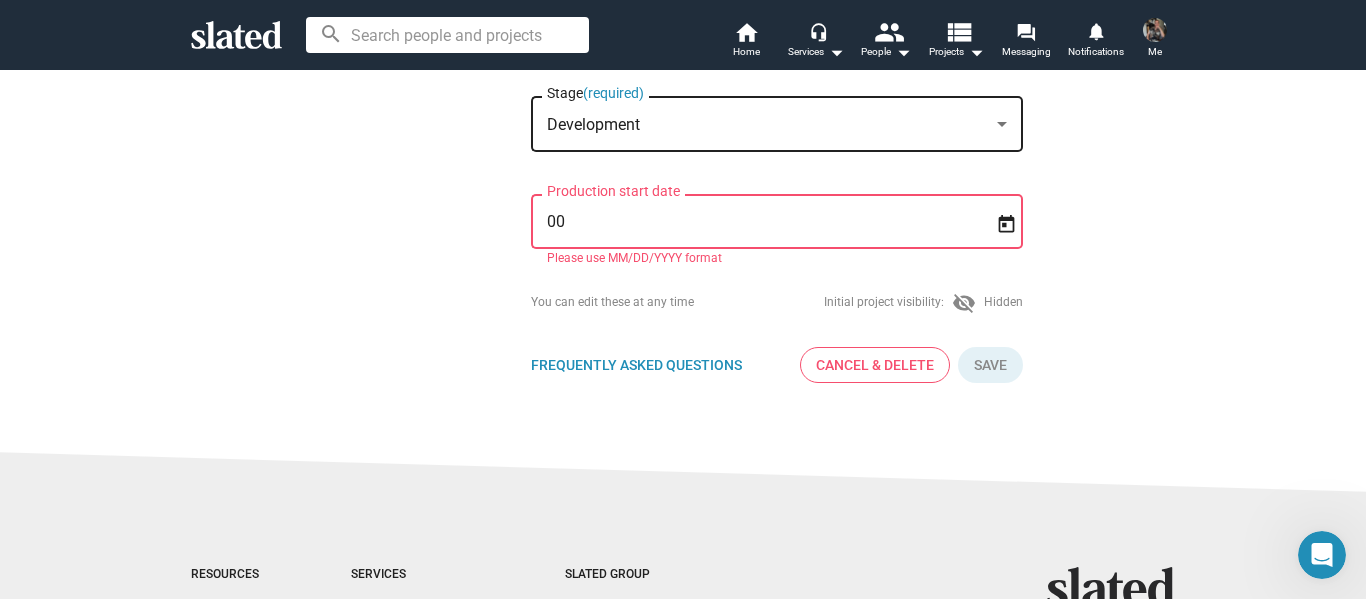 type on "0" 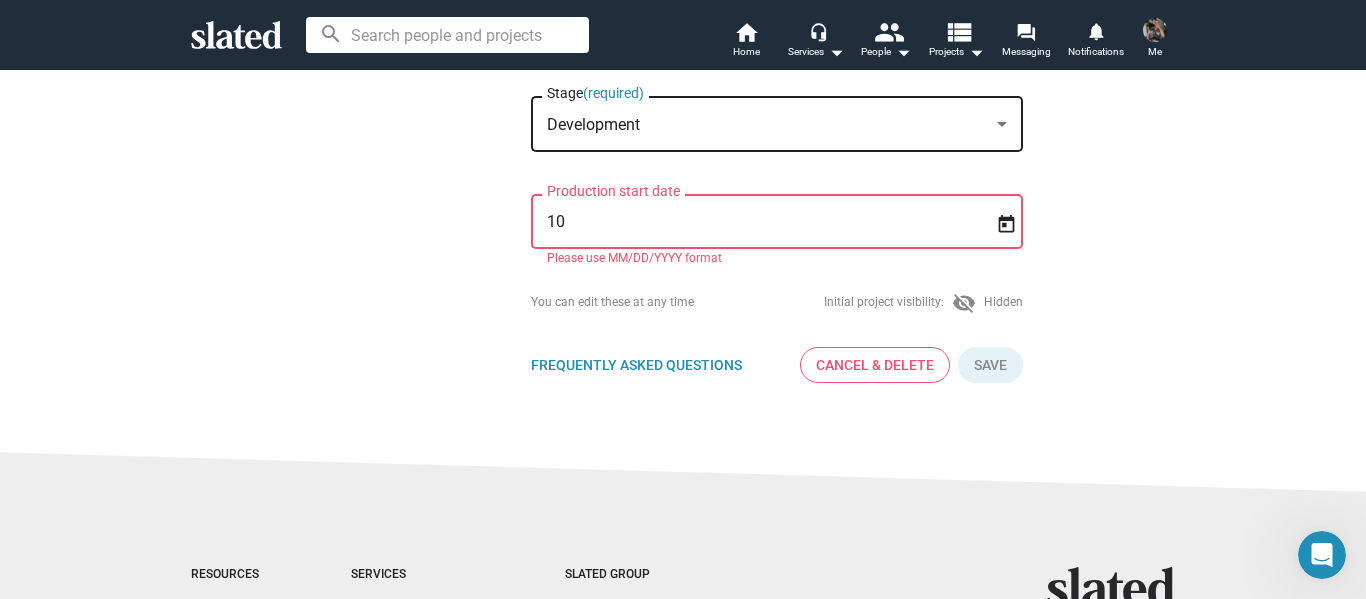 type on "1" 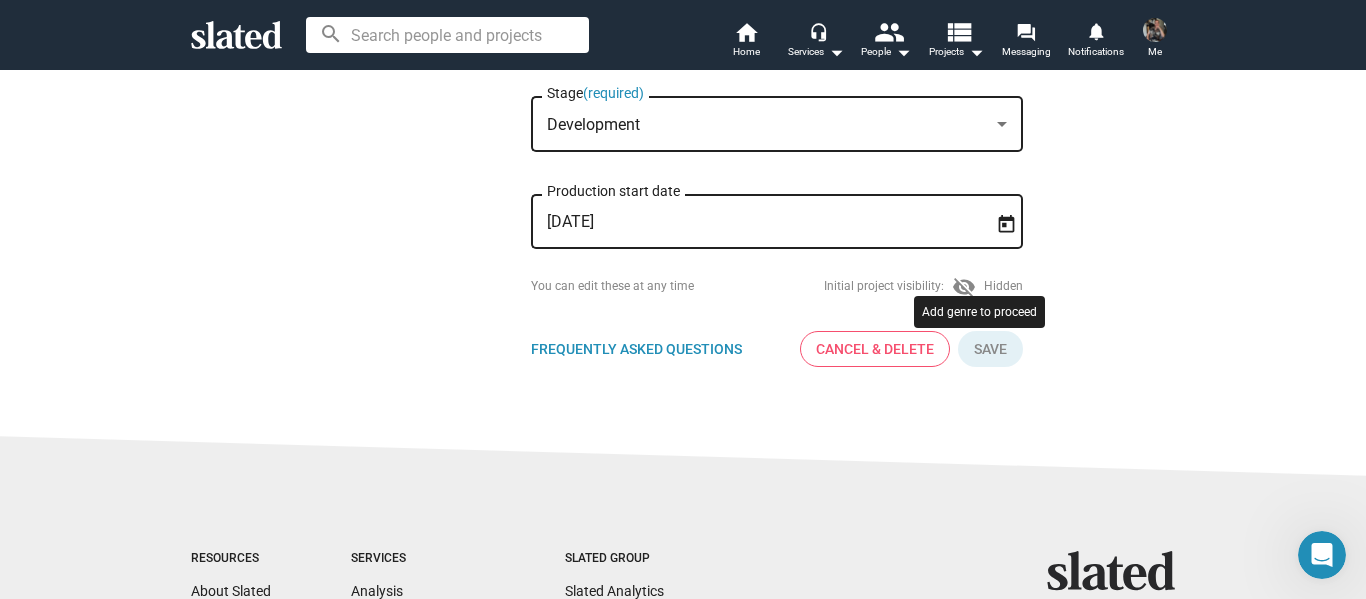 type on "[DATE]" 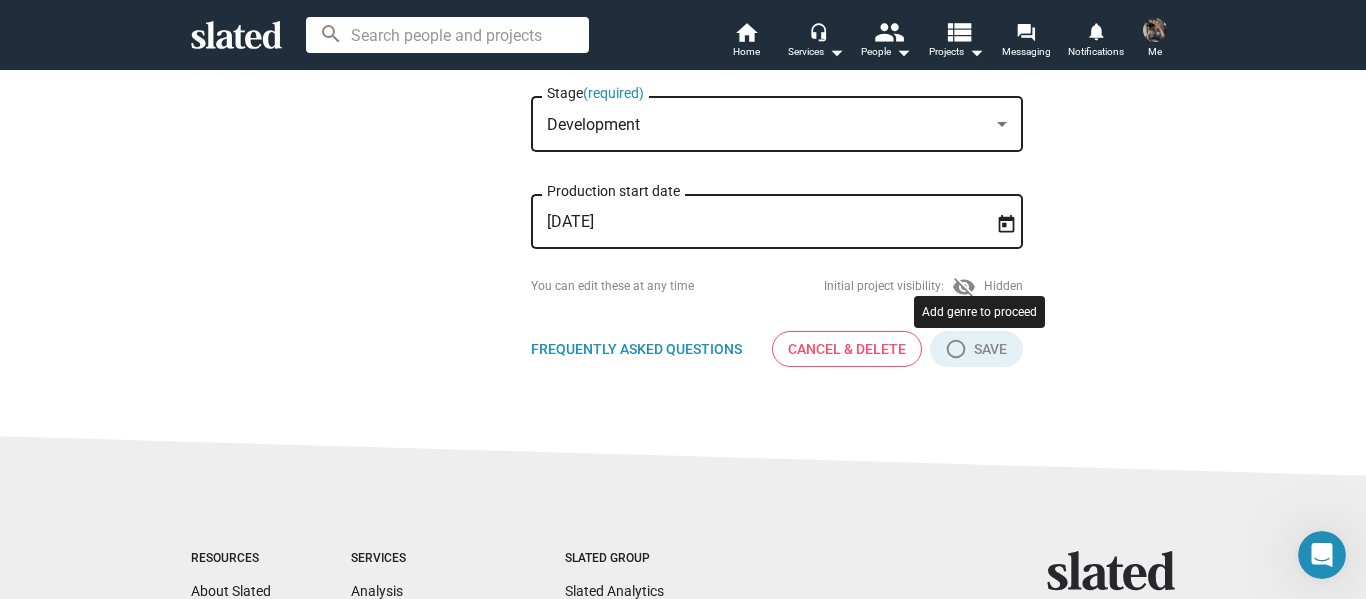 click 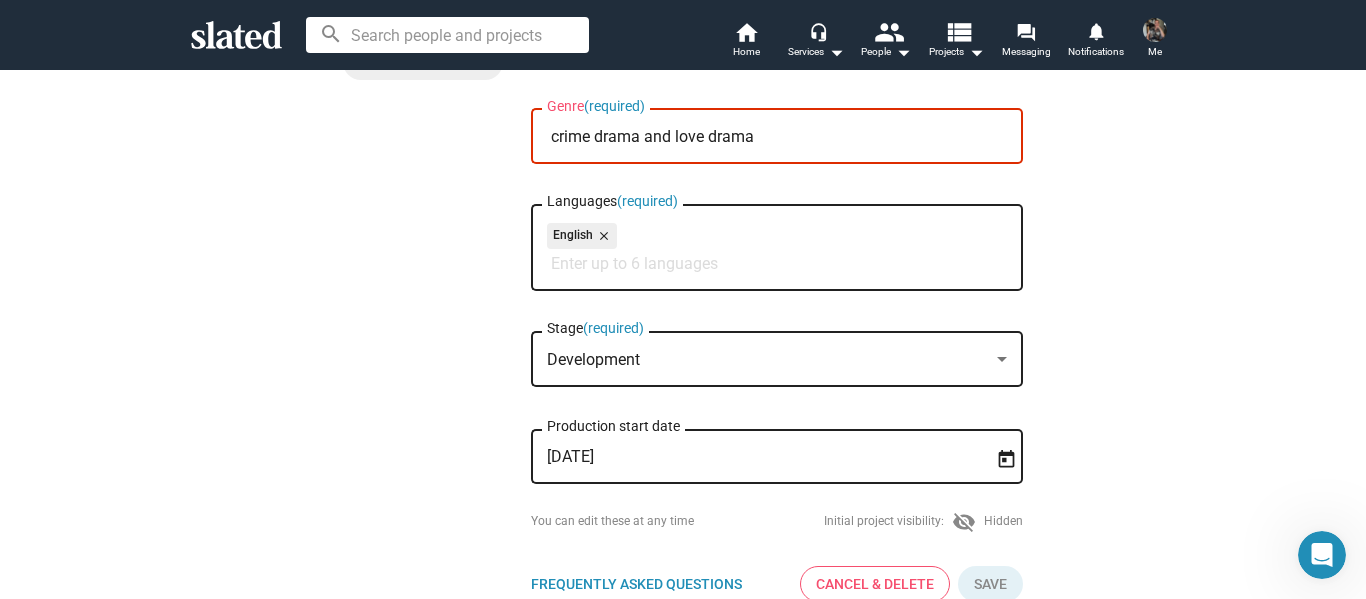 scroll, scrollTop: 500, scrollLeft: 0, axis: vertical 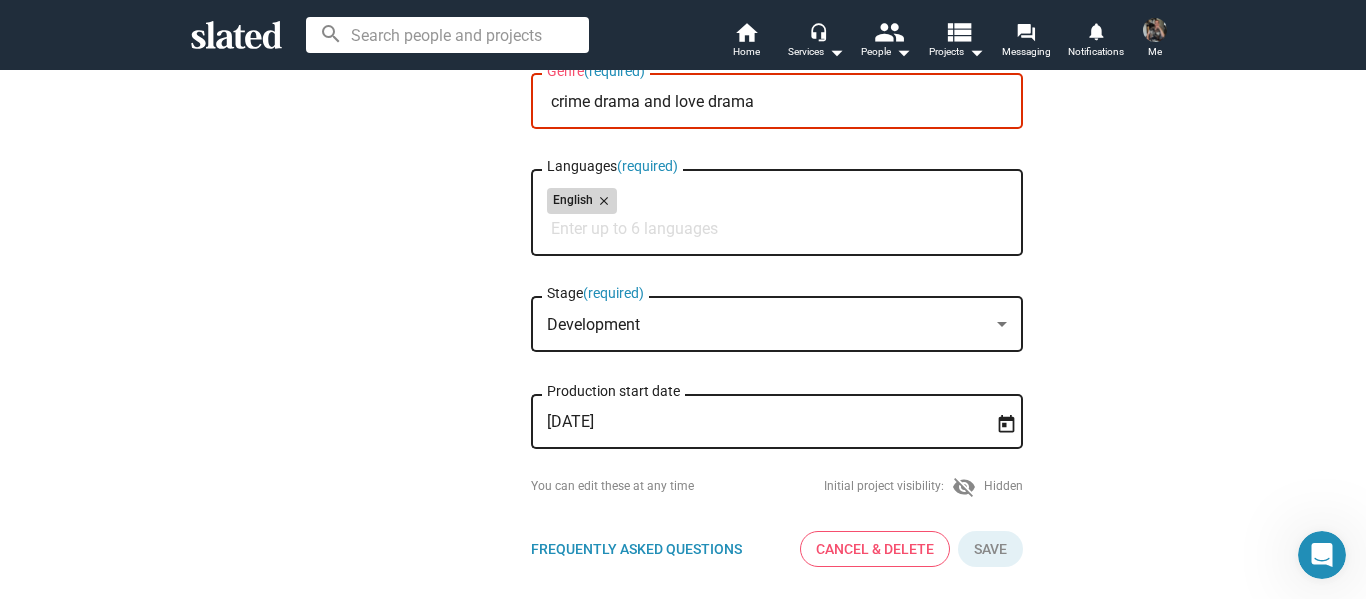 click on "English close" at bounding box center [582, 201] 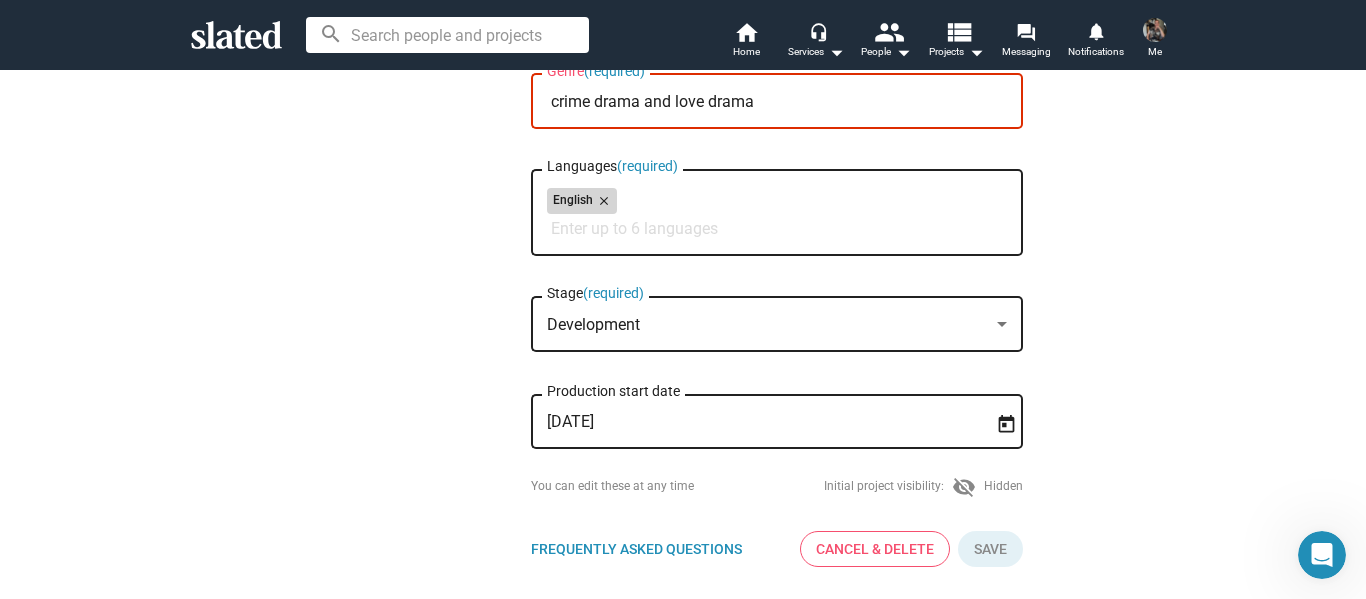 click on "close" at bounding box center (602, 201) 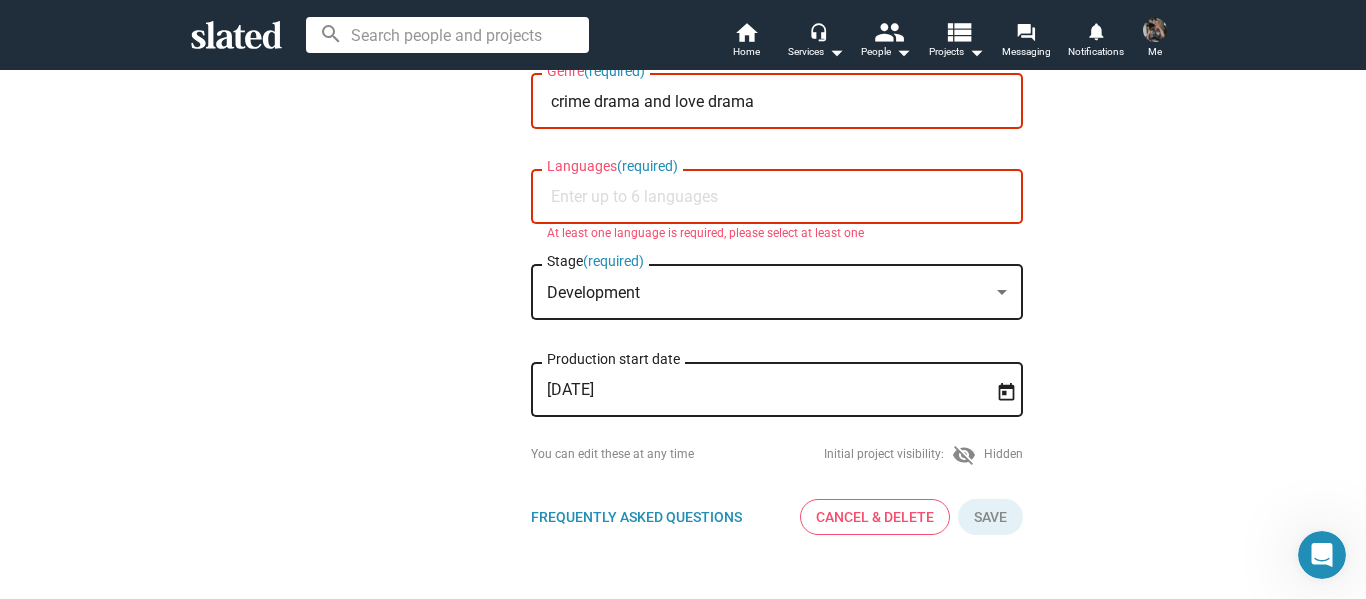 click on "Languages  (required)" at bounding box center (781, 197) 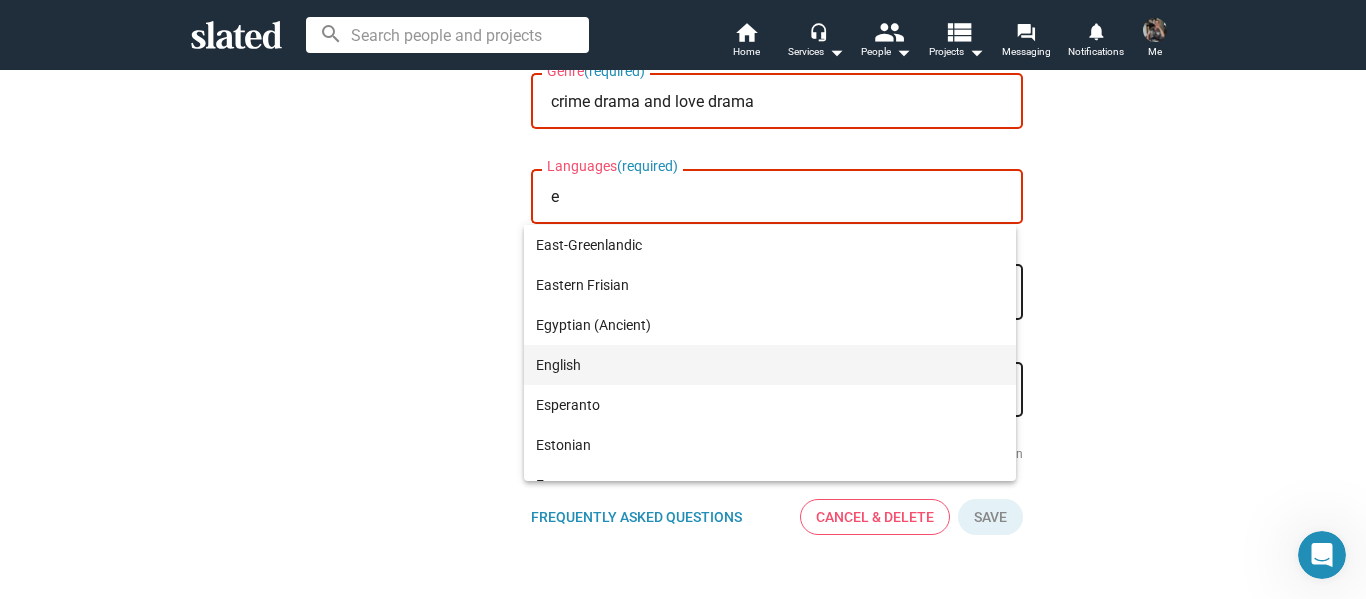 type on "e" 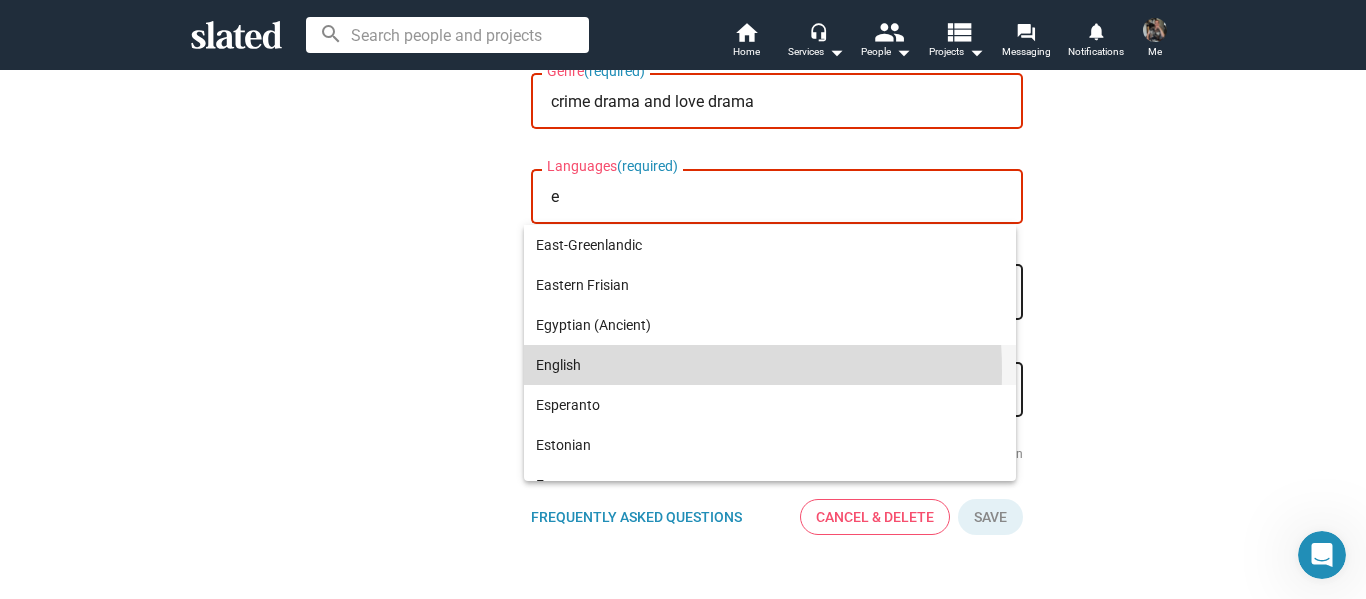 click on "English" at bounding box center [770, 365] 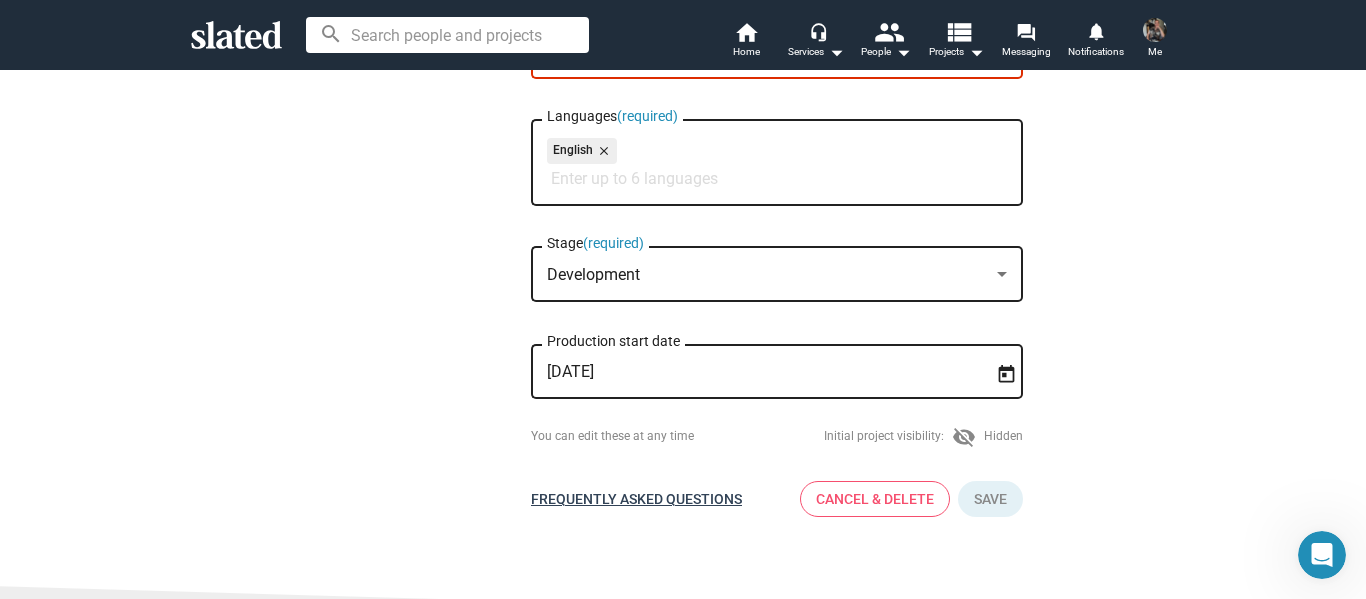 scroll, scrollTop: 600, scrollLeft: 0, axis: vertical 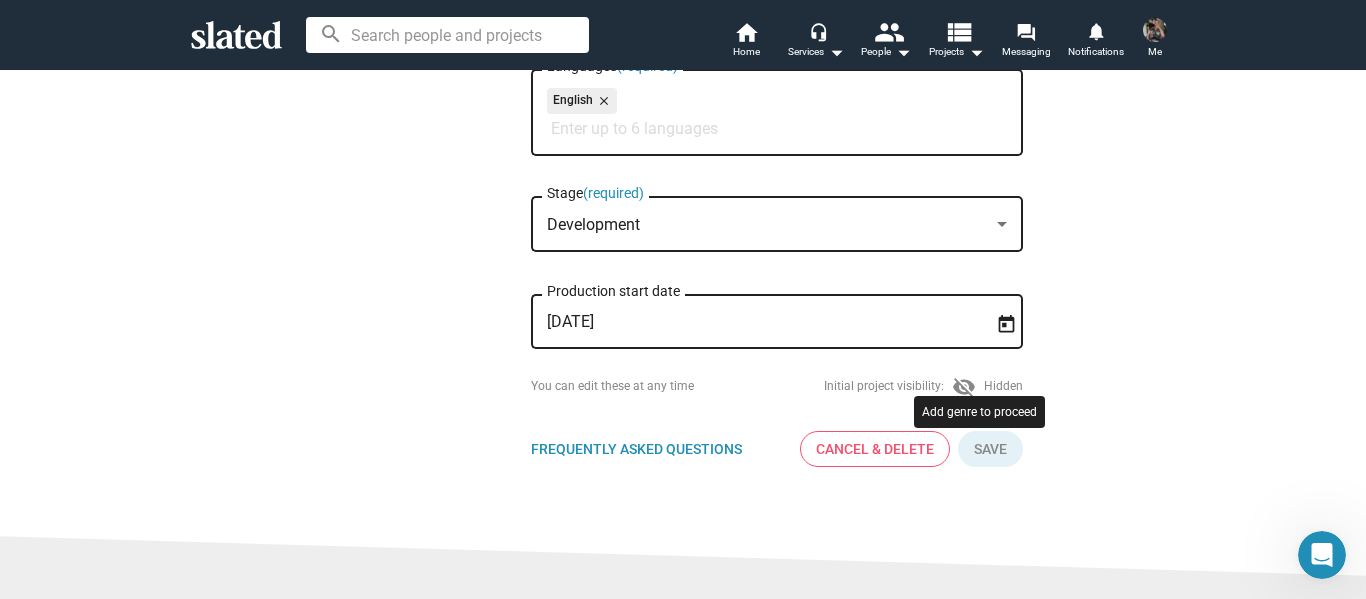 click 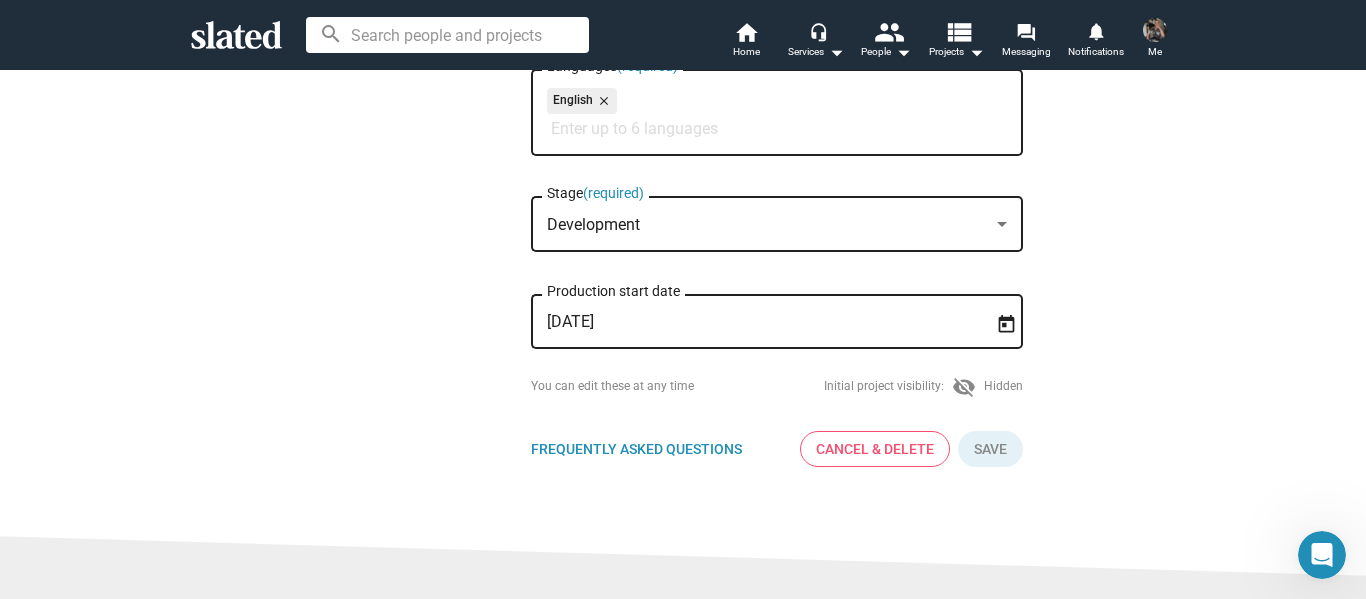 click on "Initial project visibility:  visibility_off  Hidden" 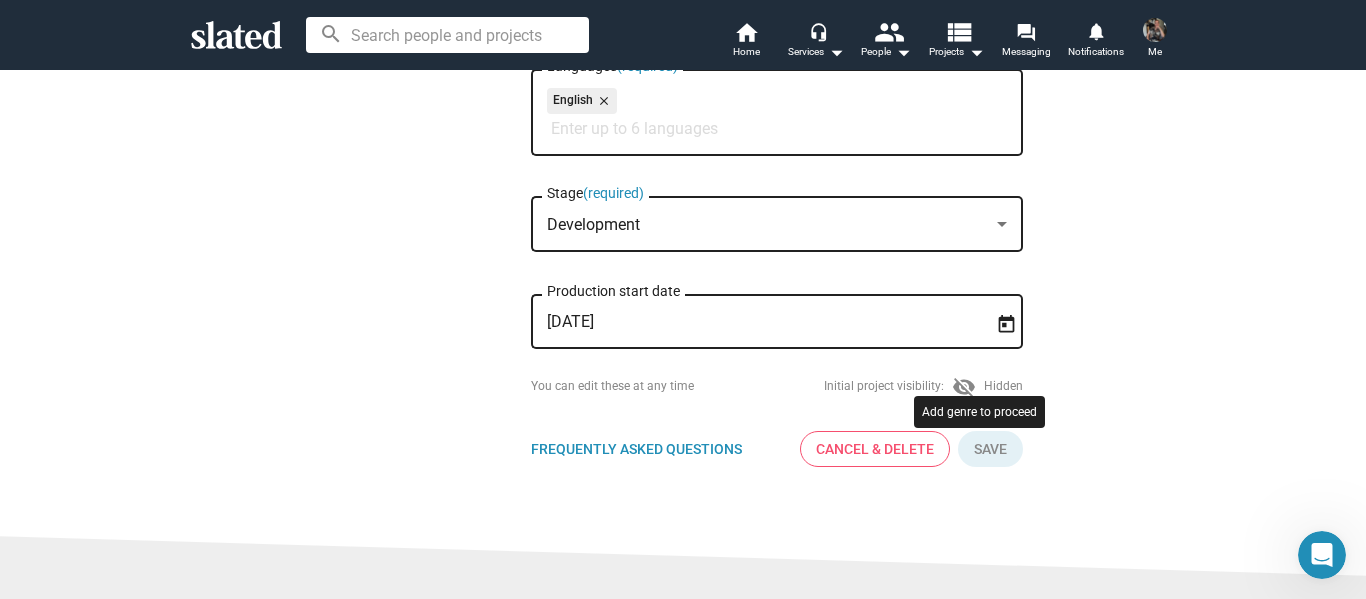 drag, startPoint x: 985, startPoint y: 439, endPoint x: 987, endPoint y: 456, distance: 17.117243 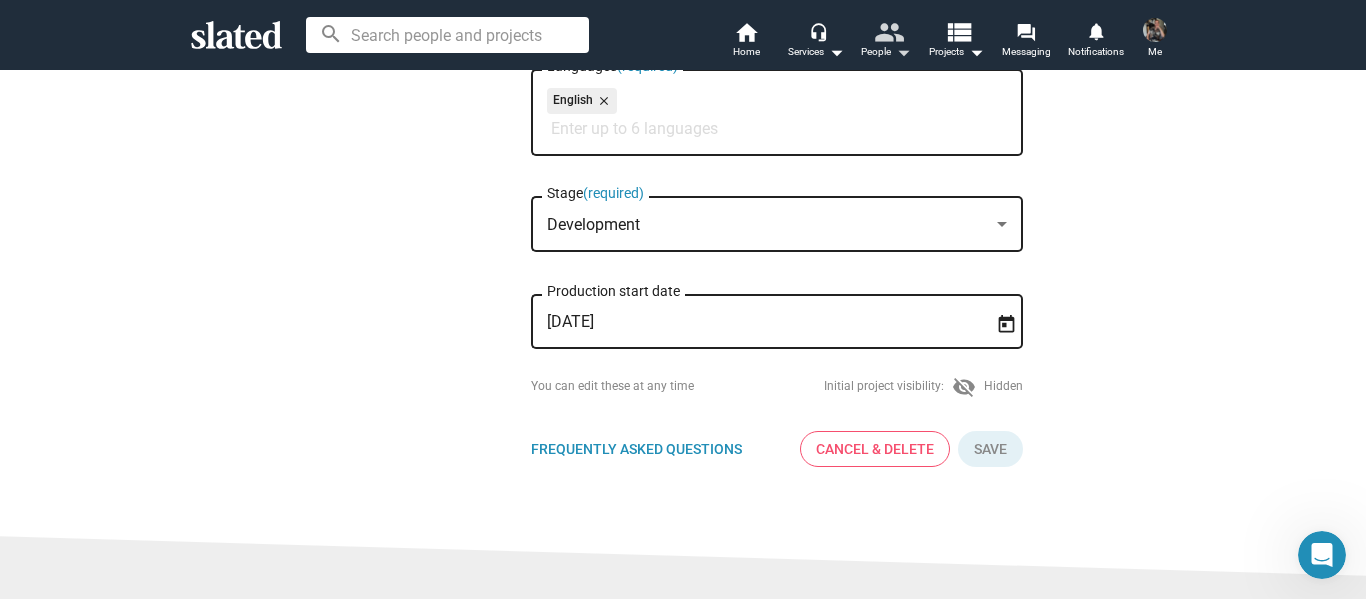 click on "people" at bounding box center [888, 31] 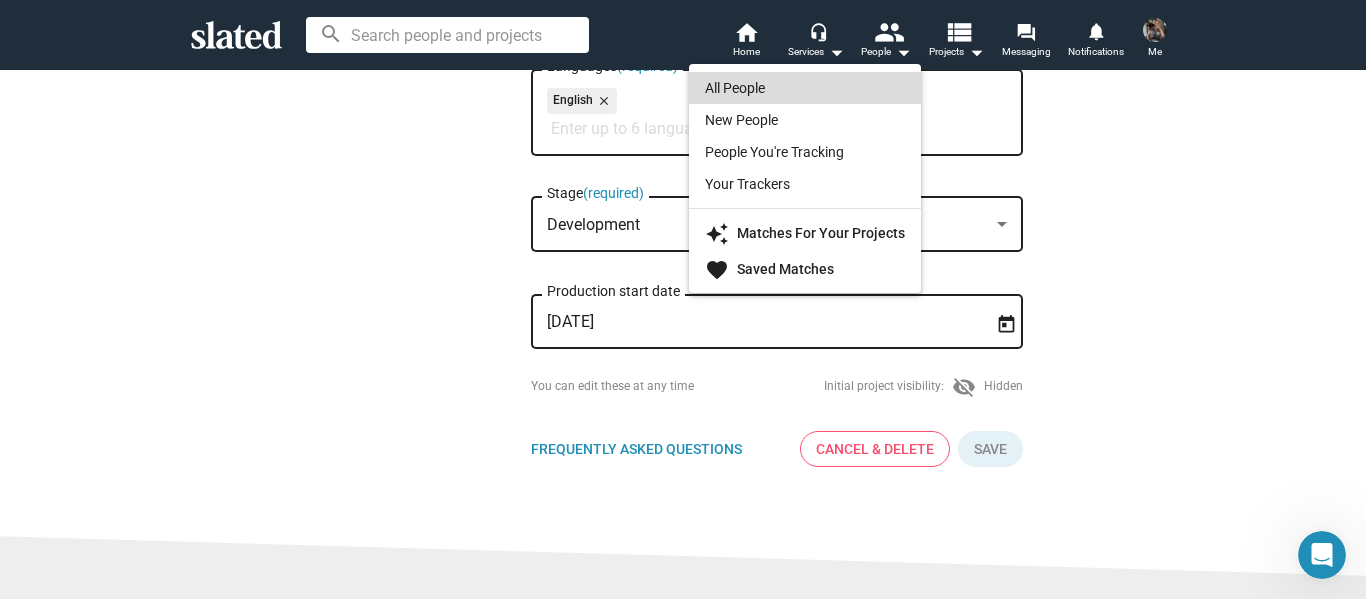 click on "All People" at bounding box center (805, 88) 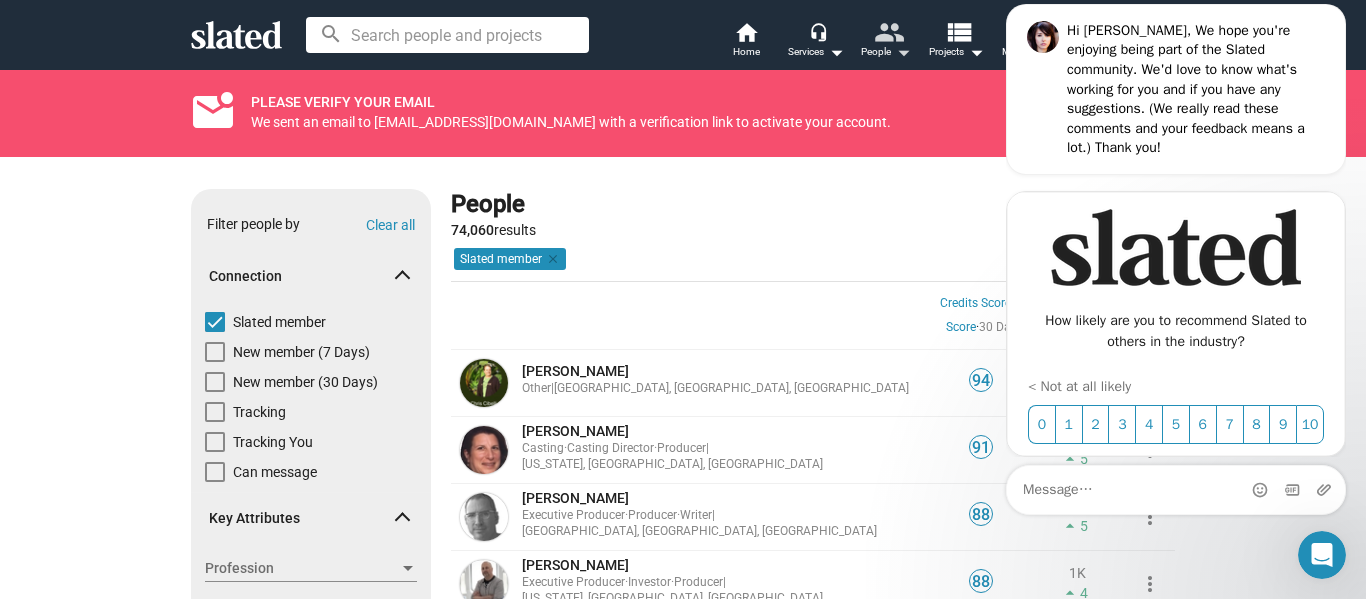 scroll, scrollTop: 0, scrollLeft: 0, axis: both 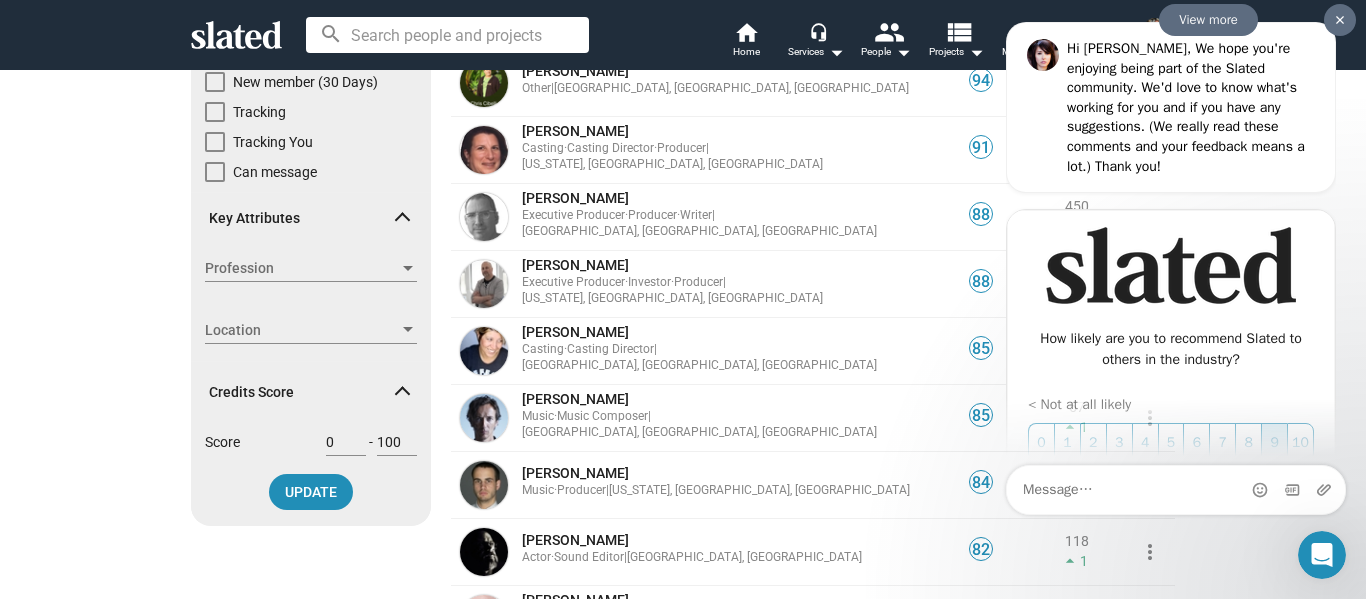 click on "9" at bounding box center (1274, 442) 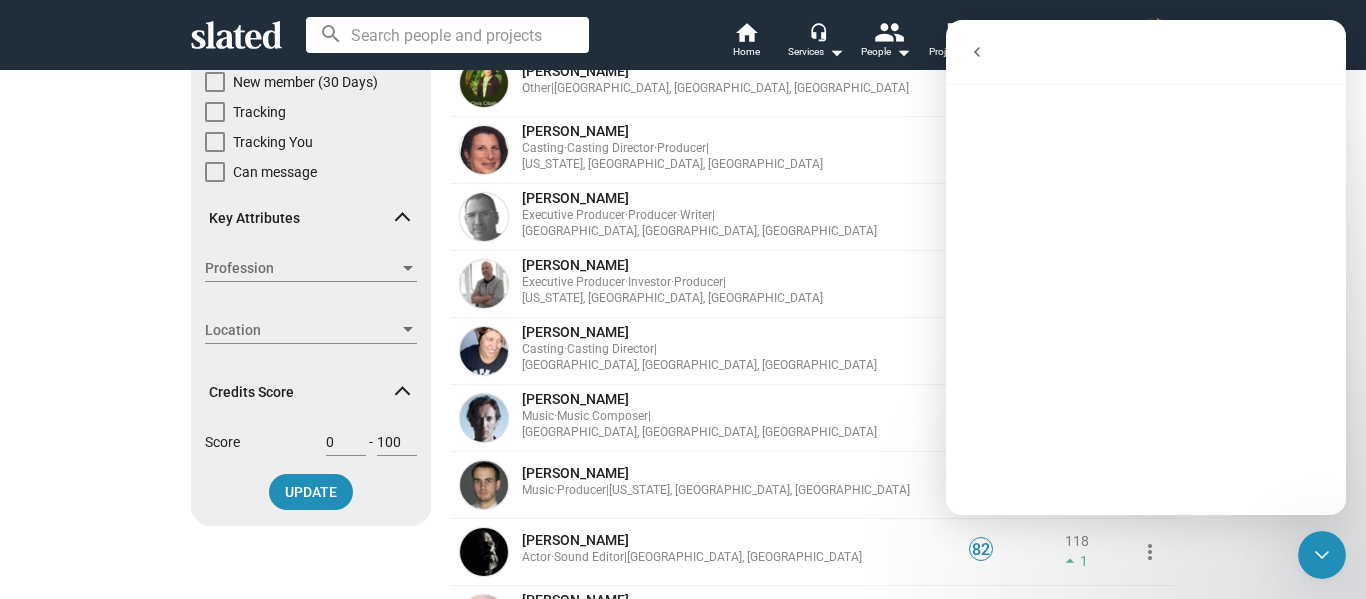 scroll, scrollTop: 0, scrollLeft: 0, axis: both 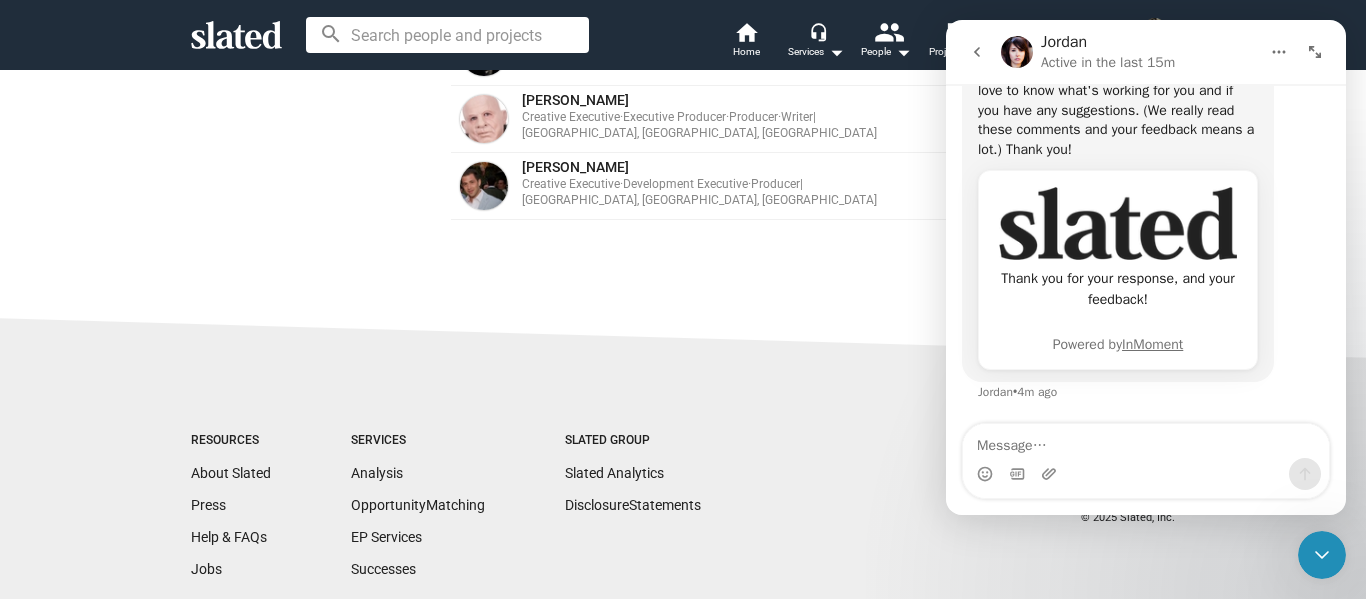 click at bounding box center [1146, 441] 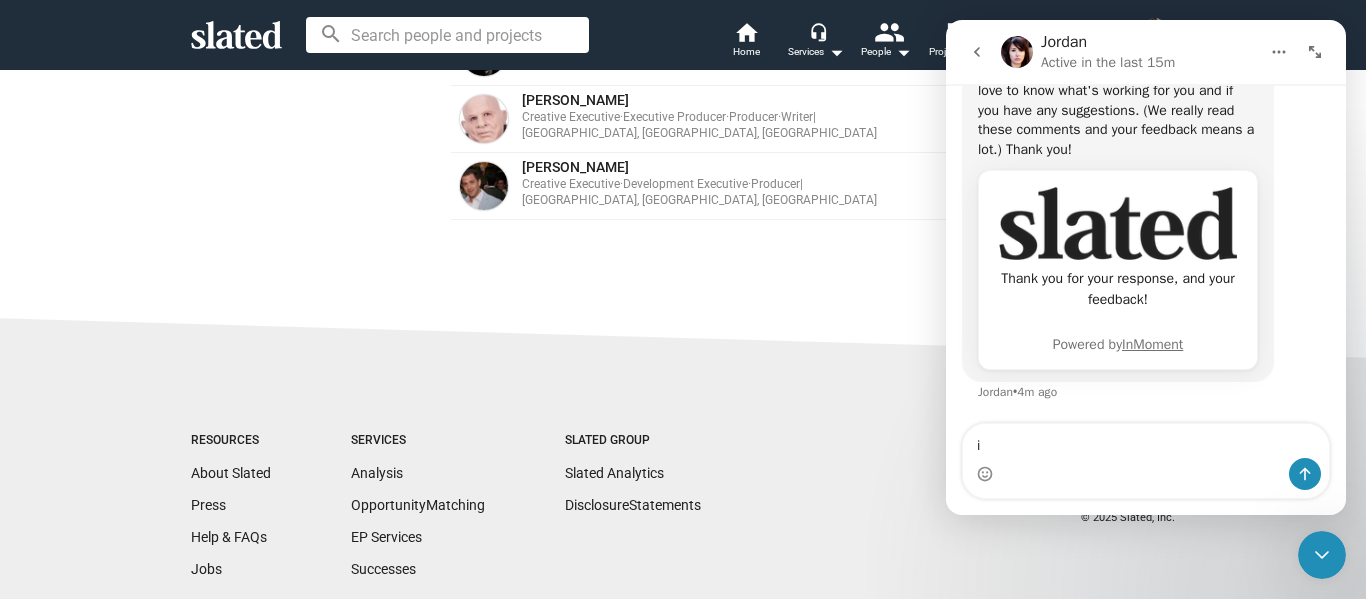 type on "i" 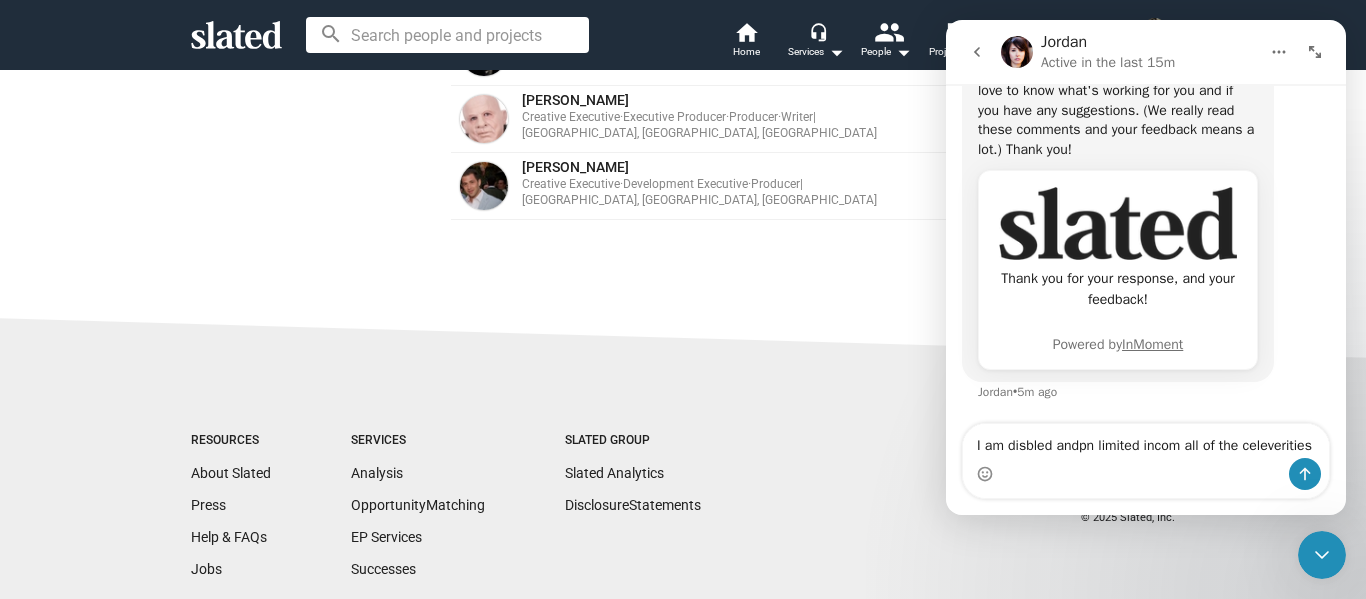 drag, startPoint x: 1046, startPoint y: 446, endPoint x: 1034, endPoint y: 447, distance: 12.0415945 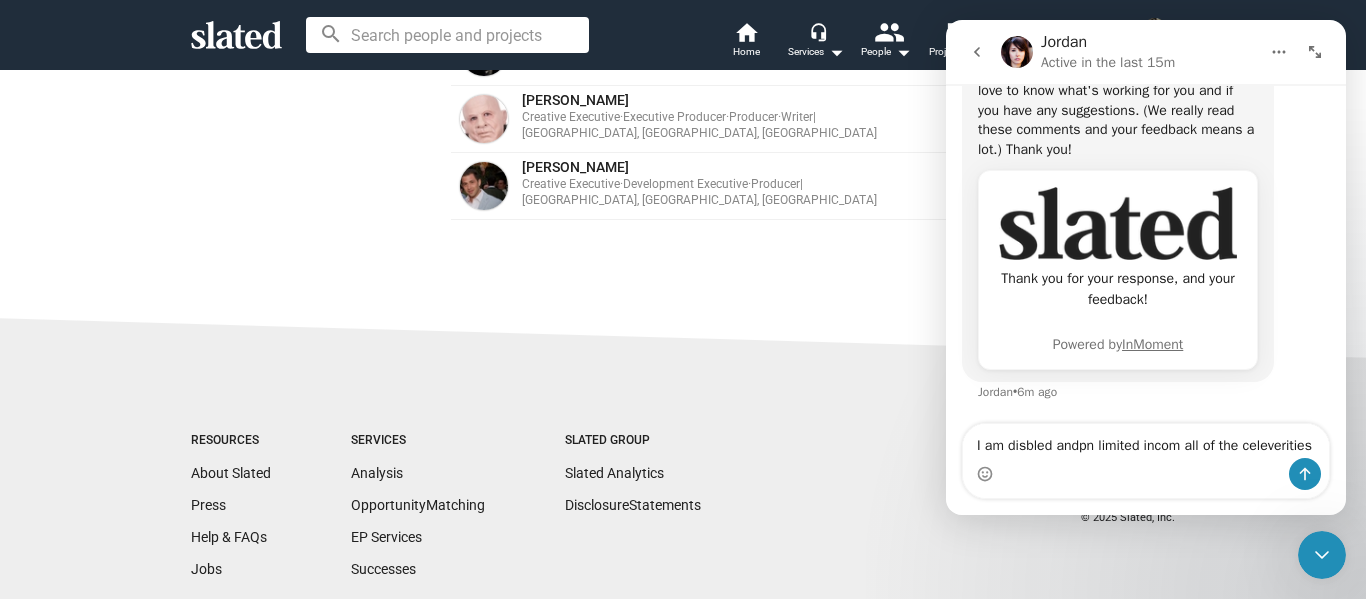 click on "I am disbled andpn limited incom all of the celeverities" at bounding box center [1146, 441] 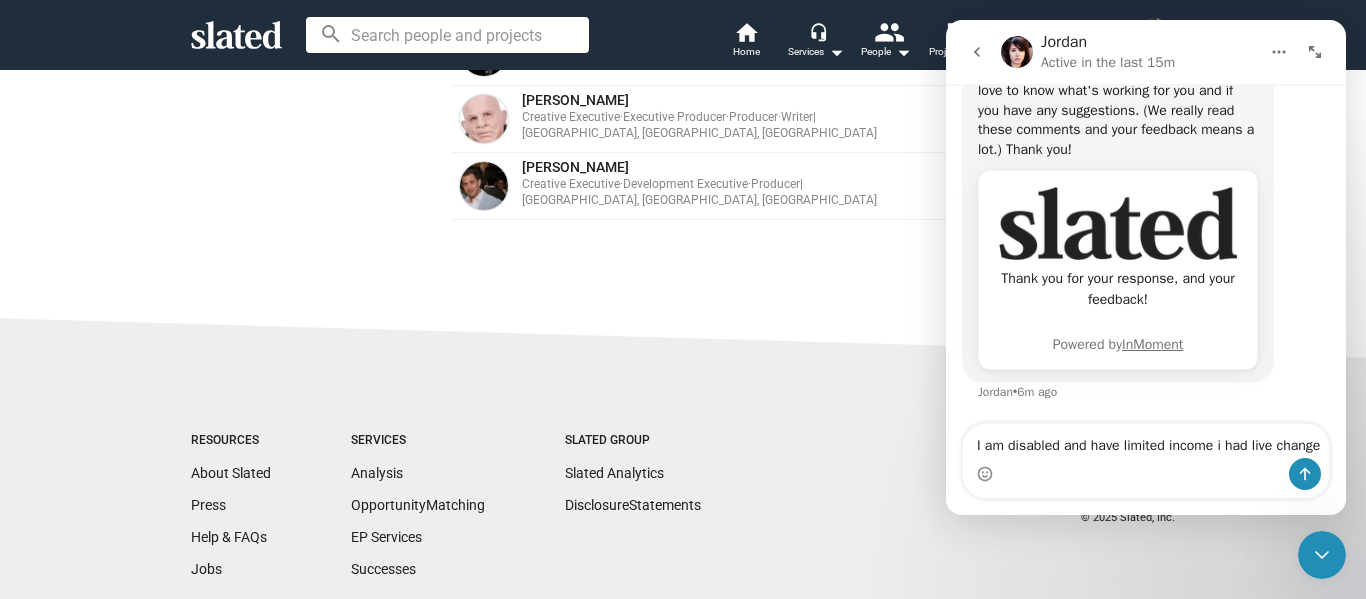 scroll, scrollTop: 178, scrollLeft: 0, axis: vertical 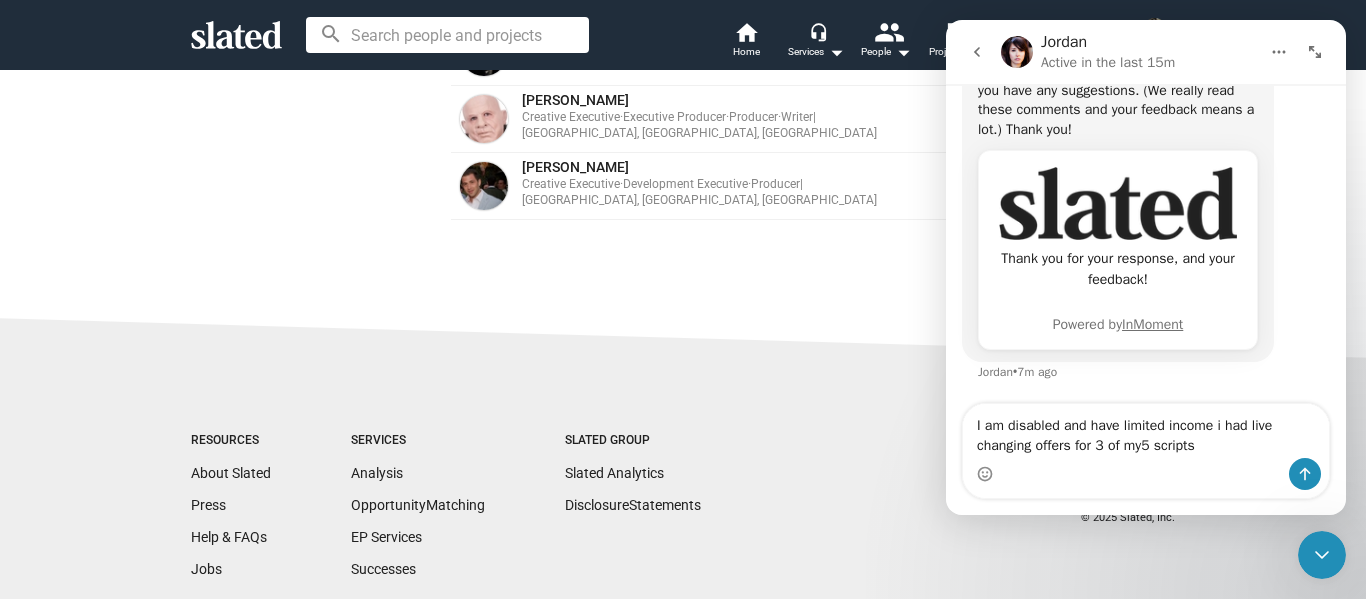 click on "I am disabled and have limited income i had live changing offers for 3 of my5 scripts" at bounding box center (1146, 431) 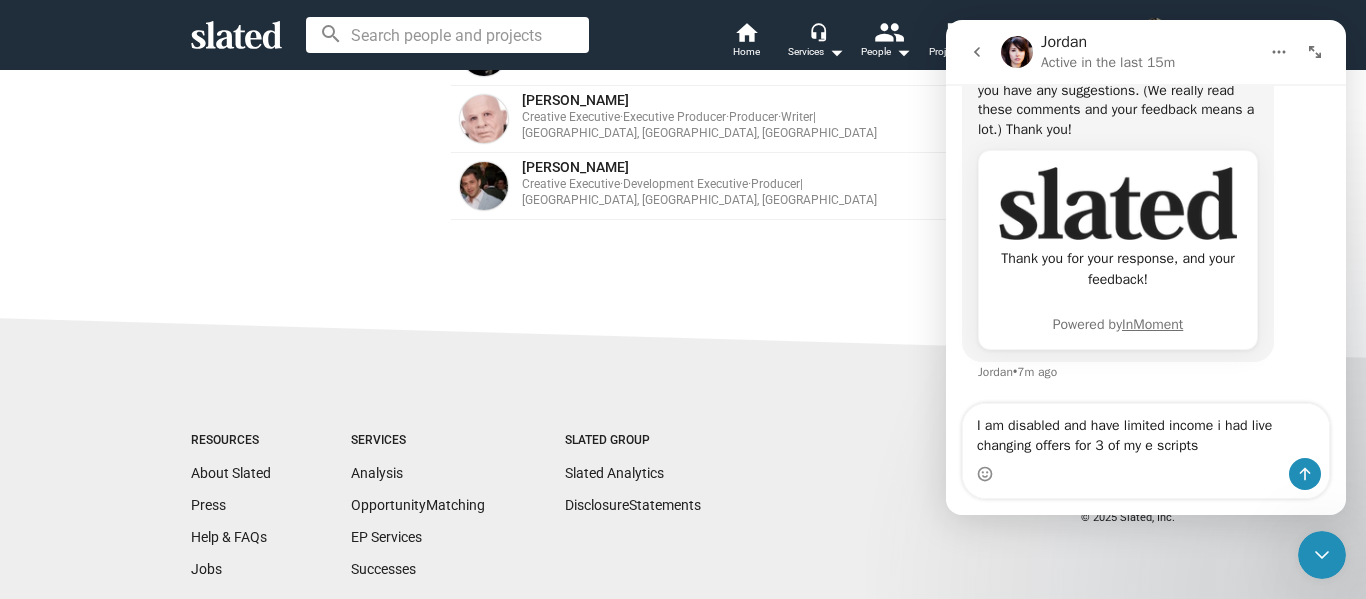 click on "I am disabled and have limited income i had live changing offers for 3 of my e scripts" at bounding box center [1146, 431] 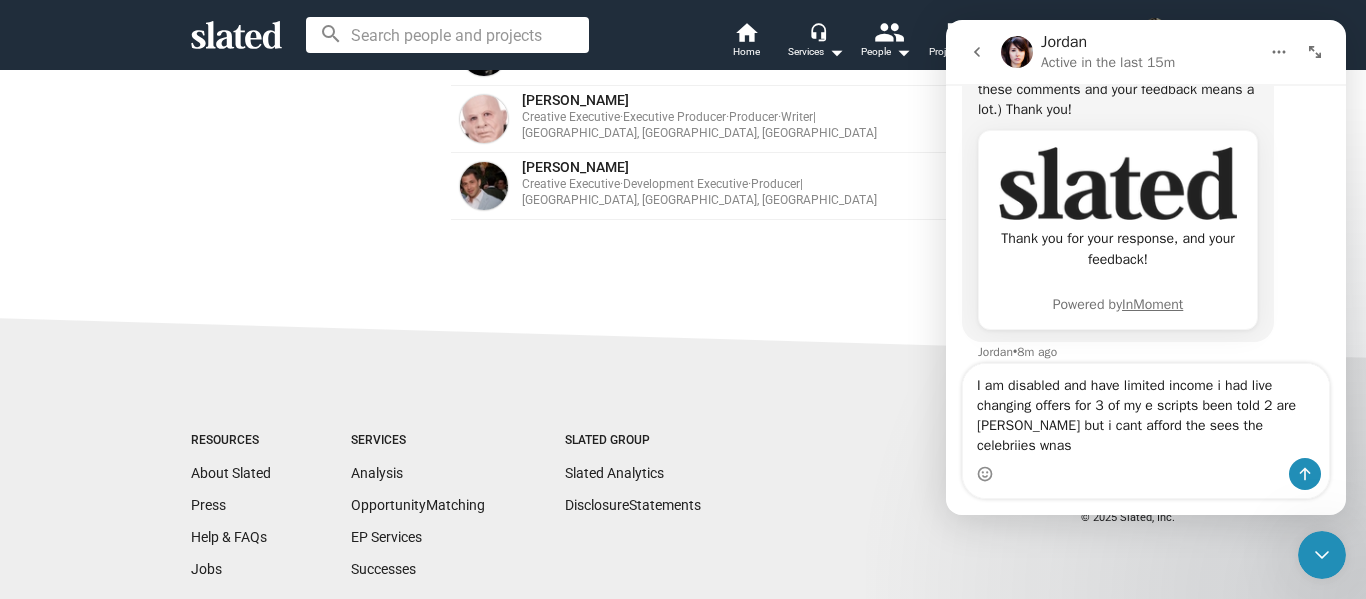 scroll, scrollTop: 218, scrollLeft: 0, axis: vertical 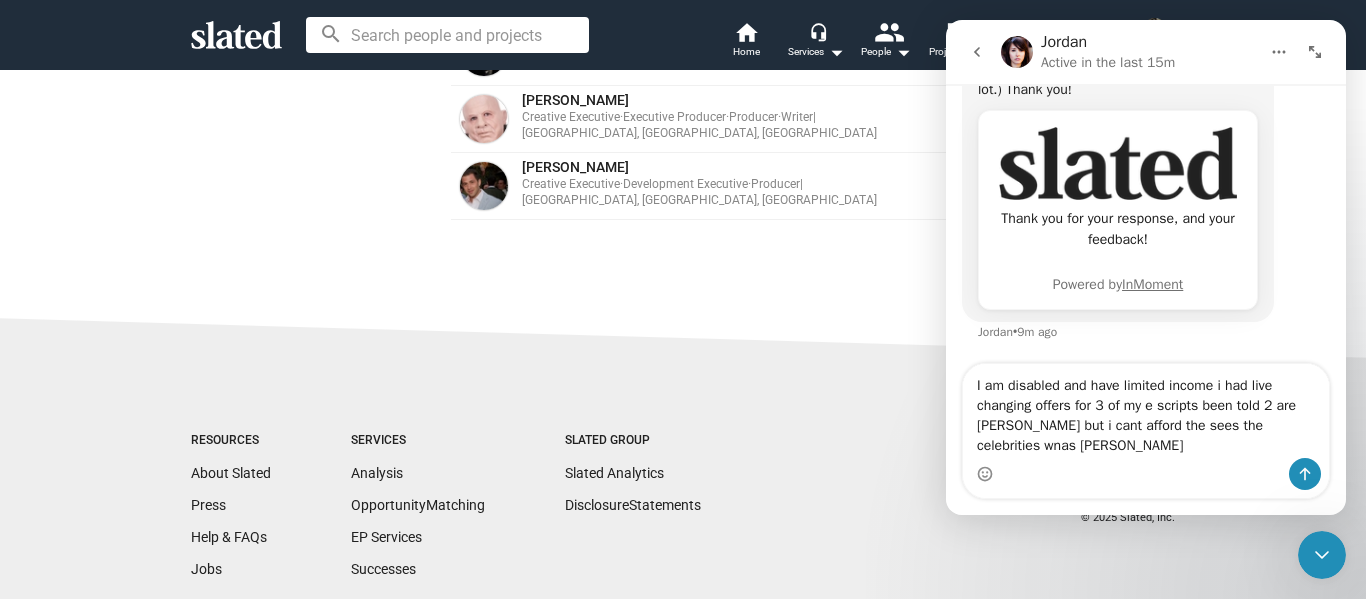 drag, startPoint x: 41, startPoint y: 426, endPoint x: 915, endPoint y: 448, distance: 874.27686 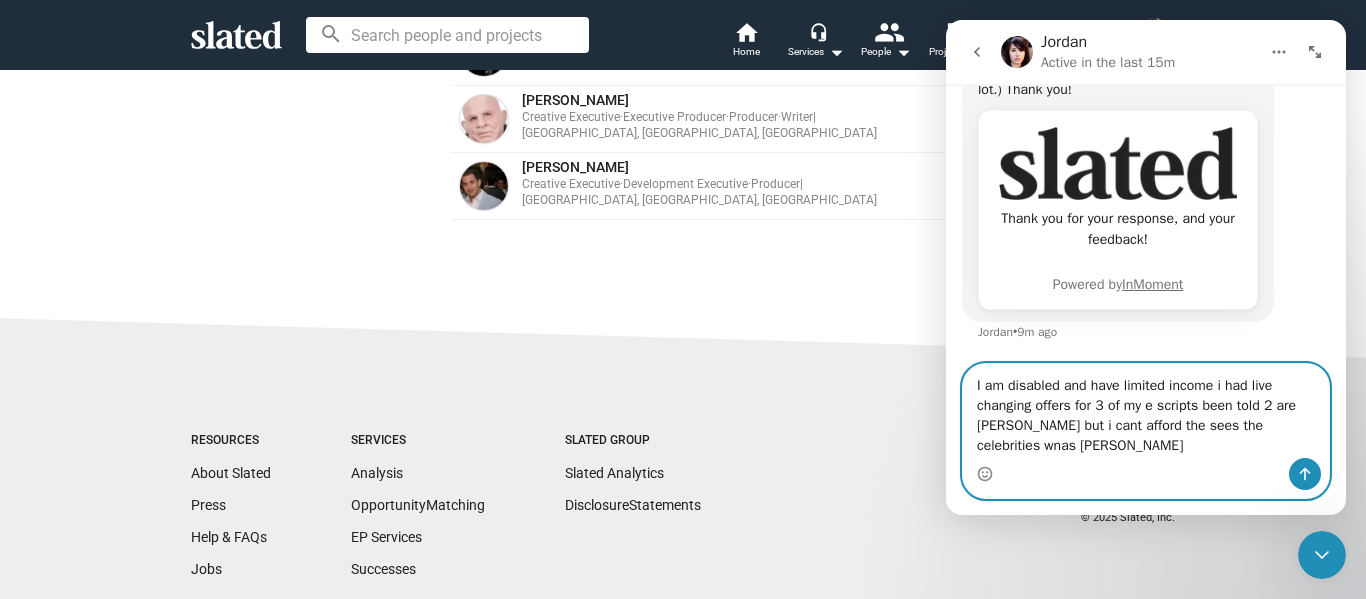 click on "I am disabled and have limited income i had live changing offers for 3 of my e scripts been told 2 are [PERSON_NAME] but i cant afford the sees the celebrities wnas [PERSON_NAME]" at bounding box center (1146, 411) 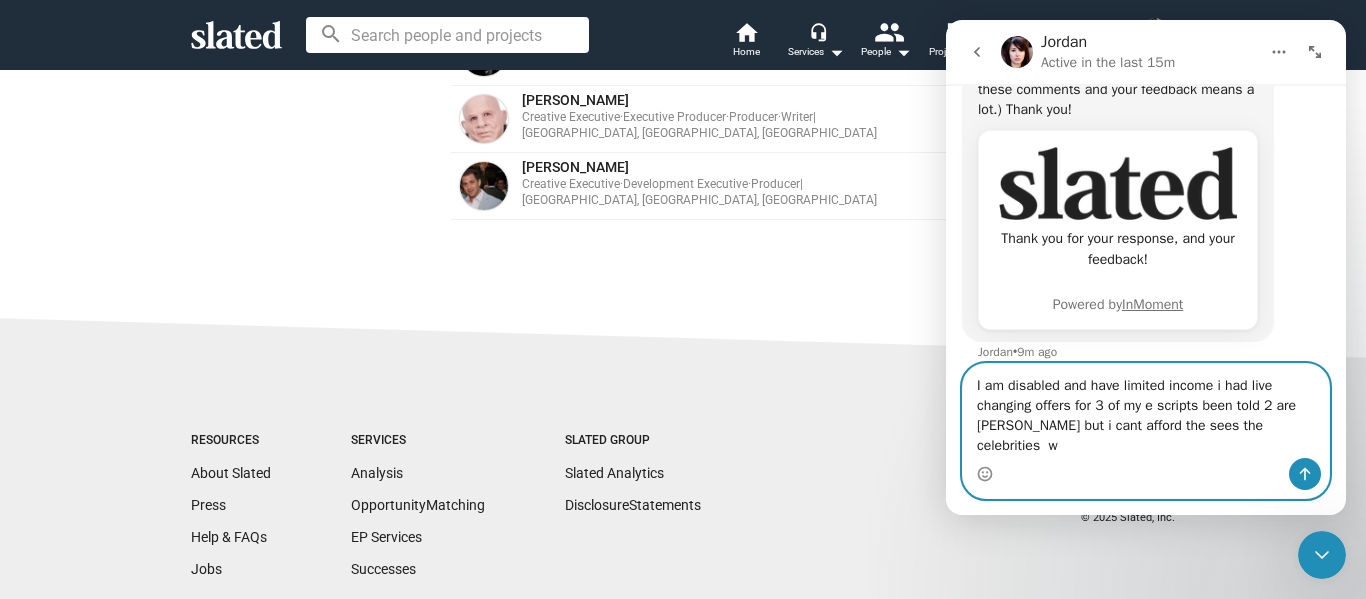 scroll, scrollTop: 218, scrollLeft: 0, axis: vertical 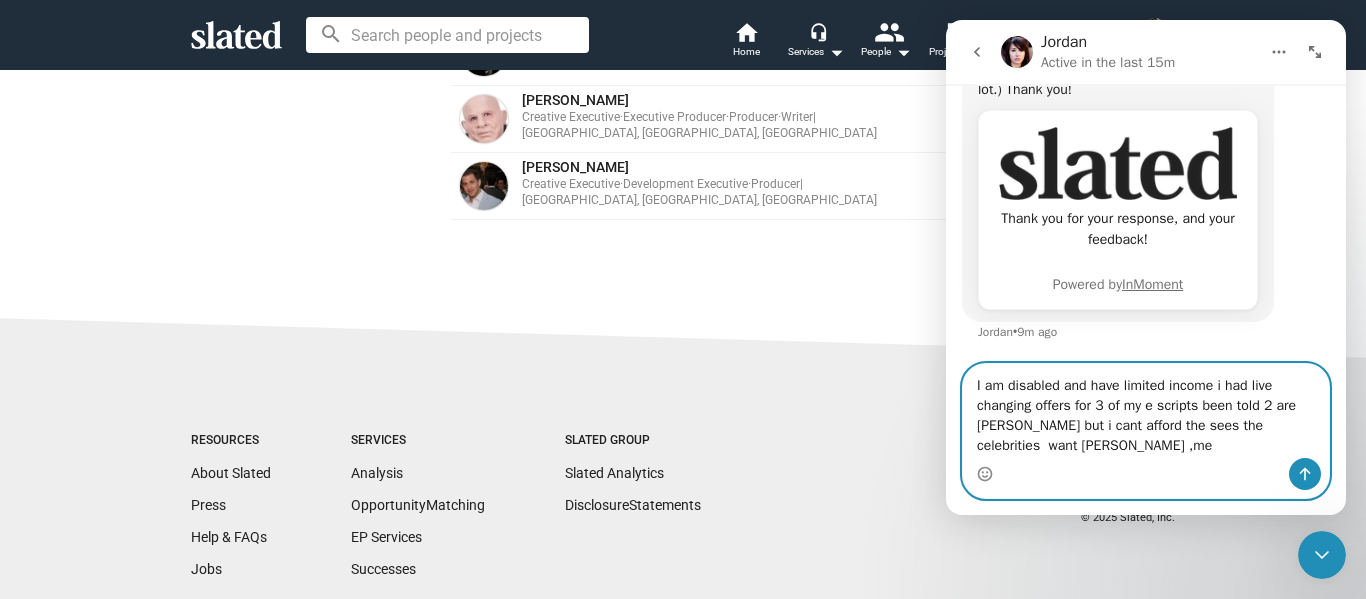 type on "I am disabled and have limited income i had live changing offers for 3 of my e scripts been told 2 are [PERSON_NAME] but i cant afford the sees the celebrities  want from ,me" 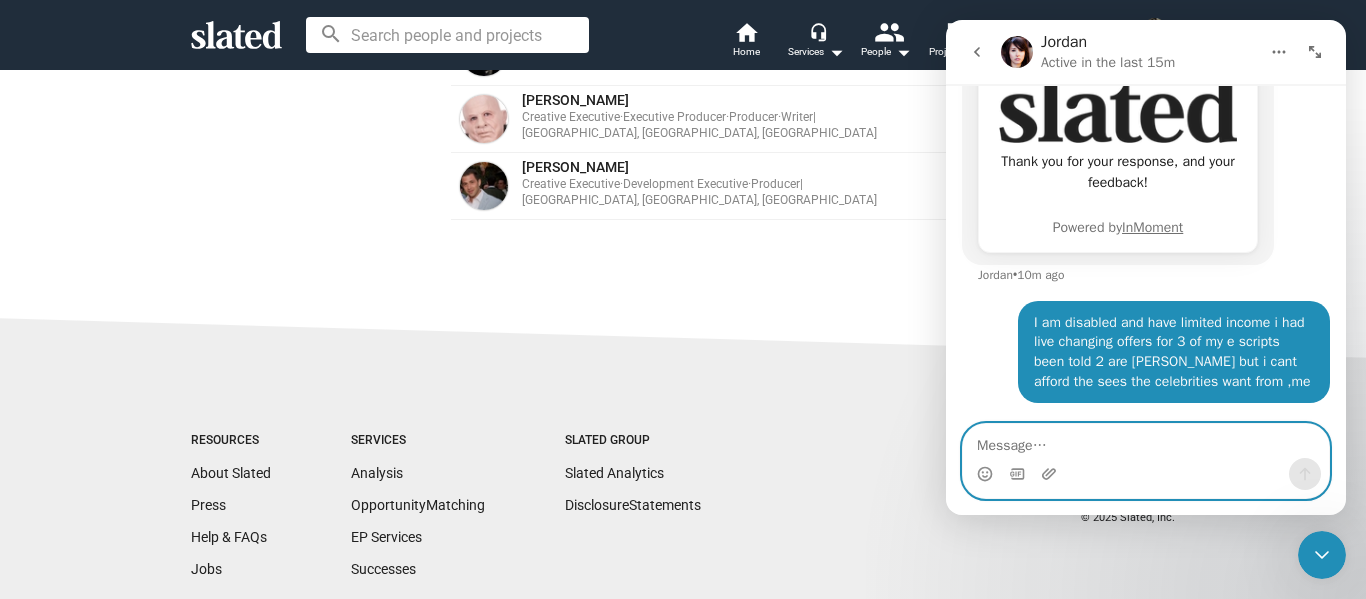 scroll, scrollTop: 276, scrollLeft: 0, axis: vertical 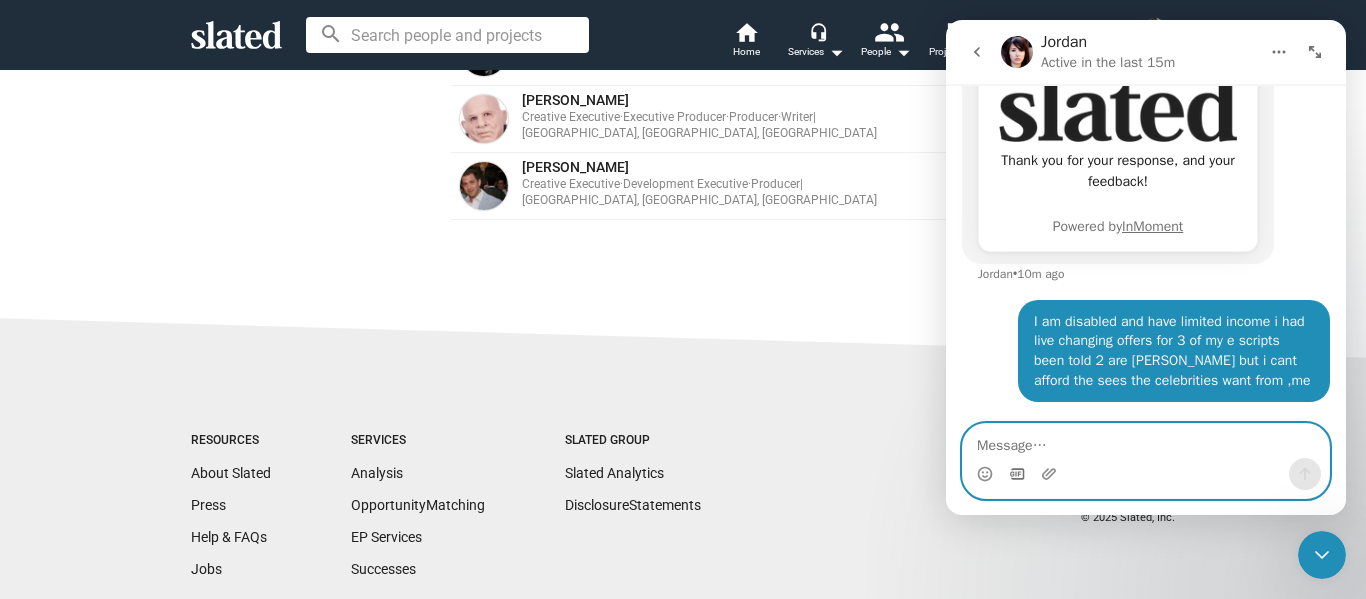 type 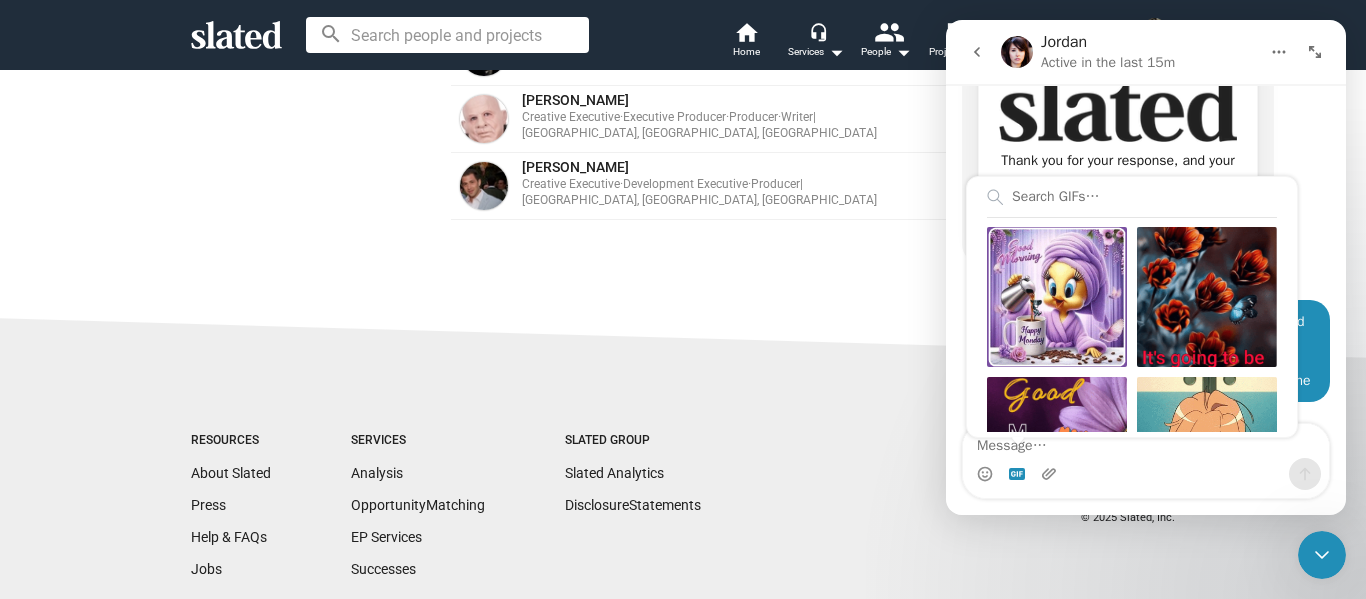 click on "Resources About Slated Press Help & FAQs Jobs Services Analysis Opportunity  Matching EP Services Successes Slated Group Slated Analytics Disclosure  Statements  RSS  film onomics blog Terms of Service  |  Privacy Policy  |  Cookie Policy  |  Do not sell my personal information Electronic Consent & Delivery Agreement  |  Investment Management Agreement
All rights reserved. © 2025 Slated, Inc." at bounding box center [683, 523] 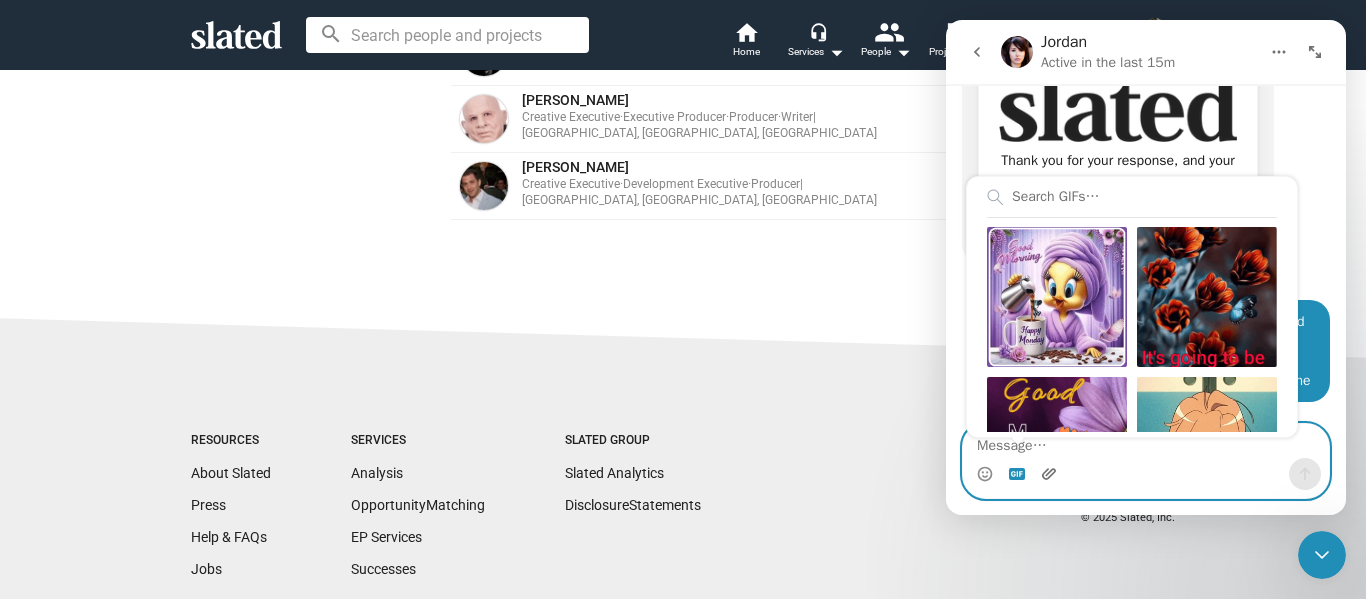 click 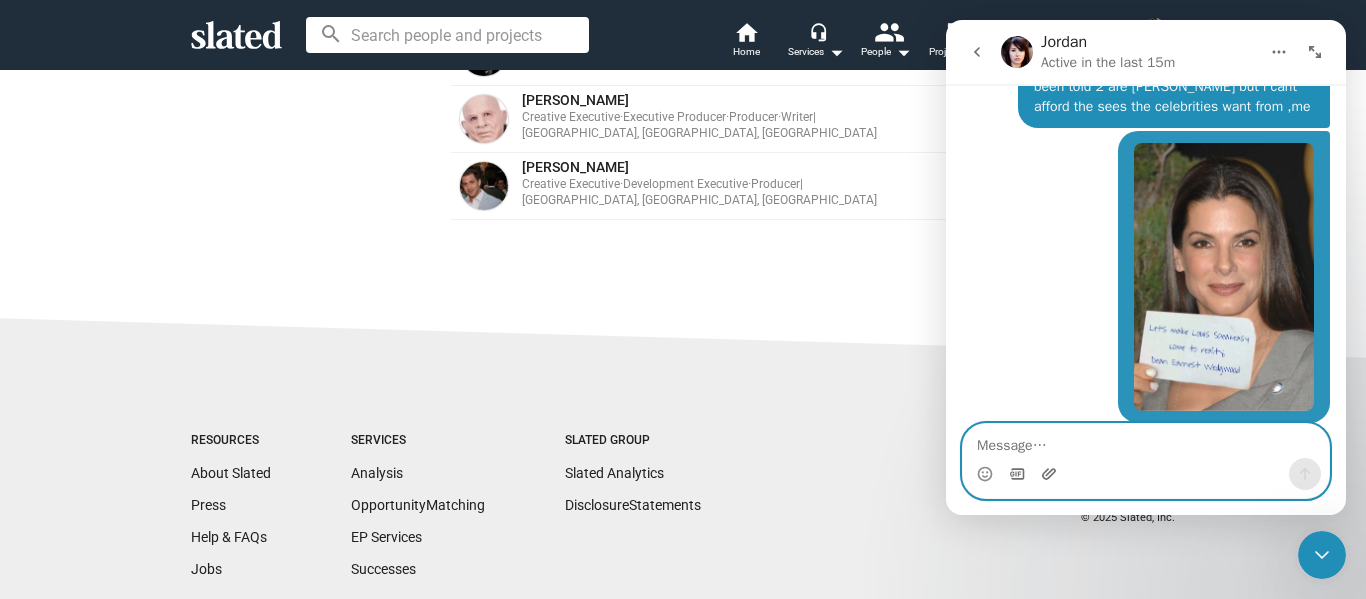 scroll, scrollTop: 570, scrollLeft: 0, axis: vertical 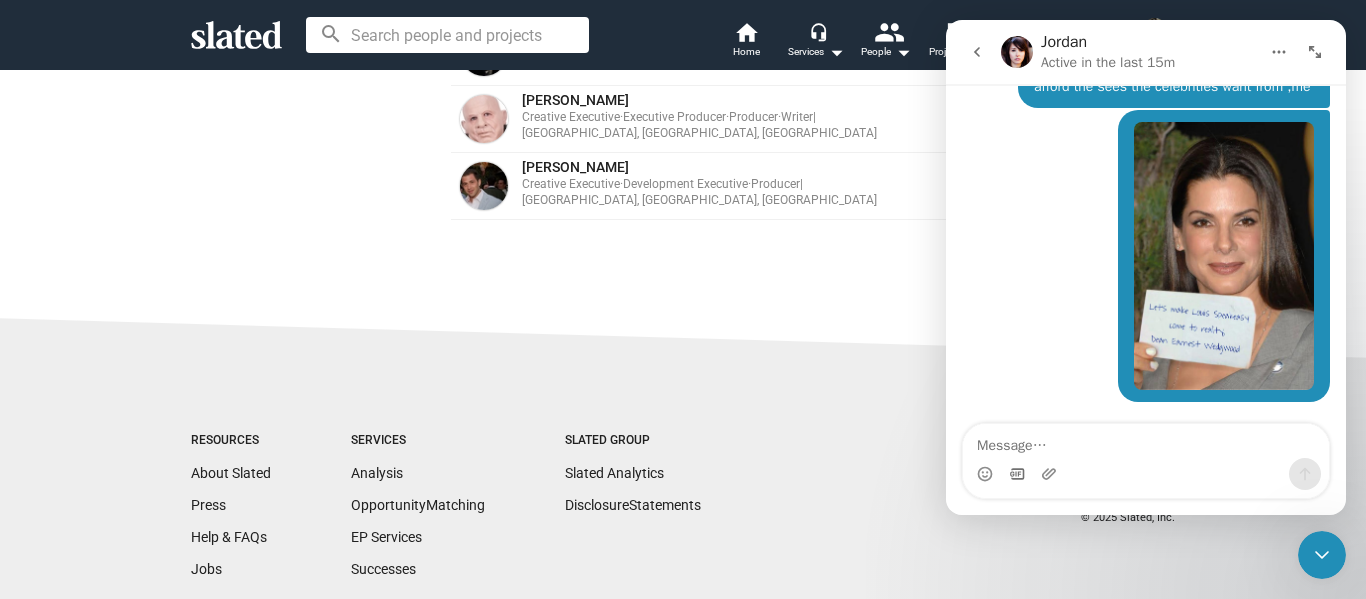 click at bounding box center [1051, 474] 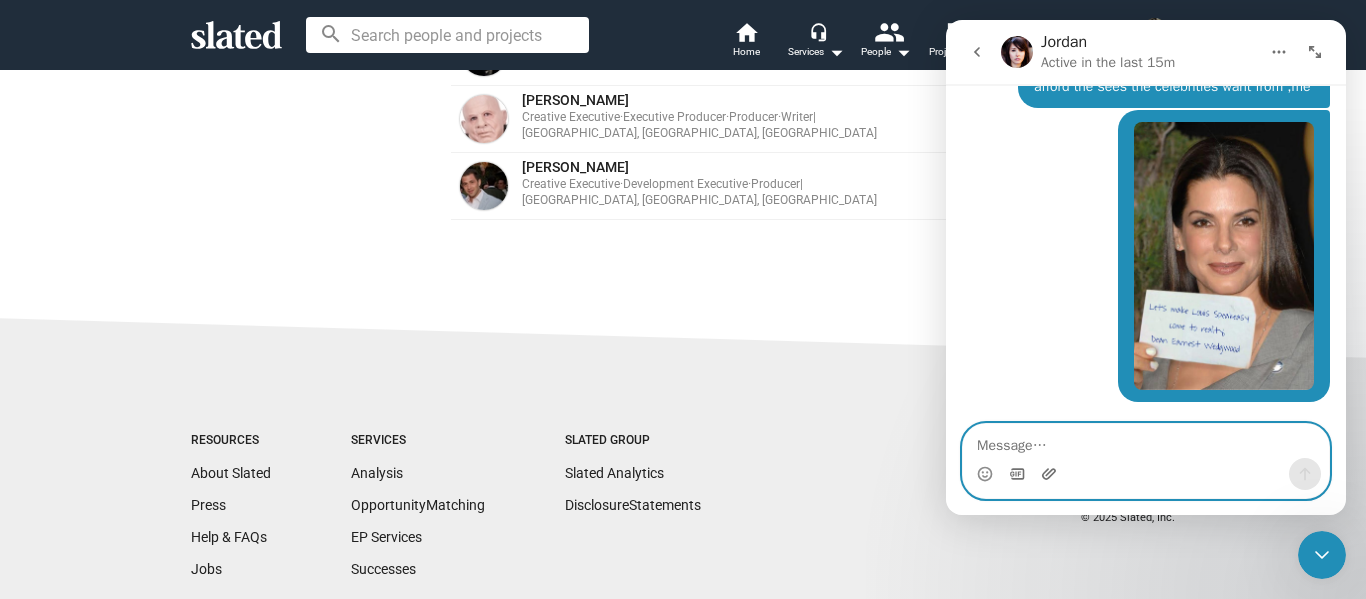 click 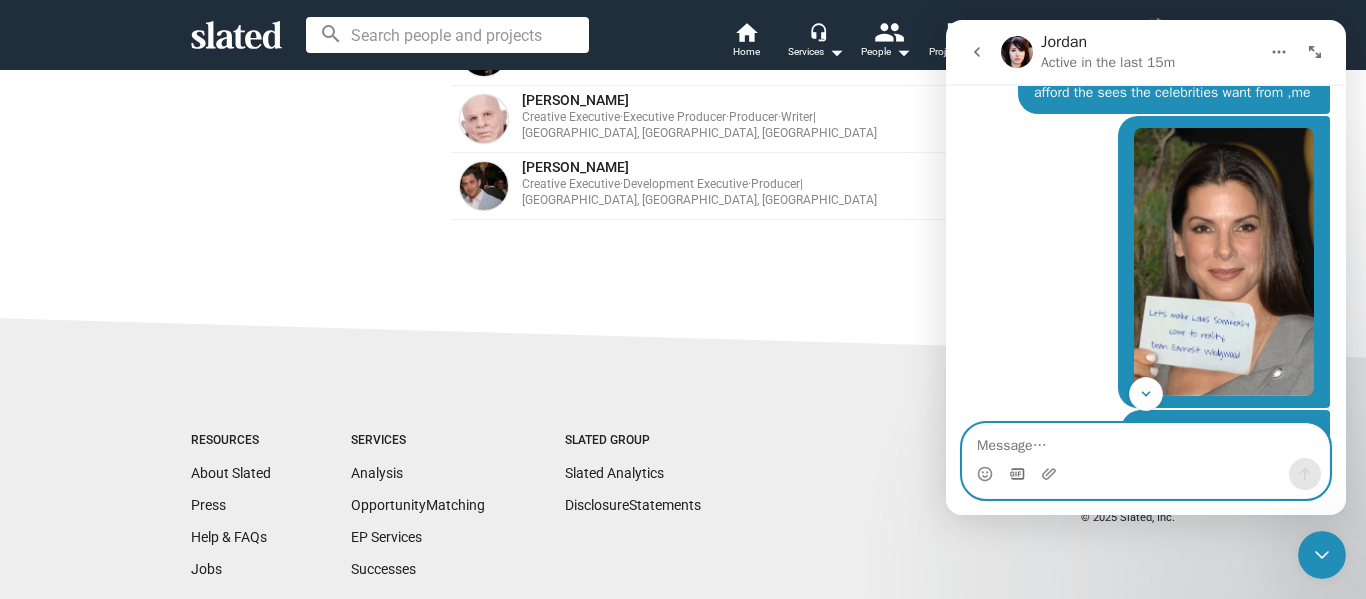 scroll, scrollTop: 664, scrollLeft: 0, axis: vertical 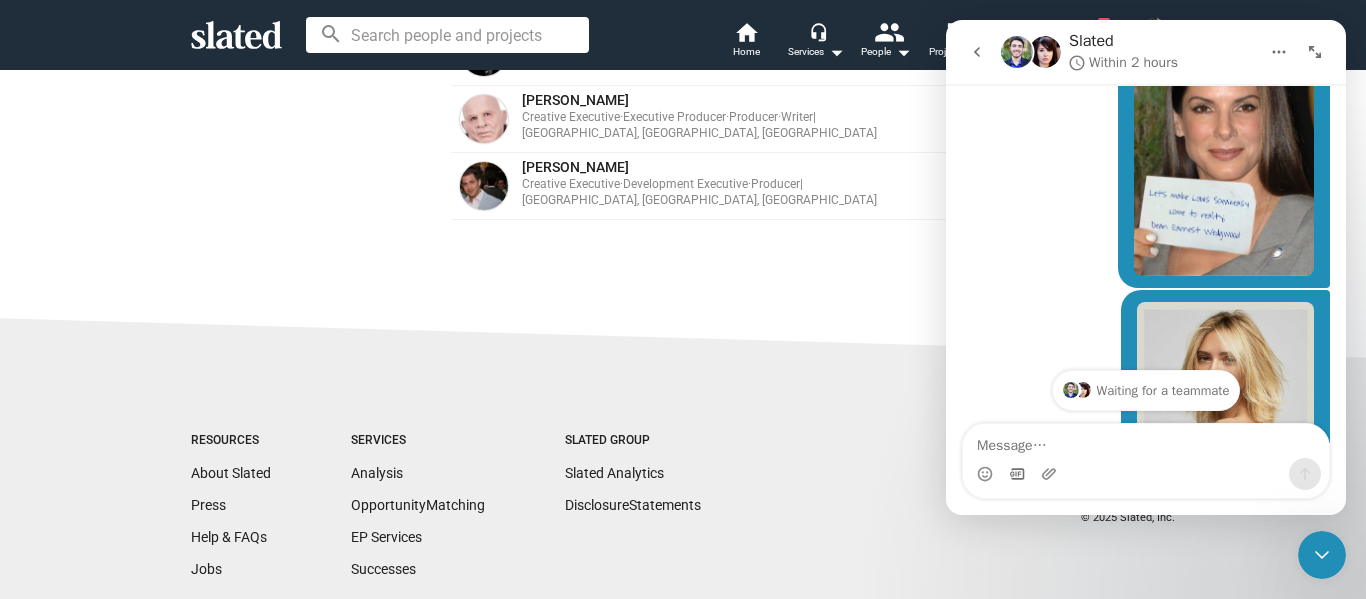 click 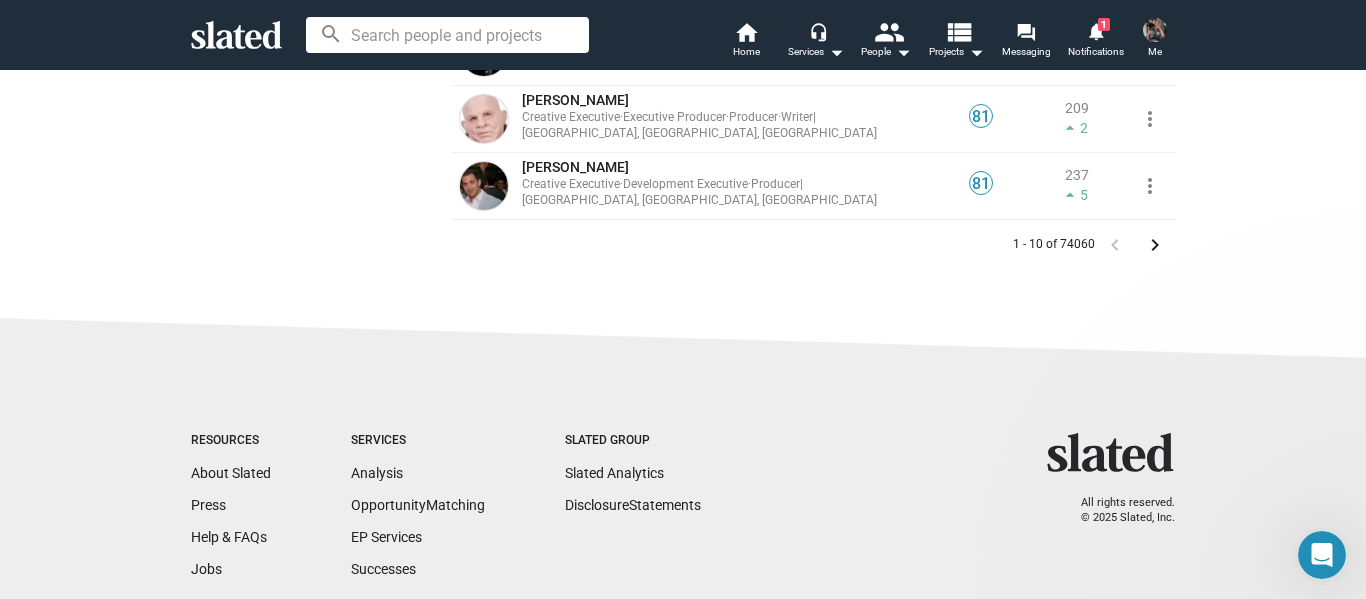 scroll, scrollTop: 0, scrollLeft: 0, axis: both 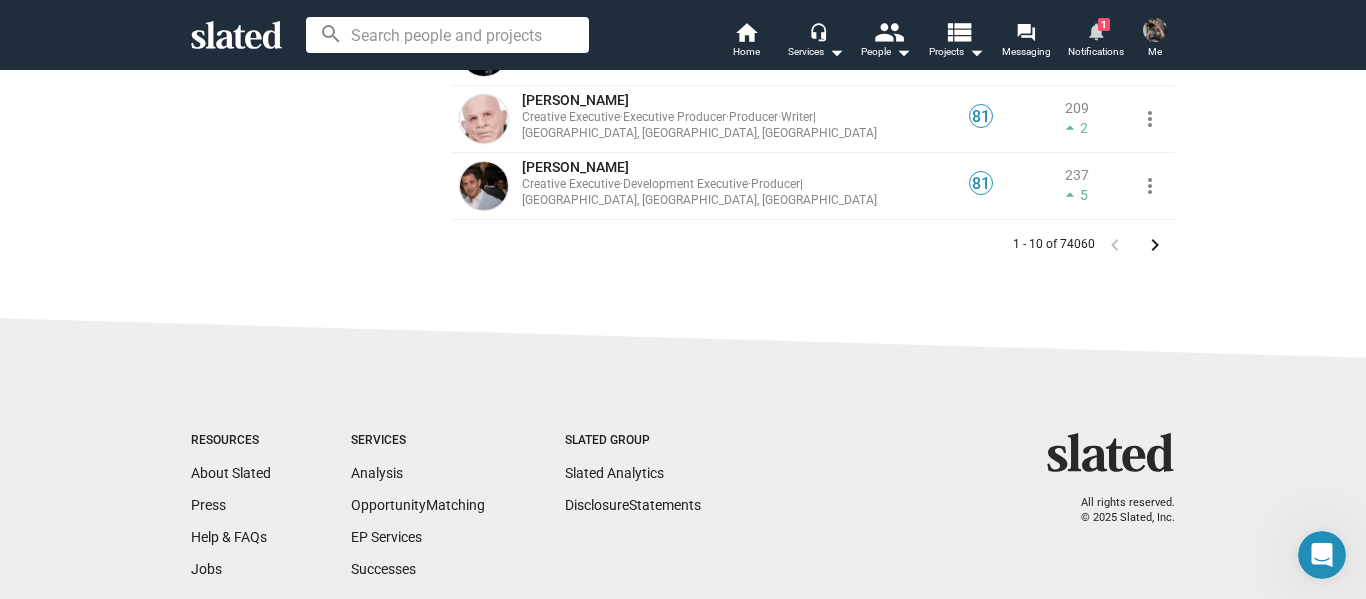 click on "1" at bounding box center (1104, 24) 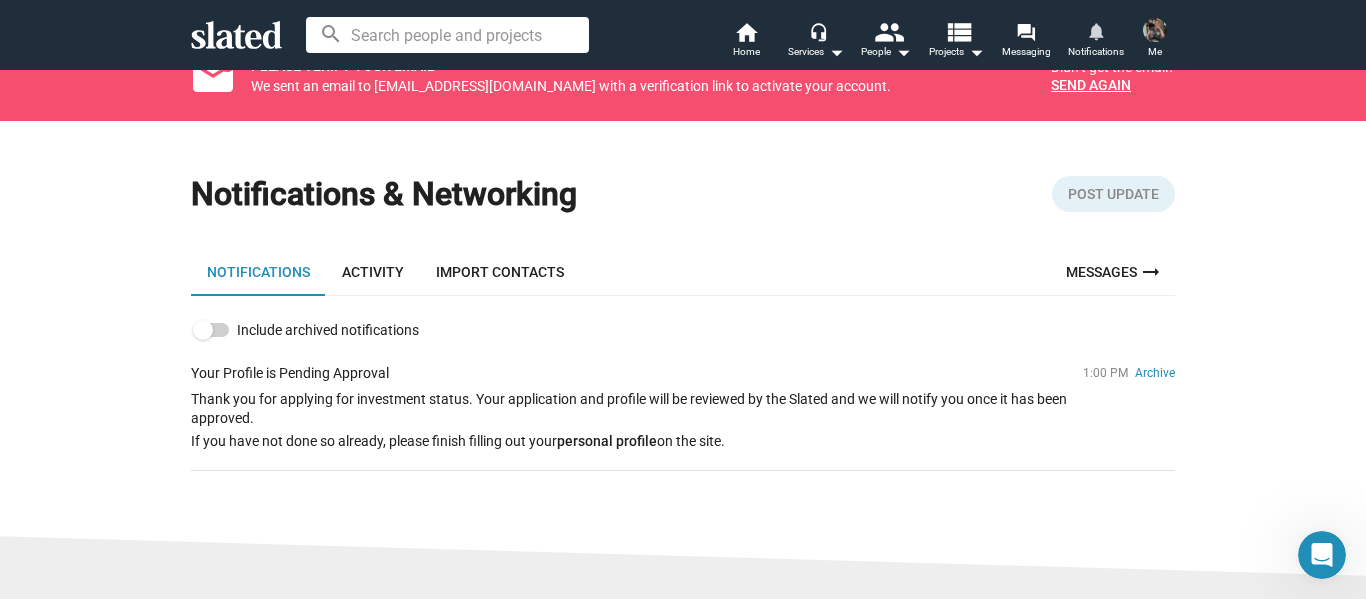 scroll, scrollTop: 0, scrollLeft: 0, axis: both 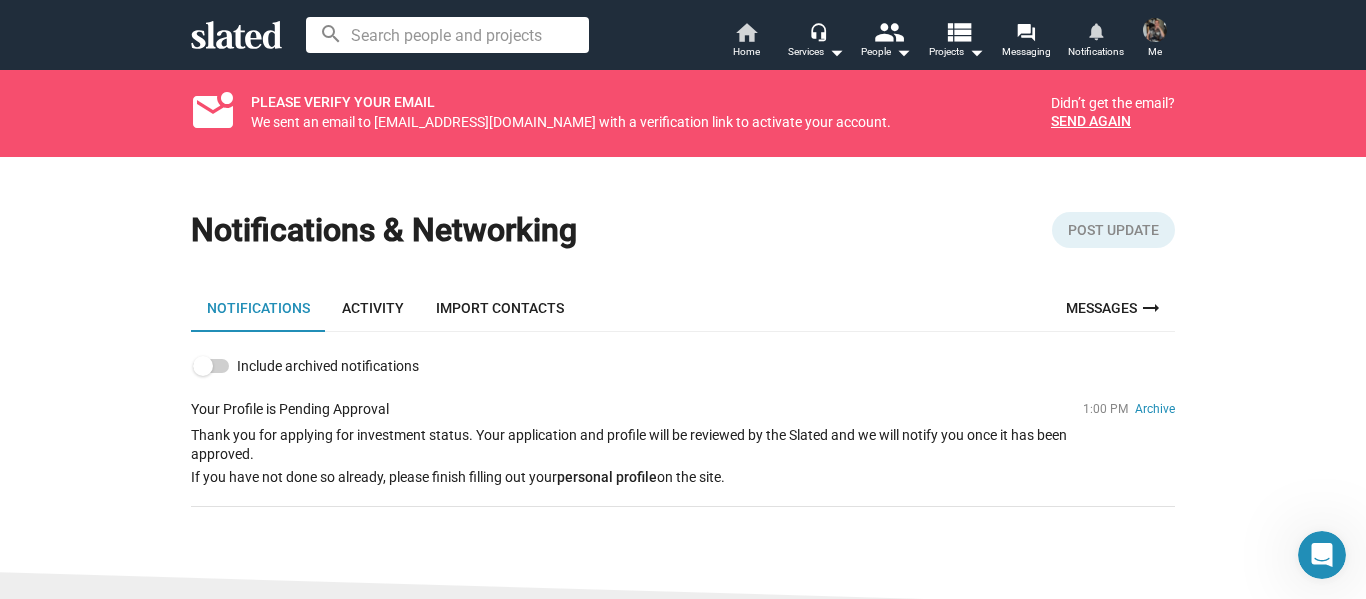 click on "home" at bounding box center [746, 32] 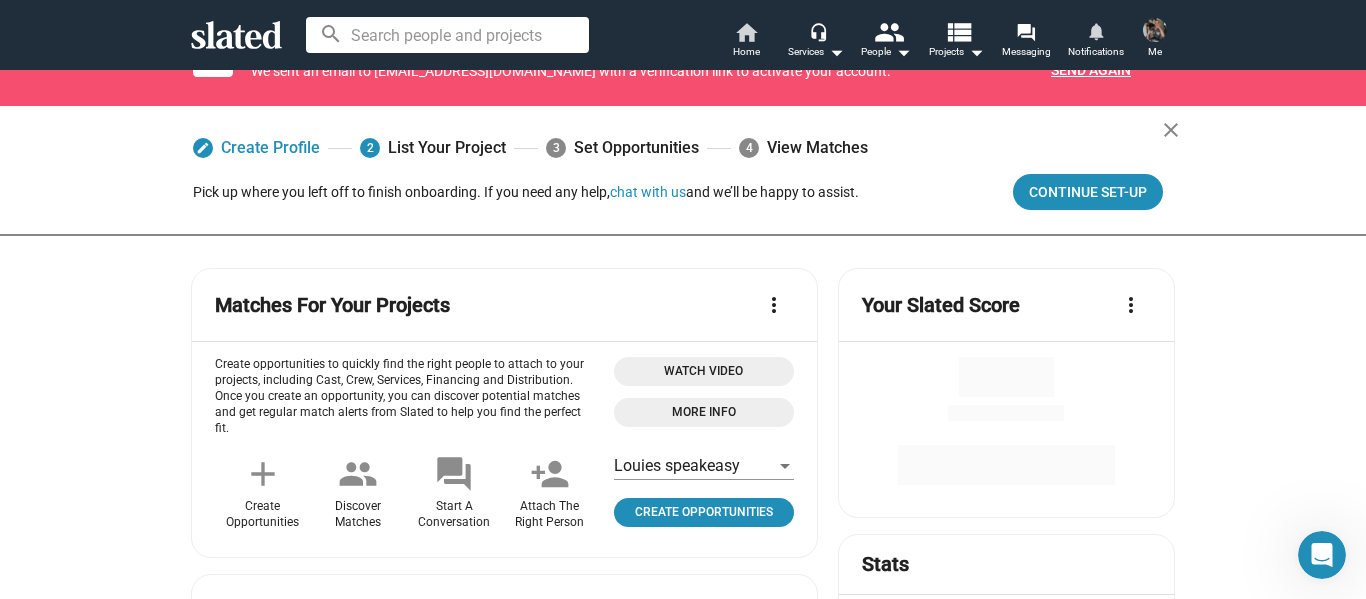 scroll, scrollTop: 100, scrollLeft: 0, axis: vertical 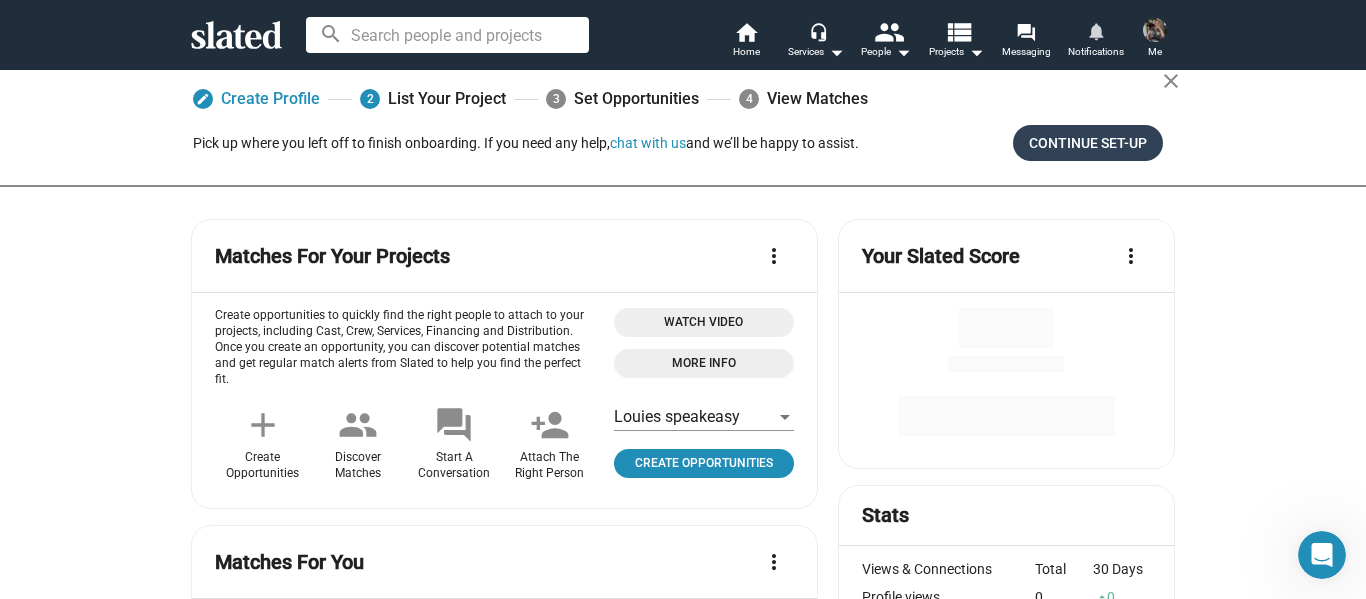 click on "Continue Set-up" 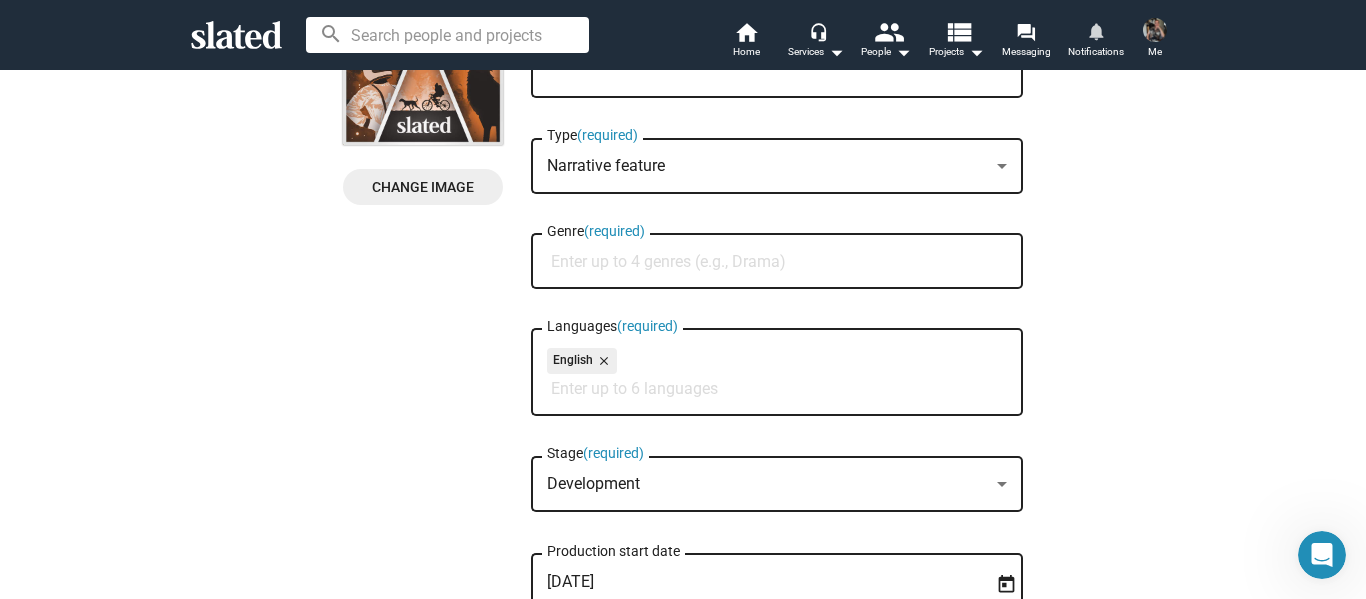 scroll, scrollTop: 300, scrollLeft: 0, axis: vertical 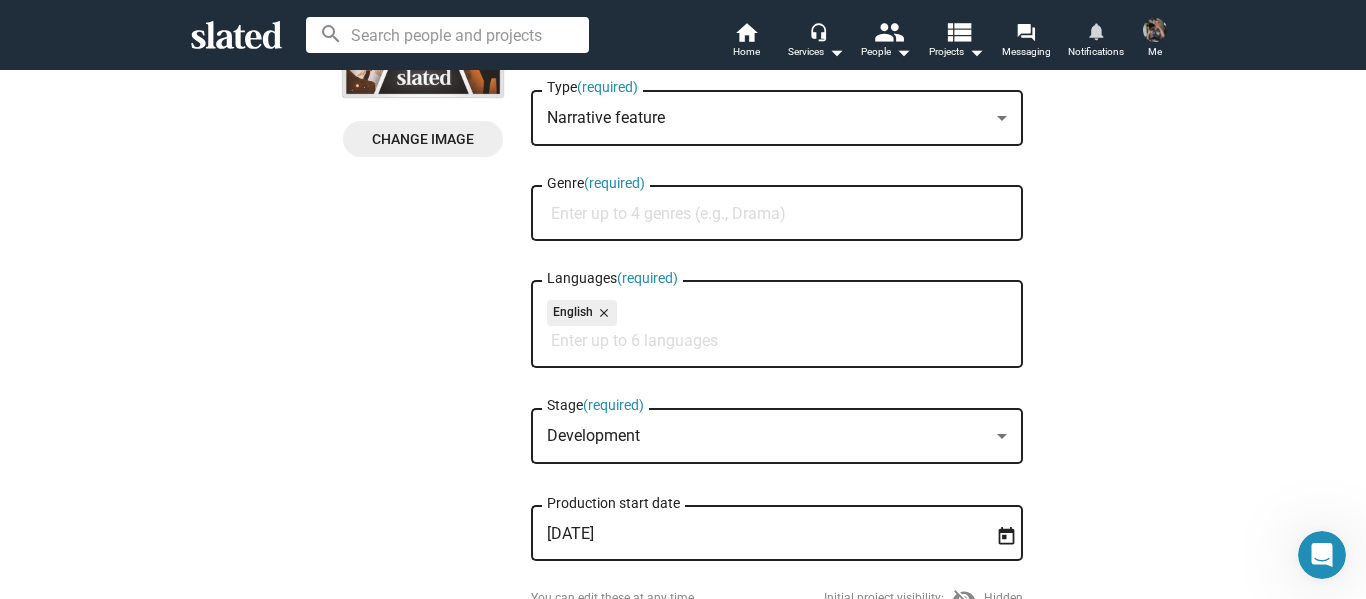 click on "Genre  (required)" at bounding box center [781, 214] 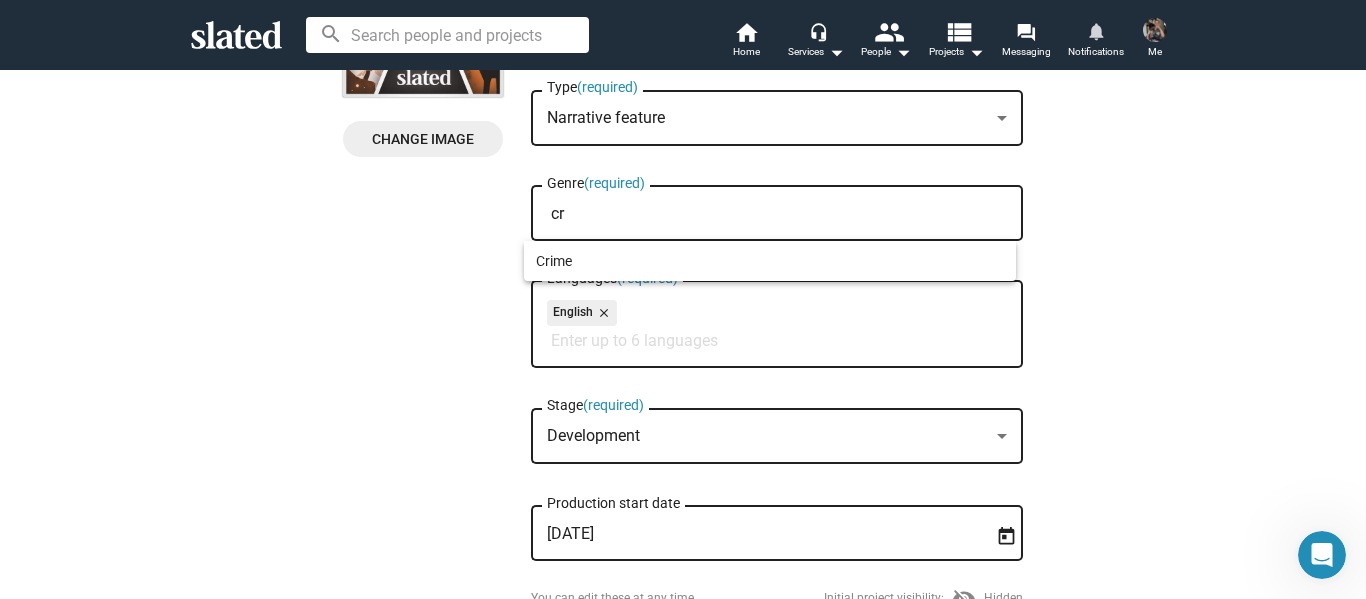 type on "c" 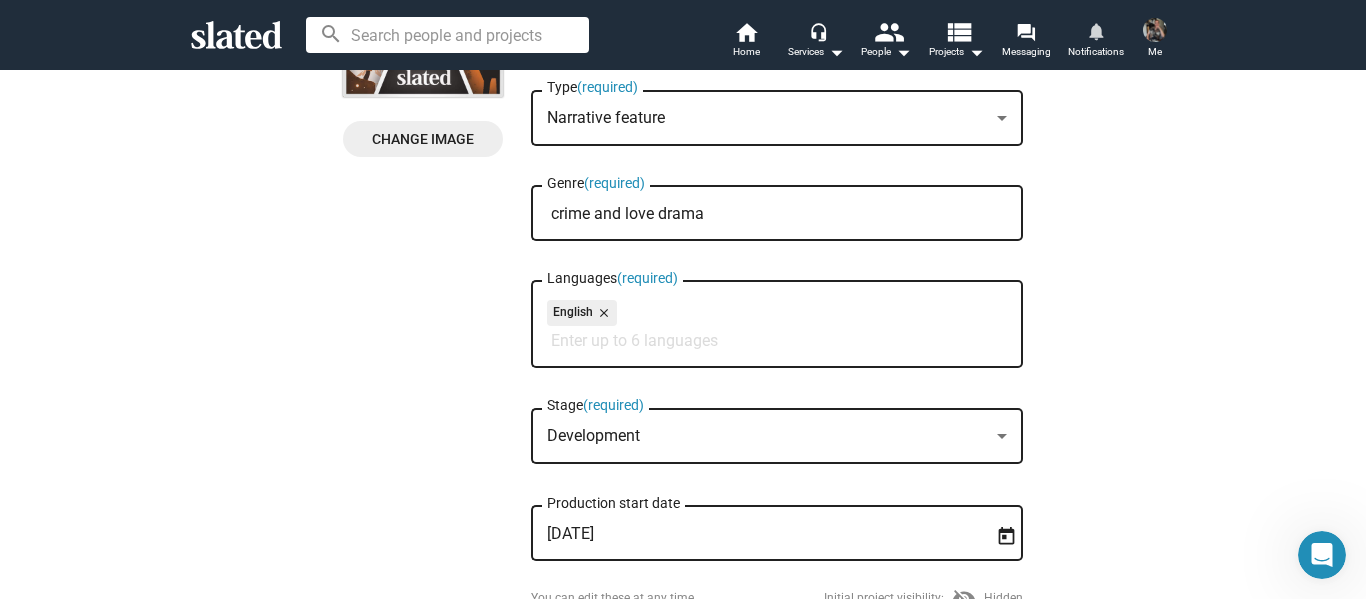 type on "crime and love drama" 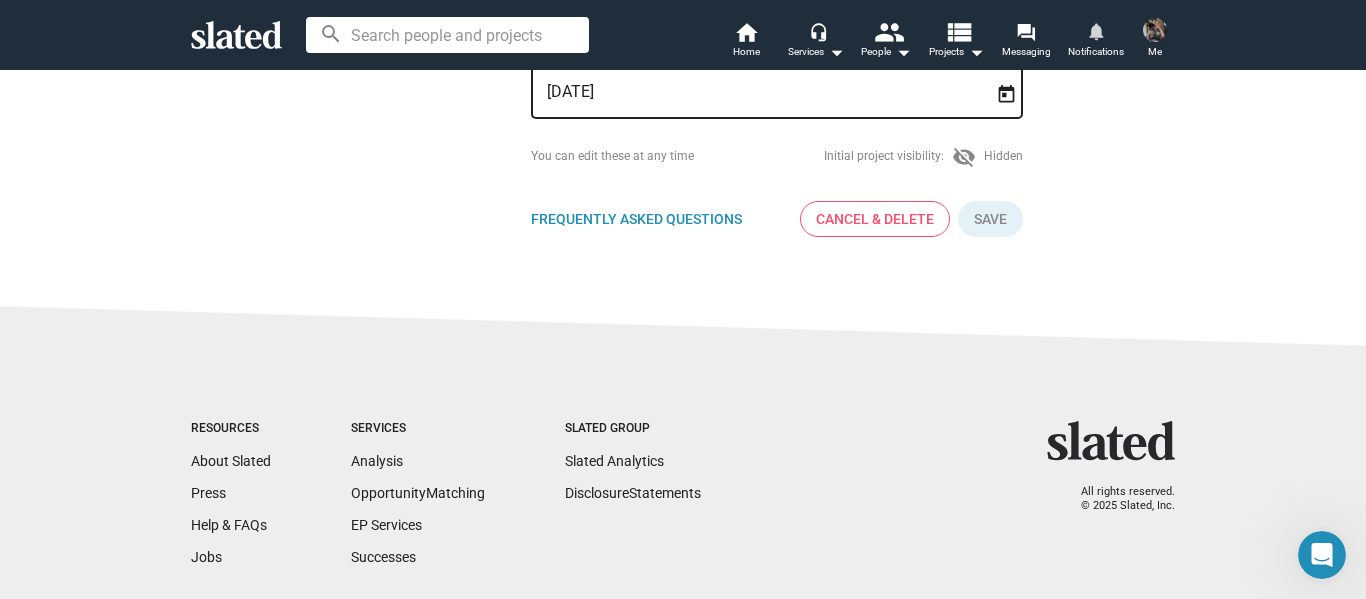 scroll, scrollTop: 798, scrollLeft: 0, axis: vertical 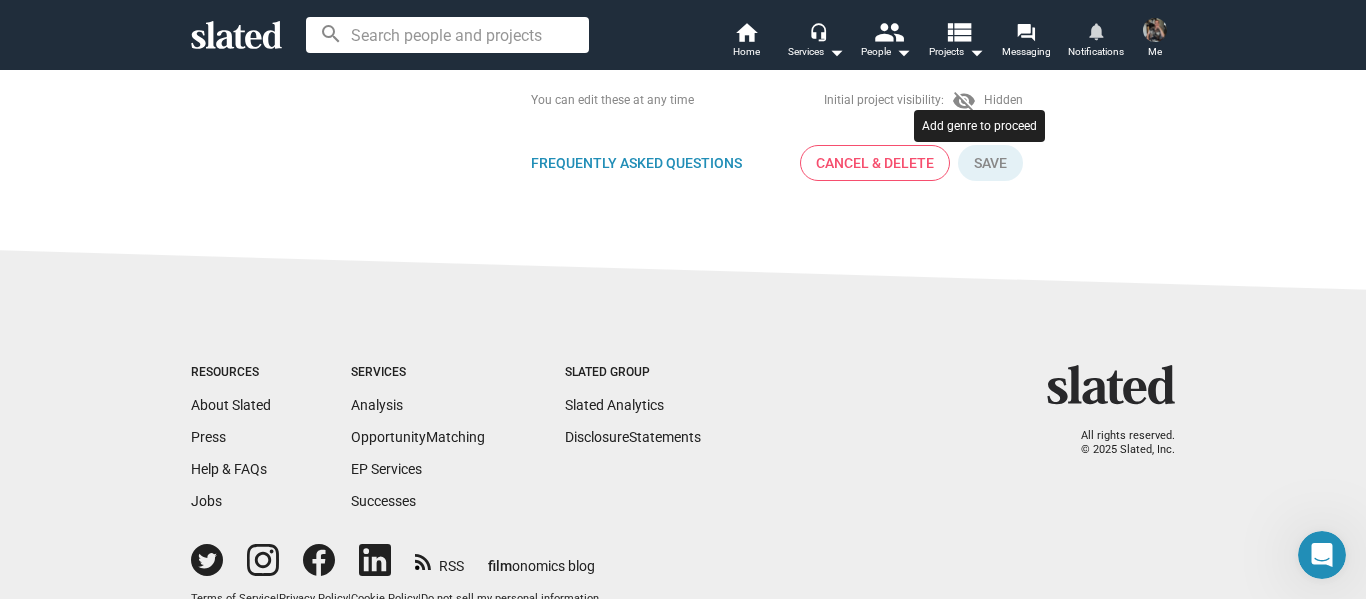 click 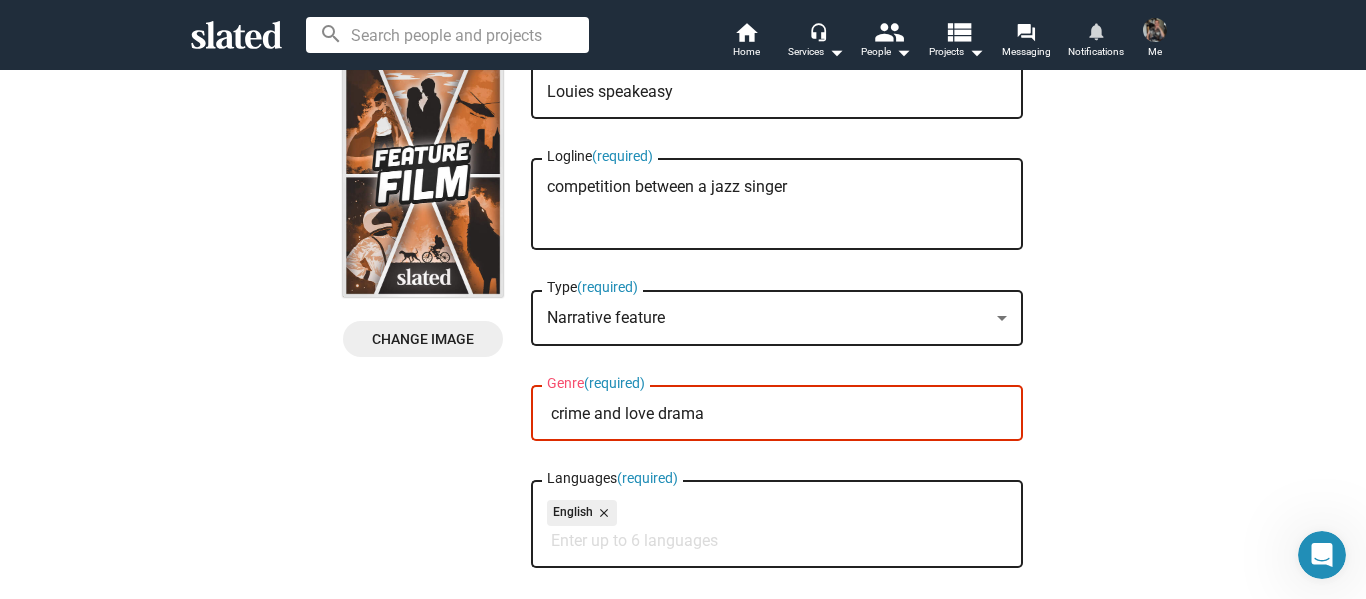scroll, scrollTop: 98, scrollLeft: 0, axis: vertical 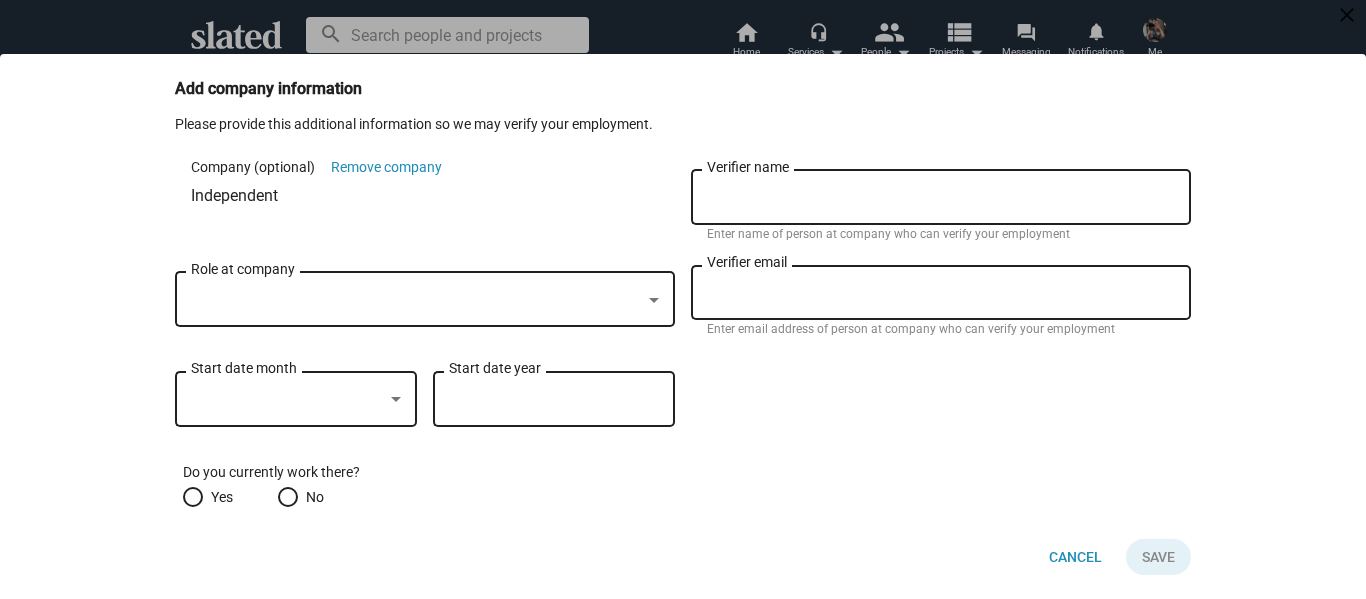 click on "I'm an investor  (apply for investor status)" at bounding box center (388, 1631) 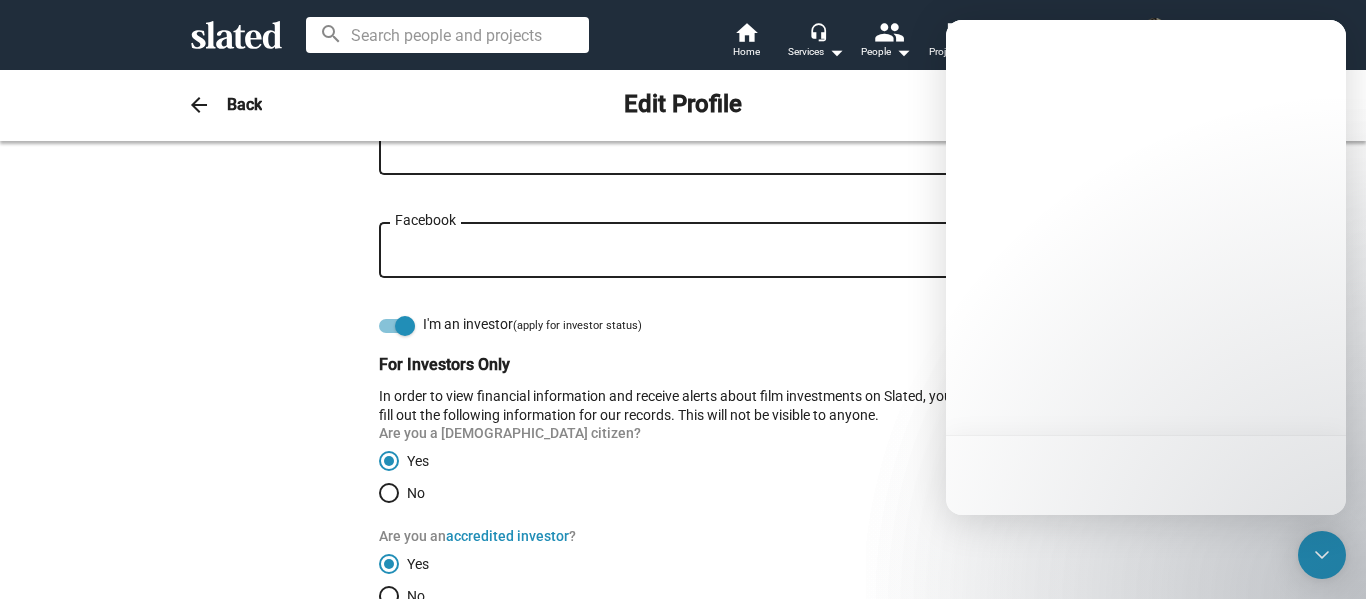 scroll, scrollTop: 1483, scrollLeft: 0, axis: vertical 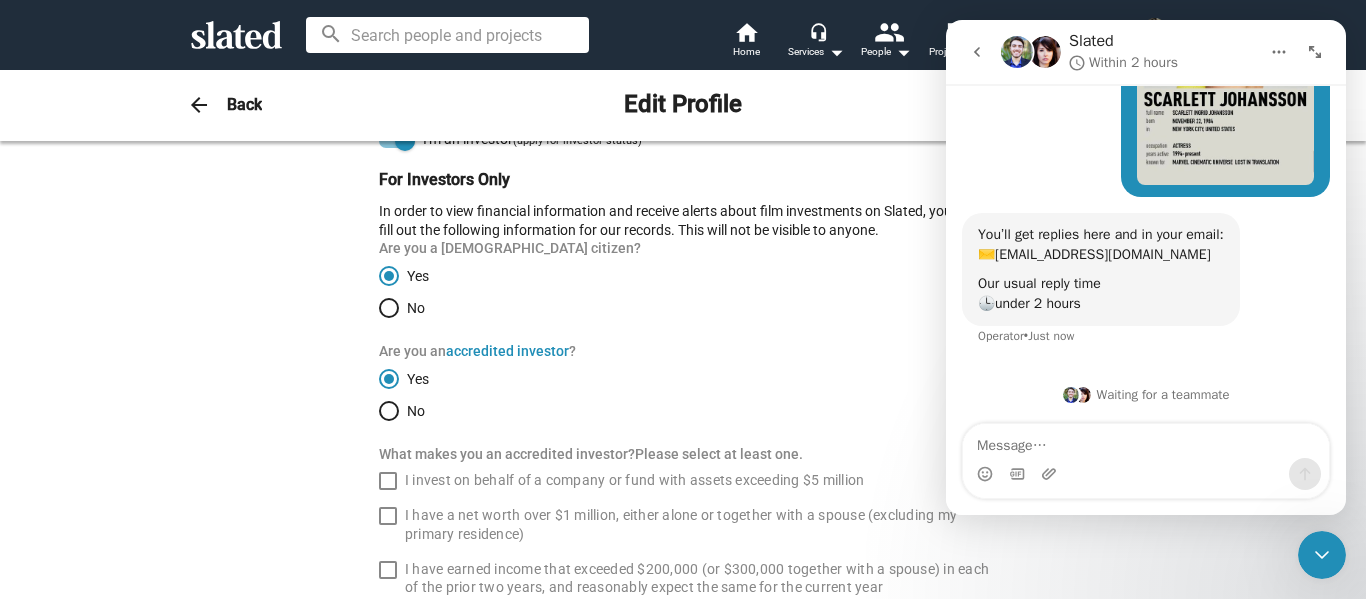 click at bounding box center (1146, 441) 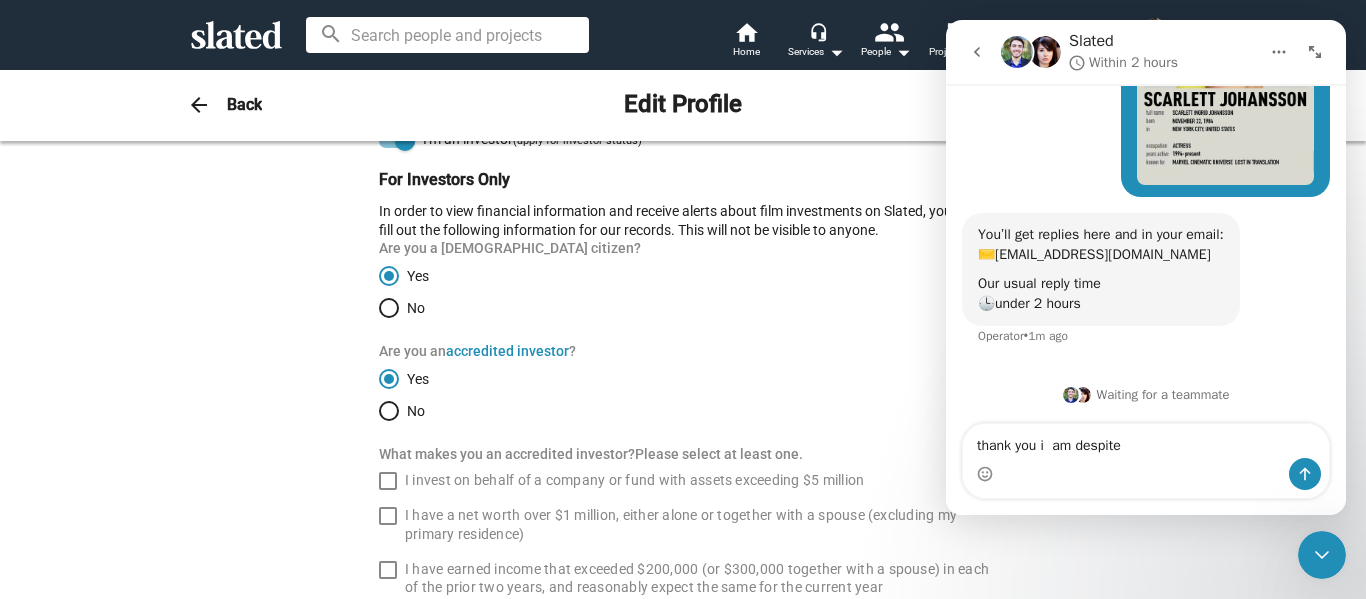 click on "thank you i  am despite" at bounding box center [1146, 441] 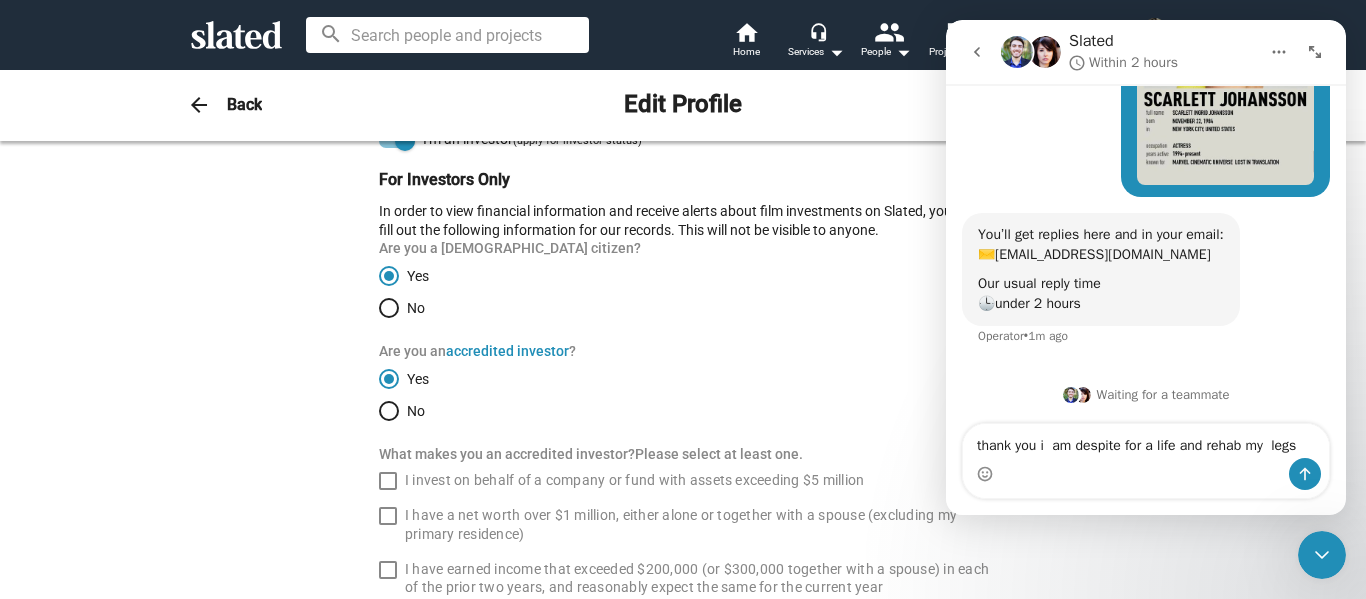 scroll, scrollTop: 1069, scrollLeft: 0, axis: vertical 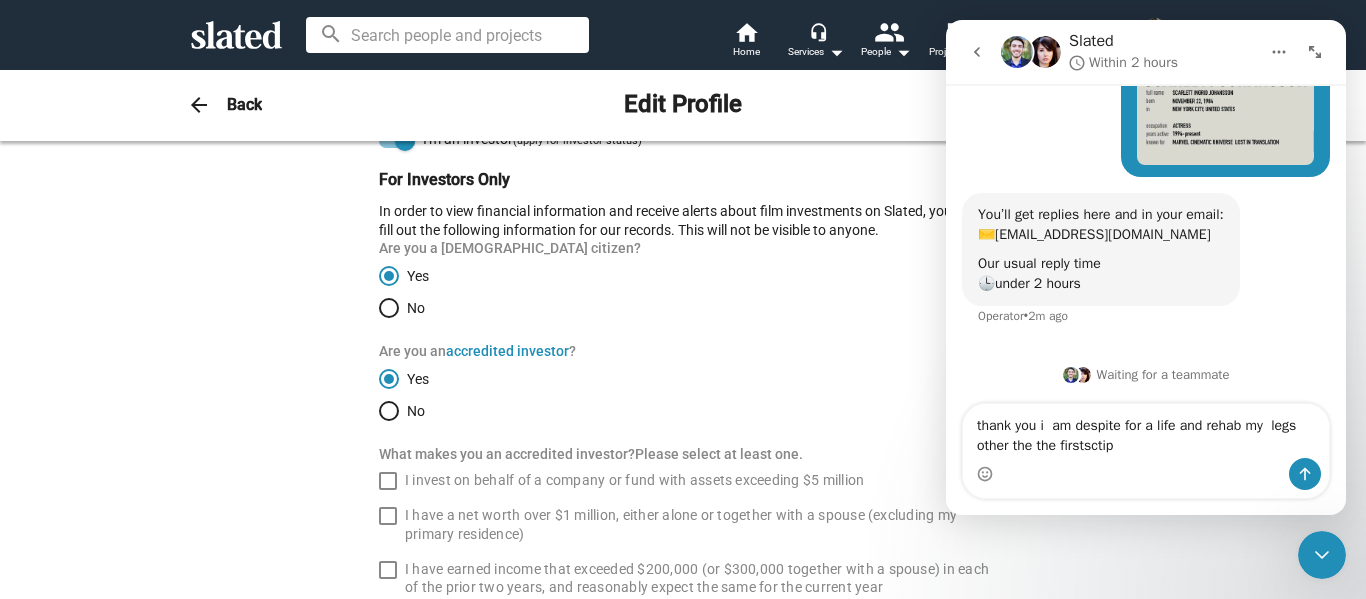 click on "thank you i  am despite for a life and rehab my  legs other the the firstsctip" at bounding box center (1146, 431) 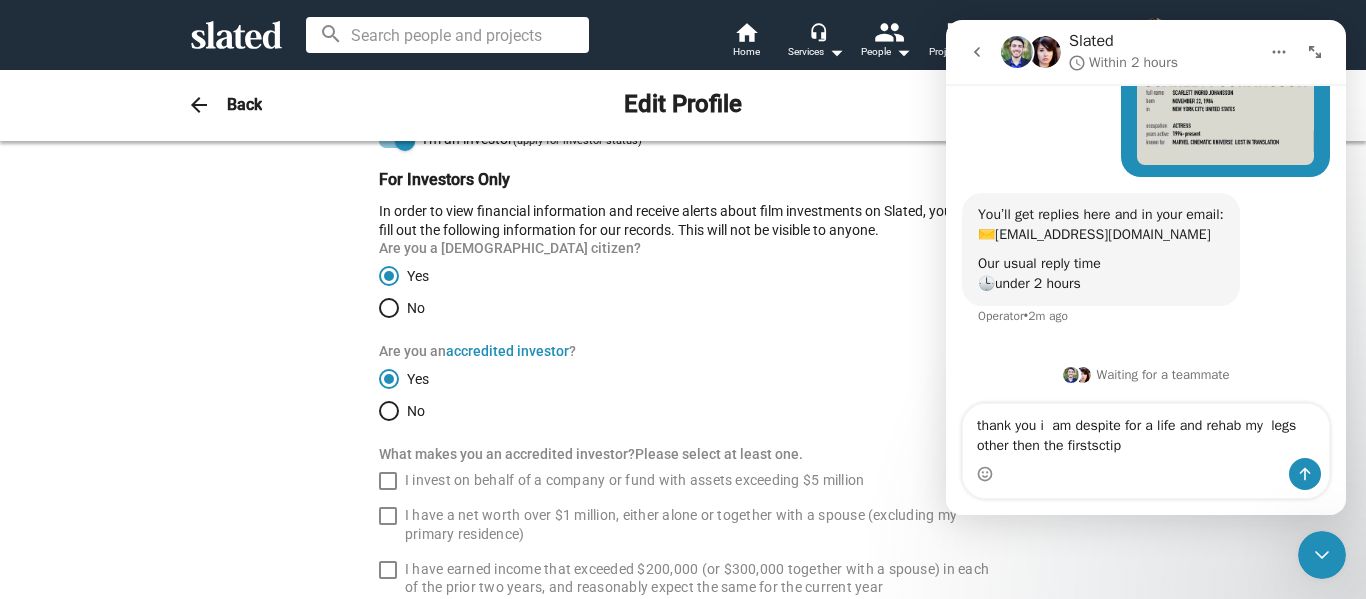 drag, startPoint x: 149, startPoint y: 426, endPoint x: 1062, endPoint y: 524, distance: 918.2445 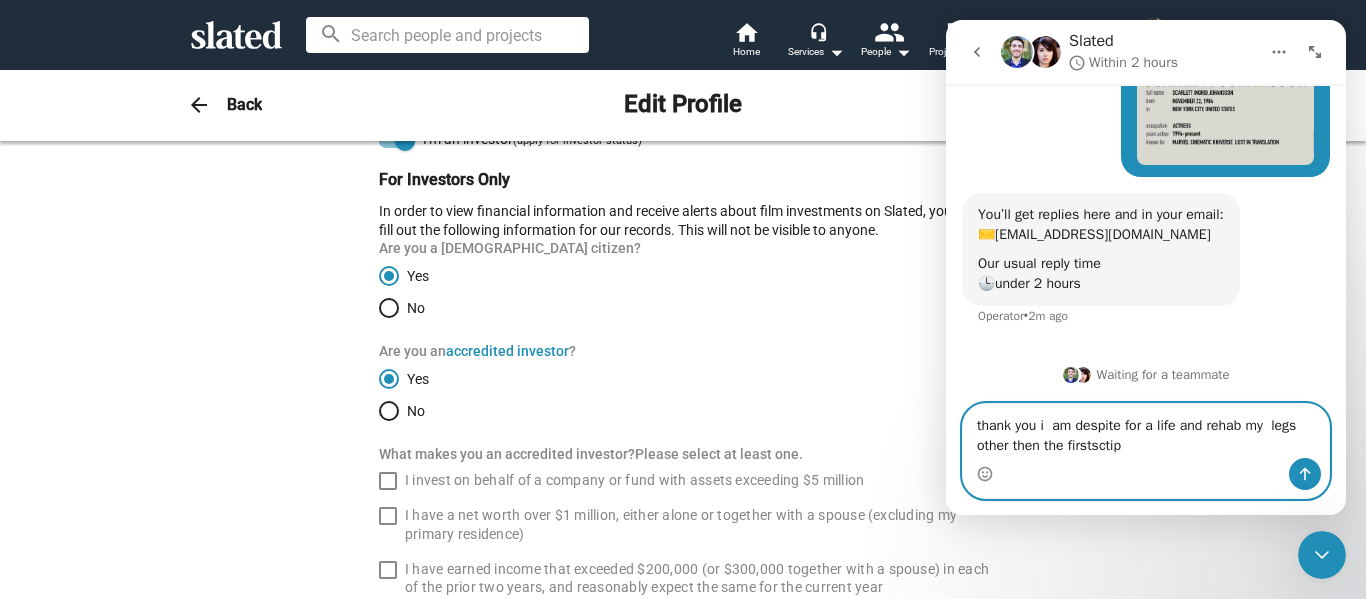 click on "thank you i  am despite for a life and rehab my  legs other then the firstsctip" at bounding box center [1146, 431] 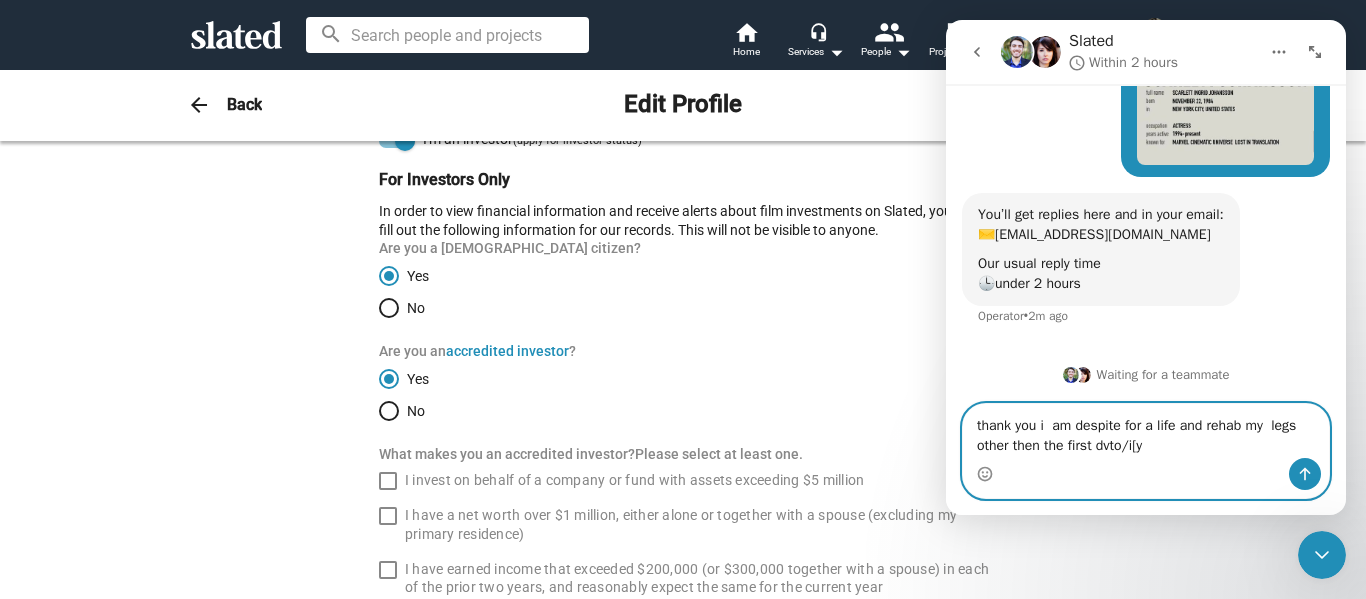click on "thank you i  am despite for a life and rehab my  legs other then the first dvto/i[y" at bounding box center (1146, 431) 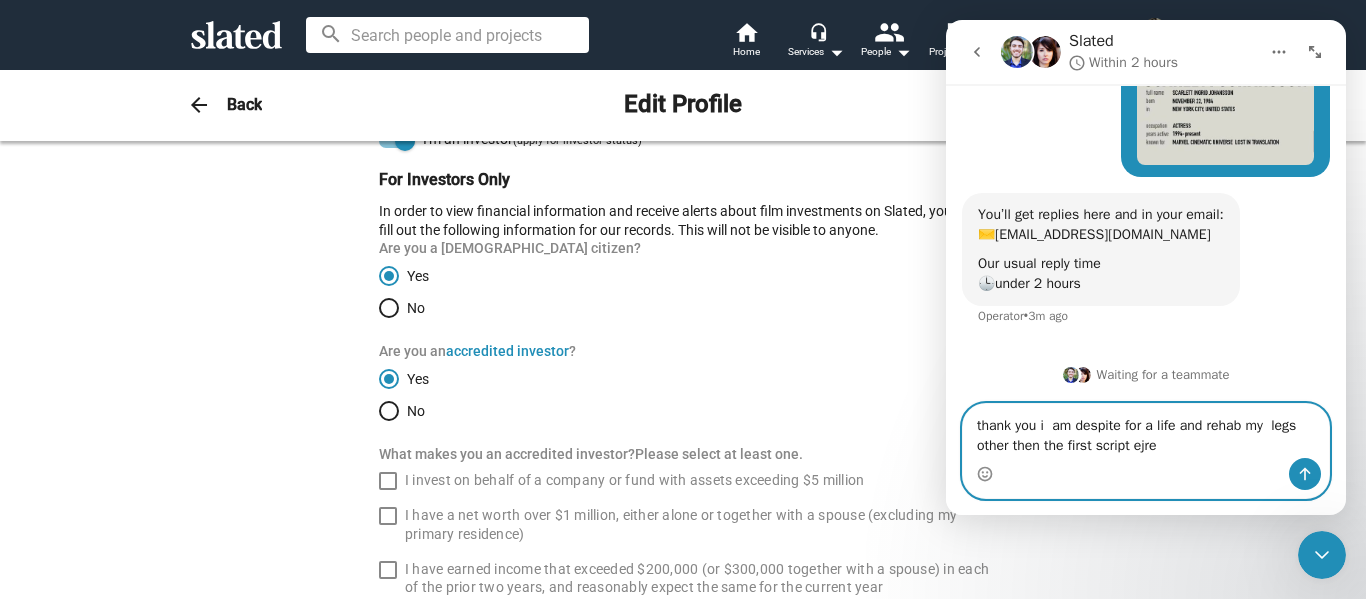 click on "thank you i  am despite for a life and rehab my  legs other then the first script ejre" at bounding box center [1146, 431] 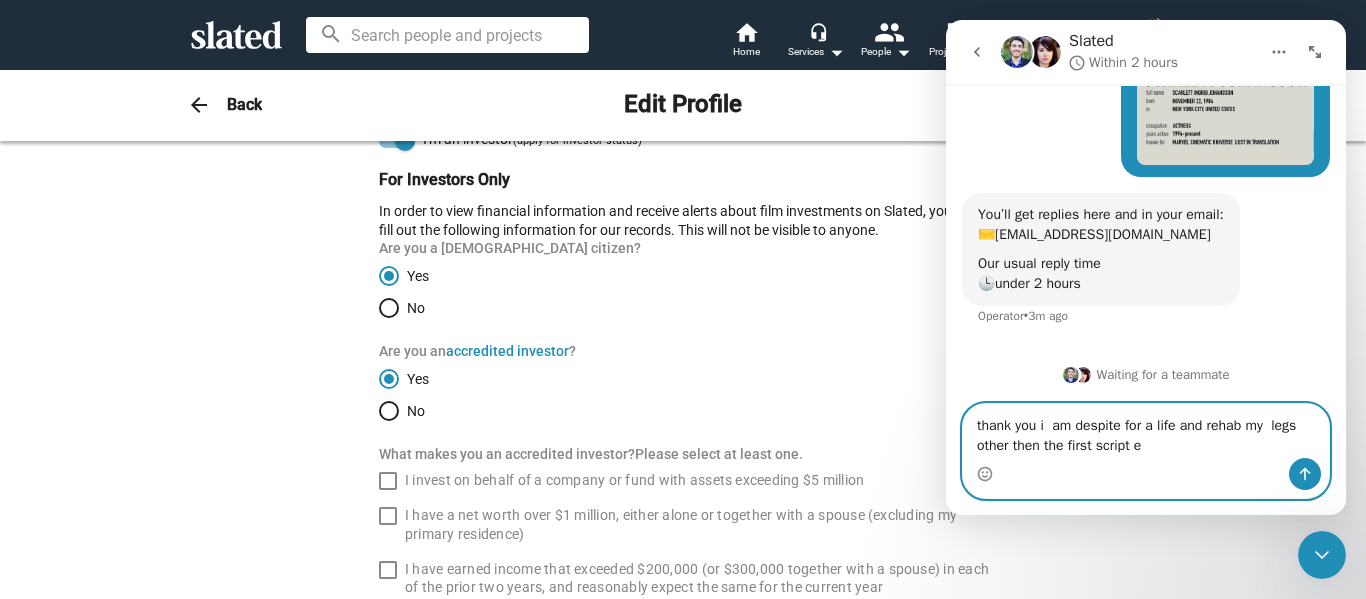 click on "thank you i  am despite for a life and rehab my  legs other then the first script e" at bounding box center [1146, 431] 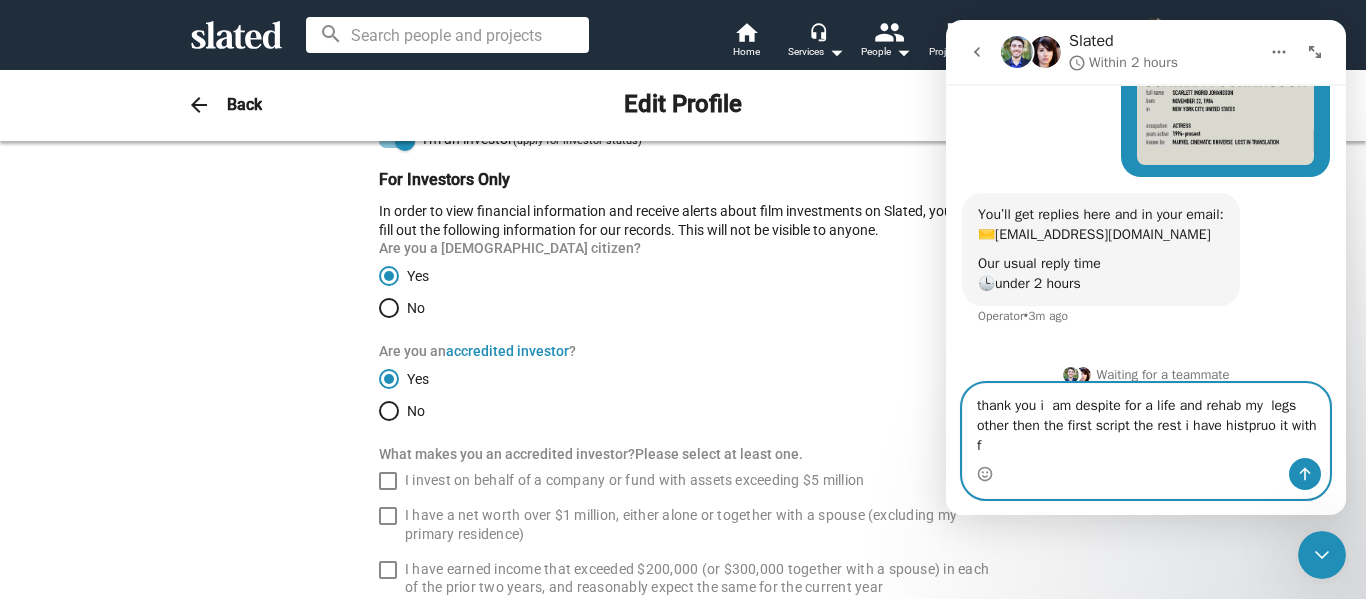 scroll, scrollTop: 1089, scrollLeft: 0, axis: vertical 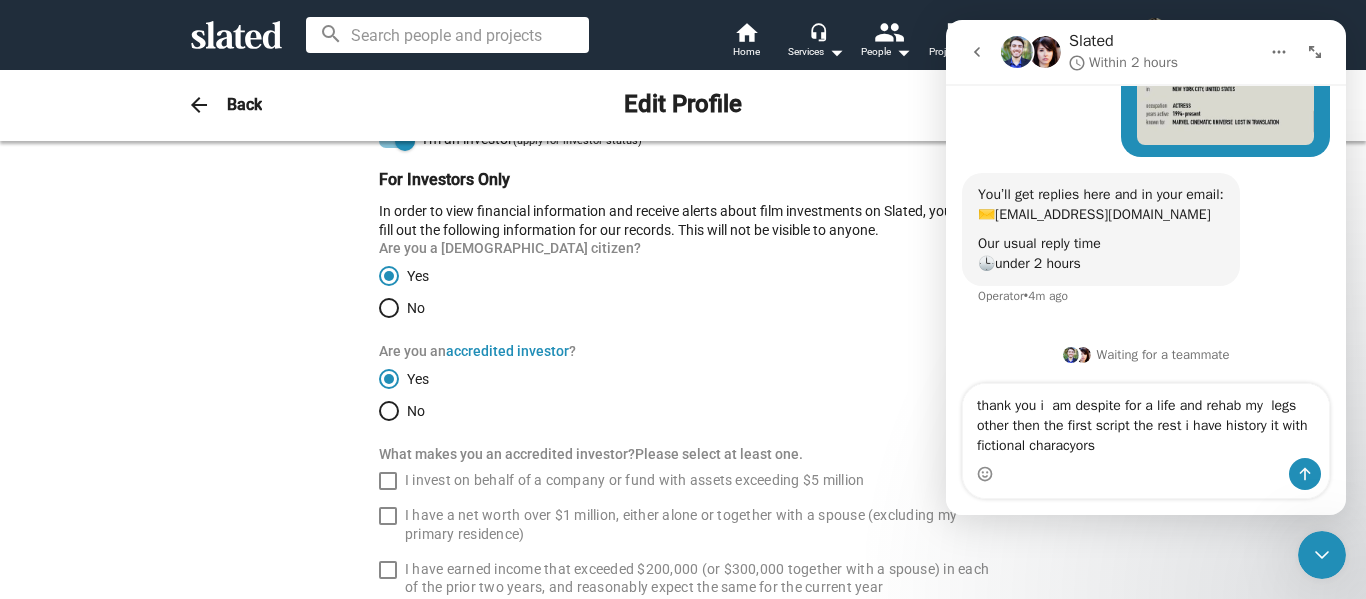drag, startPoint x: 1056, startPoint y: 445, endPoint x: 1064, endPoint y: 484, distance: 39.812057 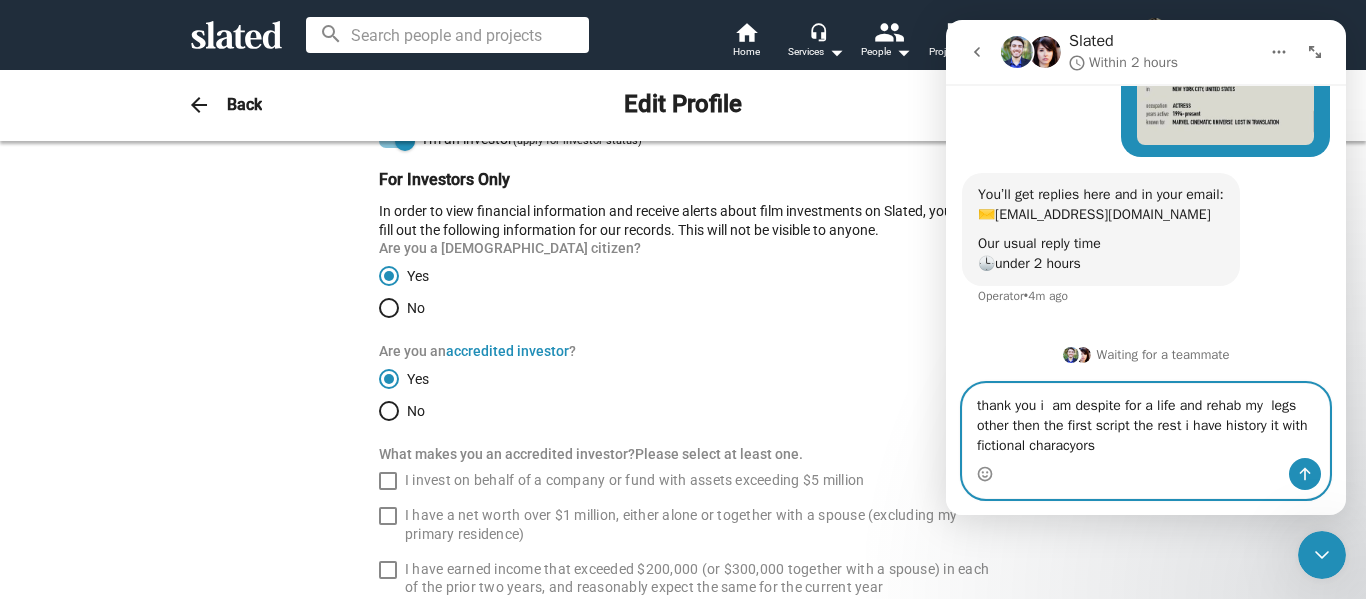 click on "thank you i  am despite for a life and rehab my  legs other then the first script the rest i have history it with fictional characyors" at bounding box center (1146, 421) 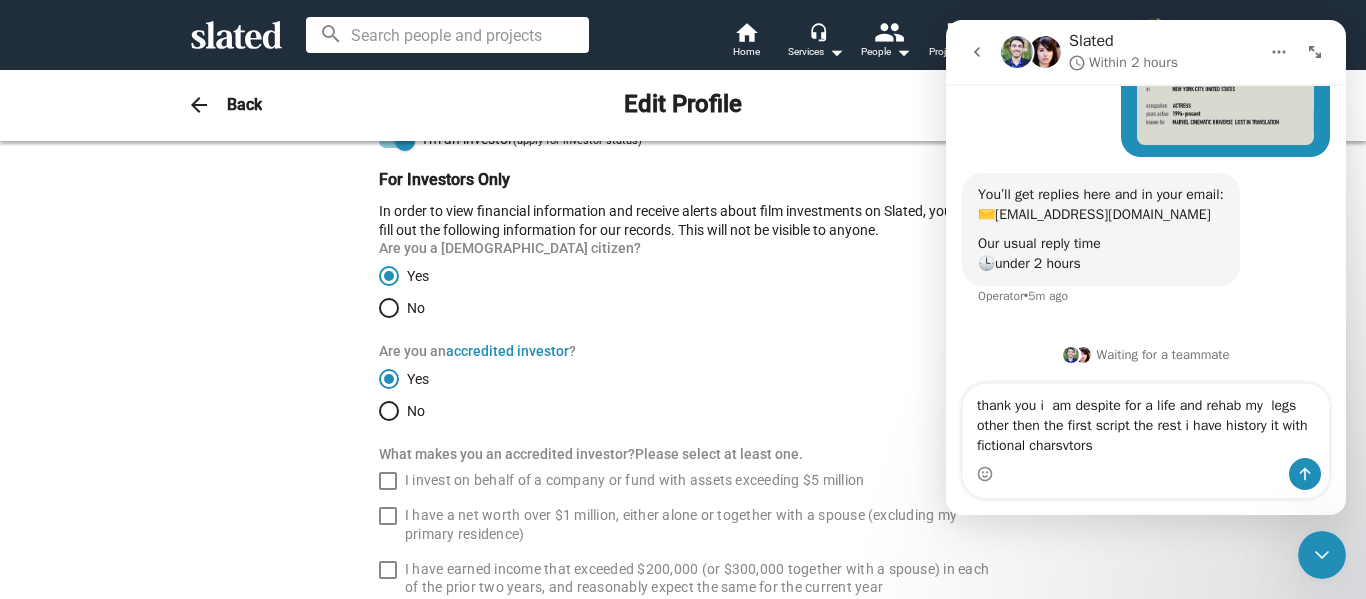 drag, startPoint x: 122, startPoint y: 425, endPoint x: 1010, endPoint y: 536, distance: 894.9106 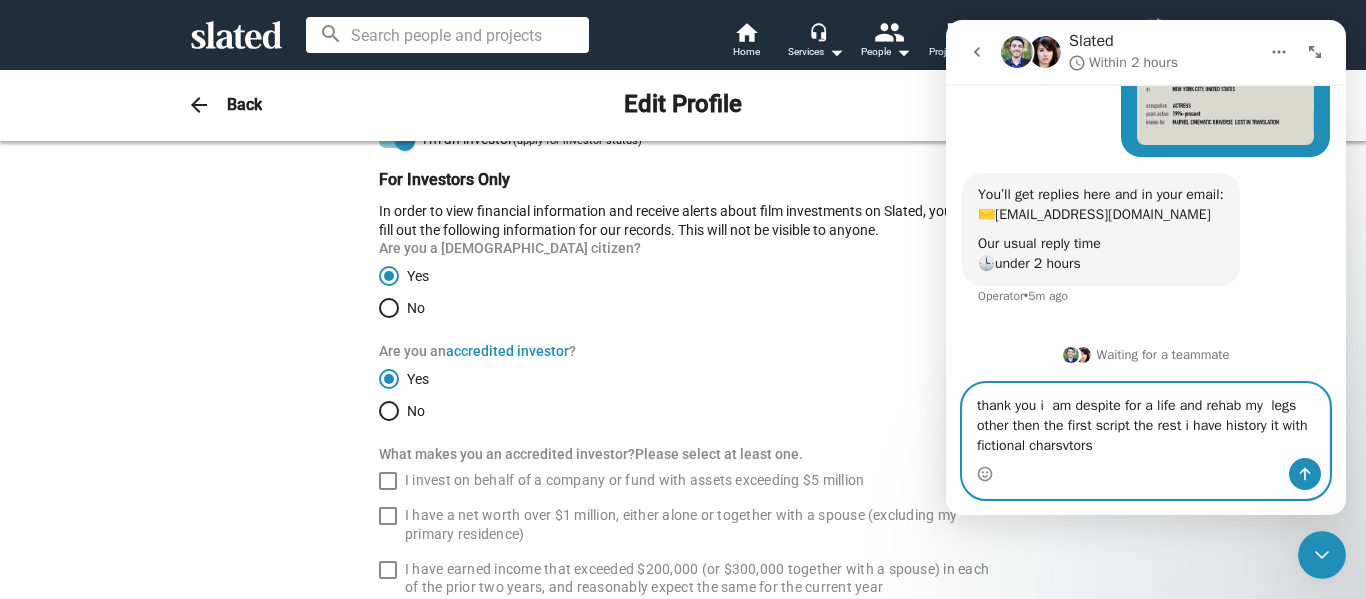 click on "thank you i  am despite for a life and rehab my  legs other then the first script the rest i have history it with fictional charsvtors" at bounding box center (1146, 421) 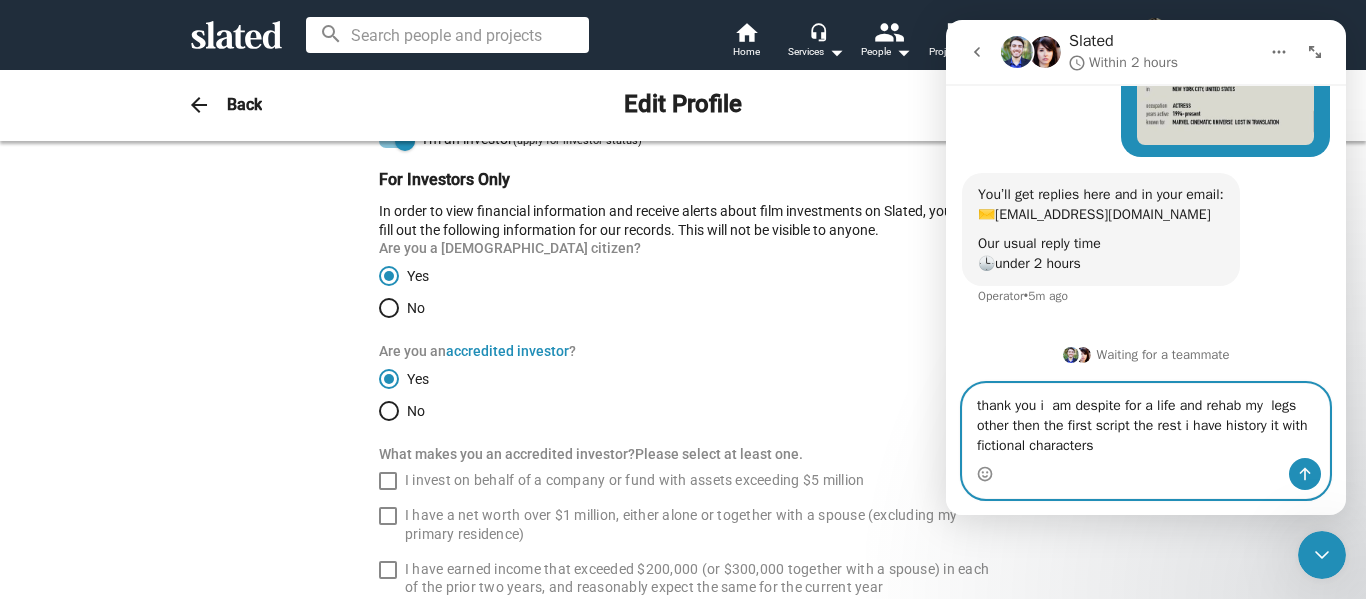 type on "thank you i  am despite for a life and rehab my  legs other then the first script the rest i have history it with fictional characters" 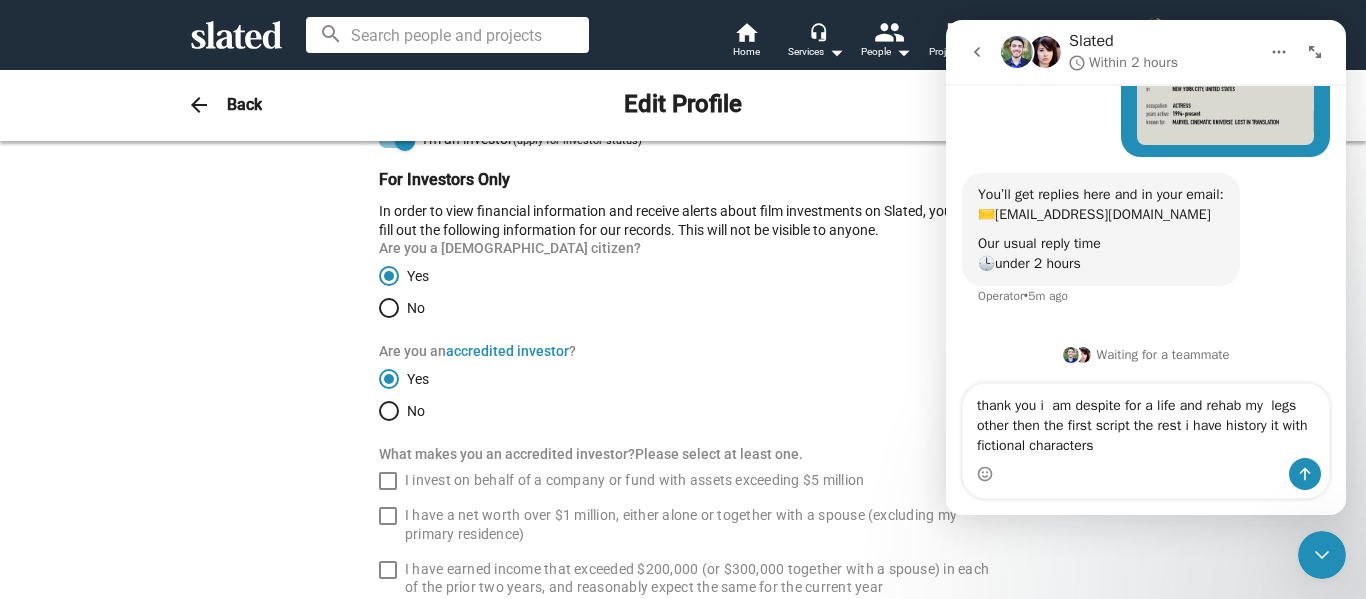 click 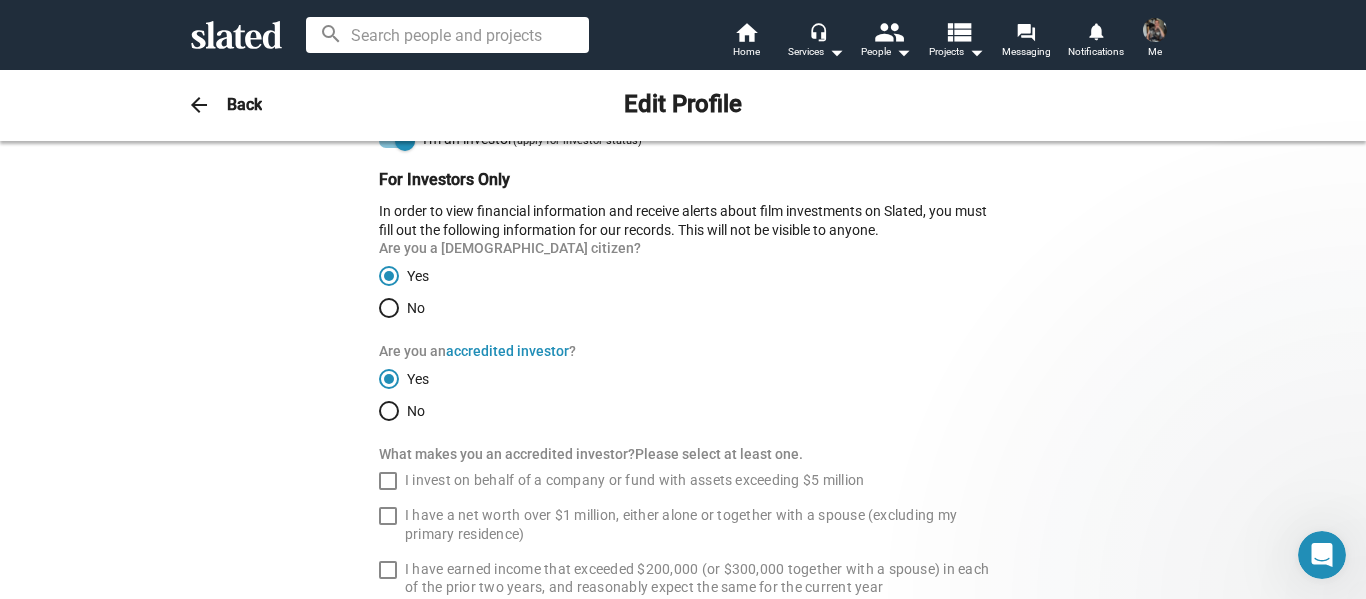 scroll, scrollTop: 0, scrollLeft: 0, axis: both 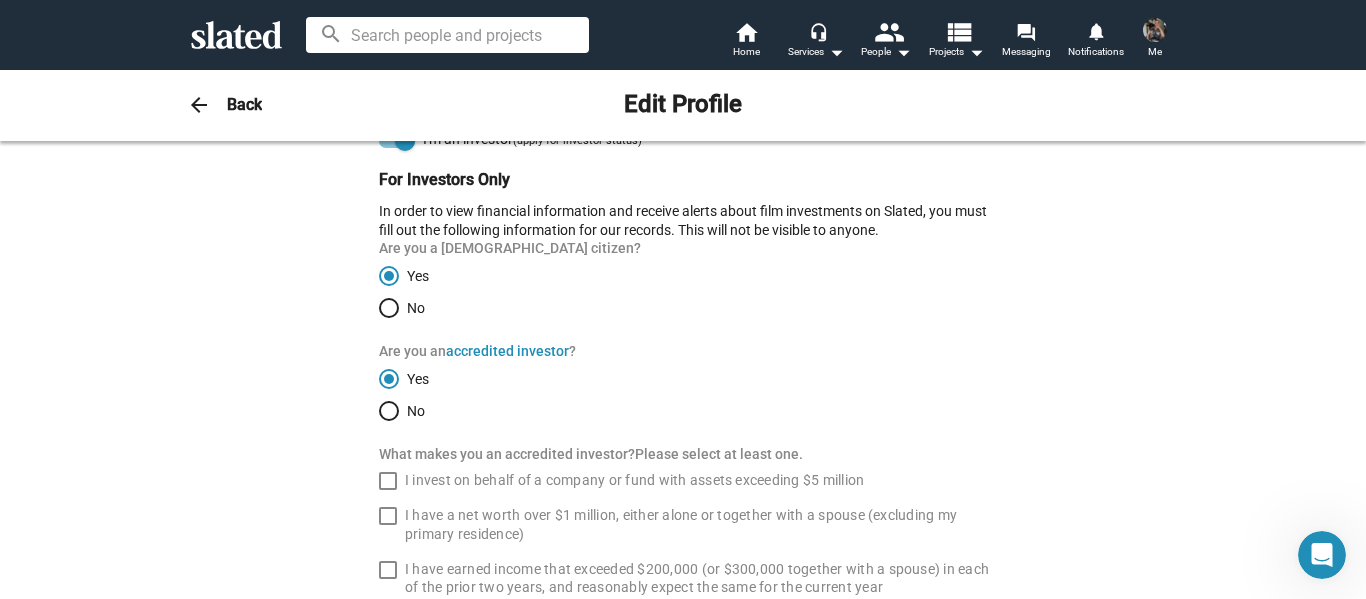 click at bounding box center [389, 308] 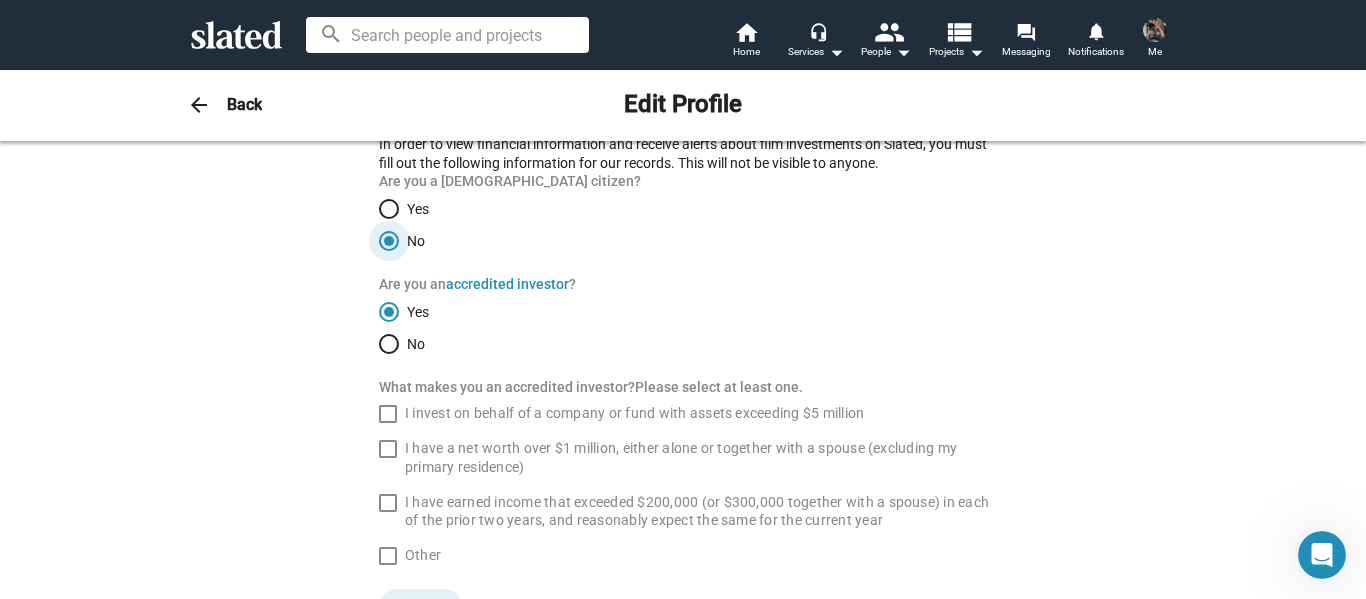 scroll, scrollTop: 1583, scrollLeft: 0, axis: vertical 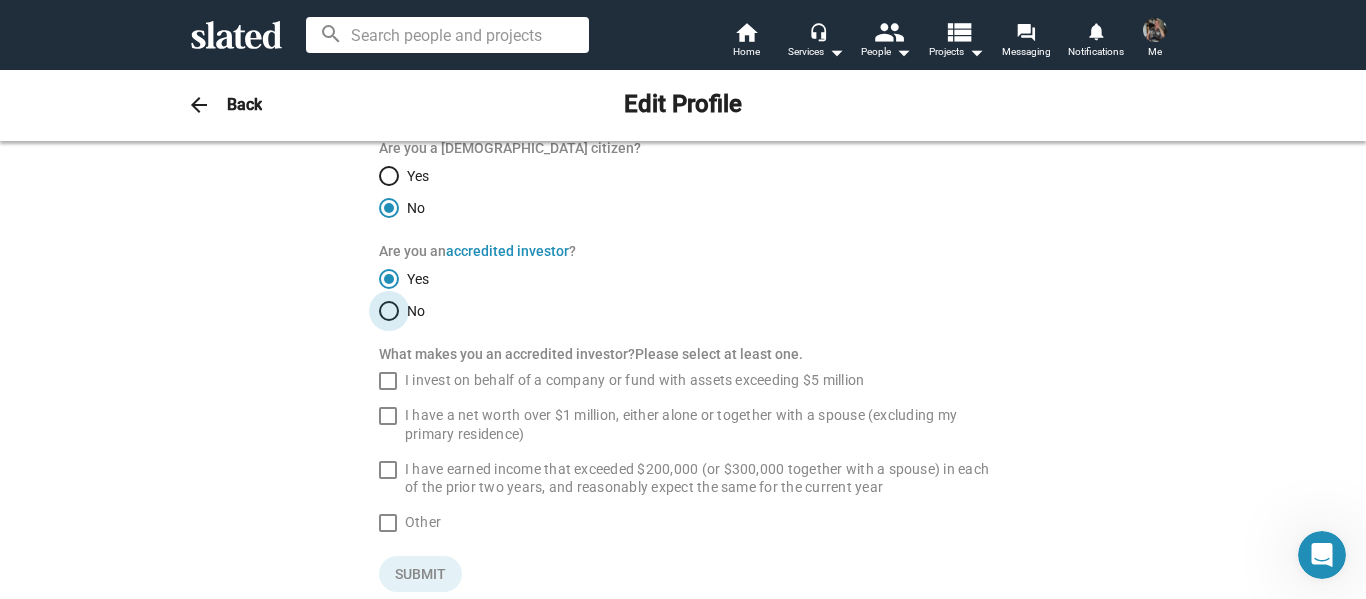 click at bounding box center (389, 311) 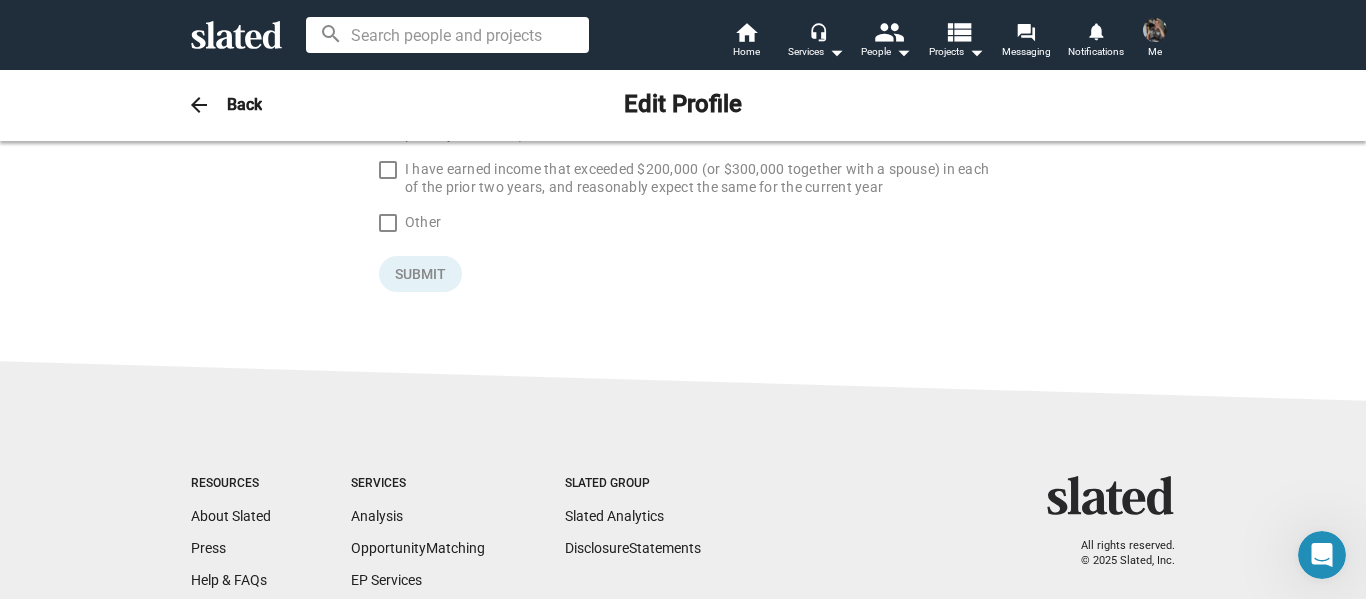scroll, scrollTop: 1683, scrollLeft: 0, axis: vertical 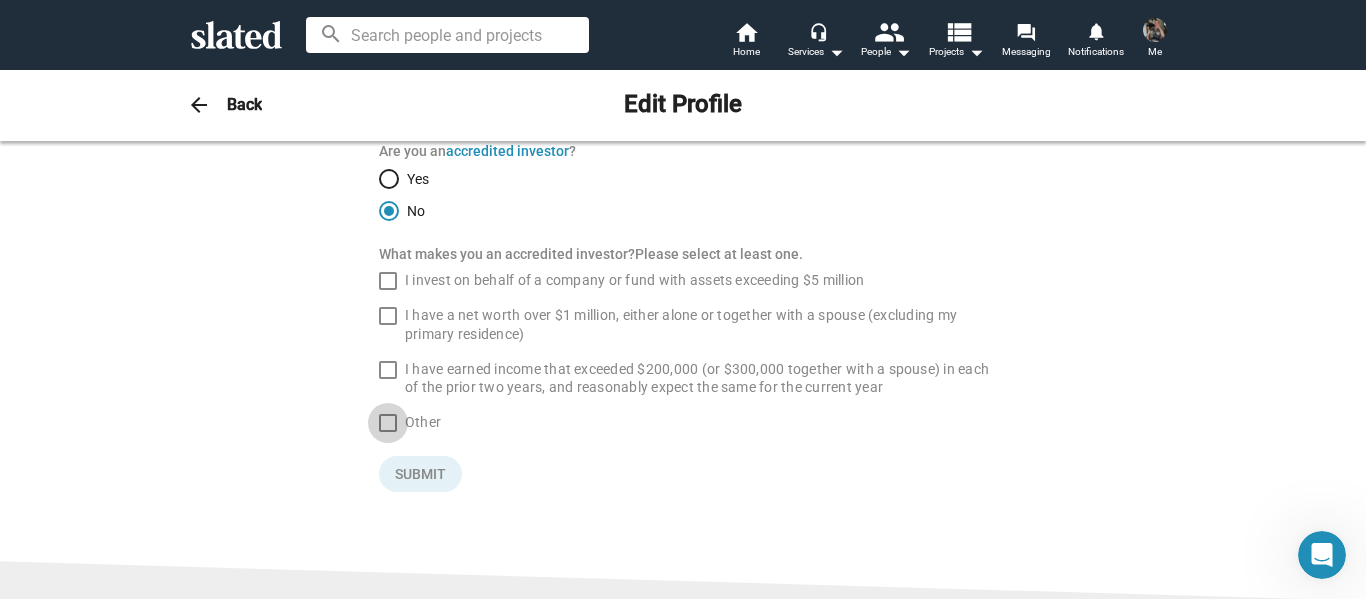 click at bounding box center [388, 423] 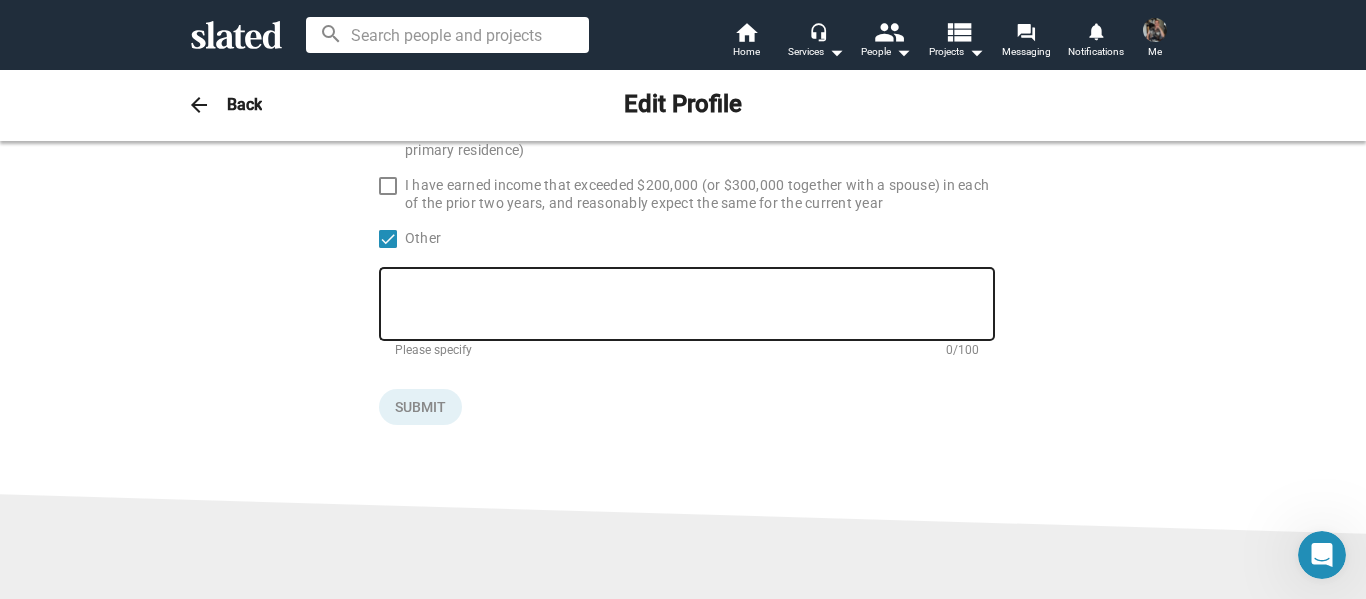 scroll, scrollTop: 1883, scrollLeft: 0, axis: vertical 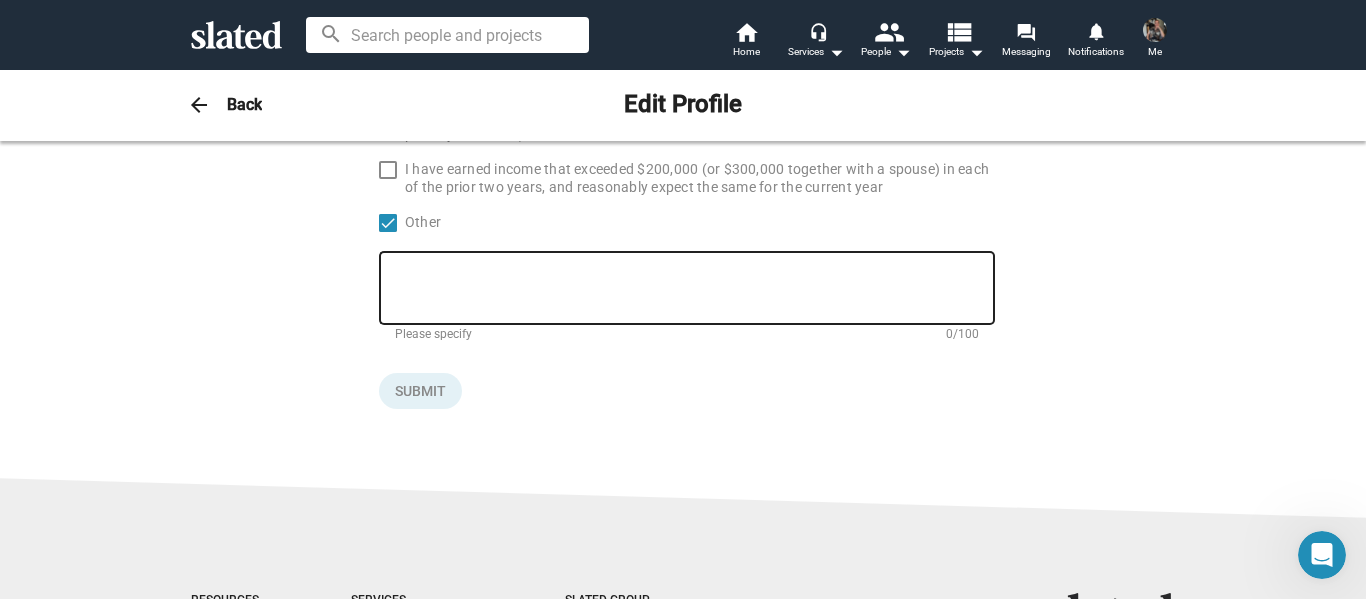 click at bounding box center [687, 286] 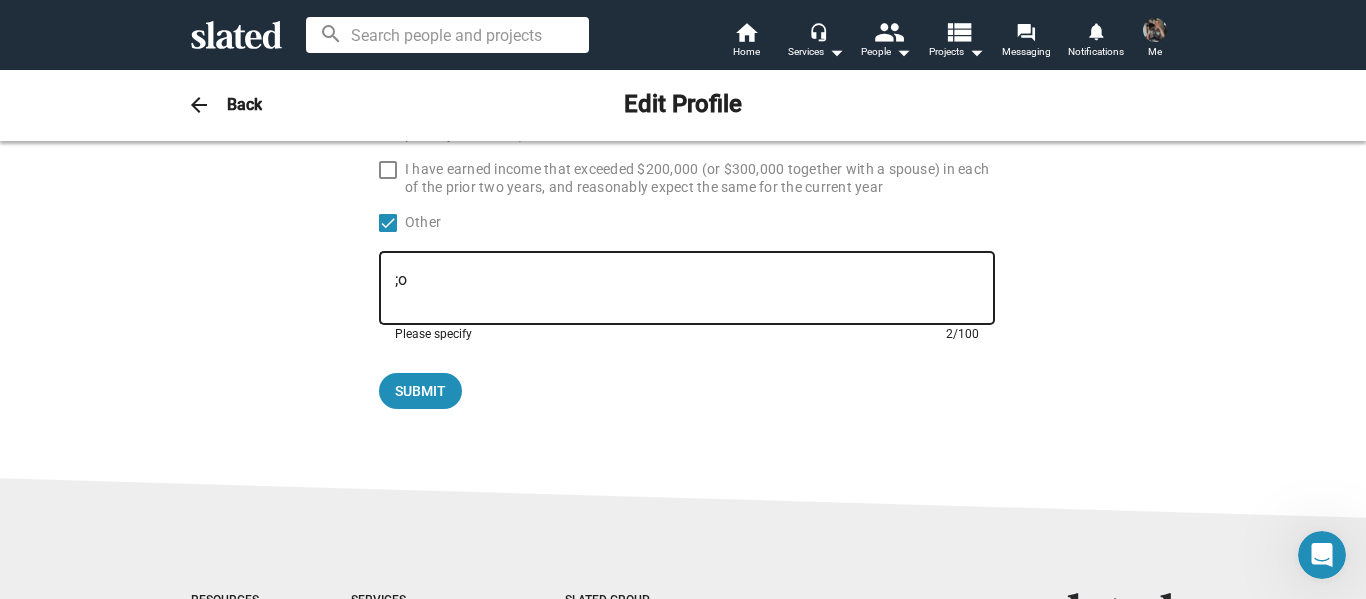 type on ";" 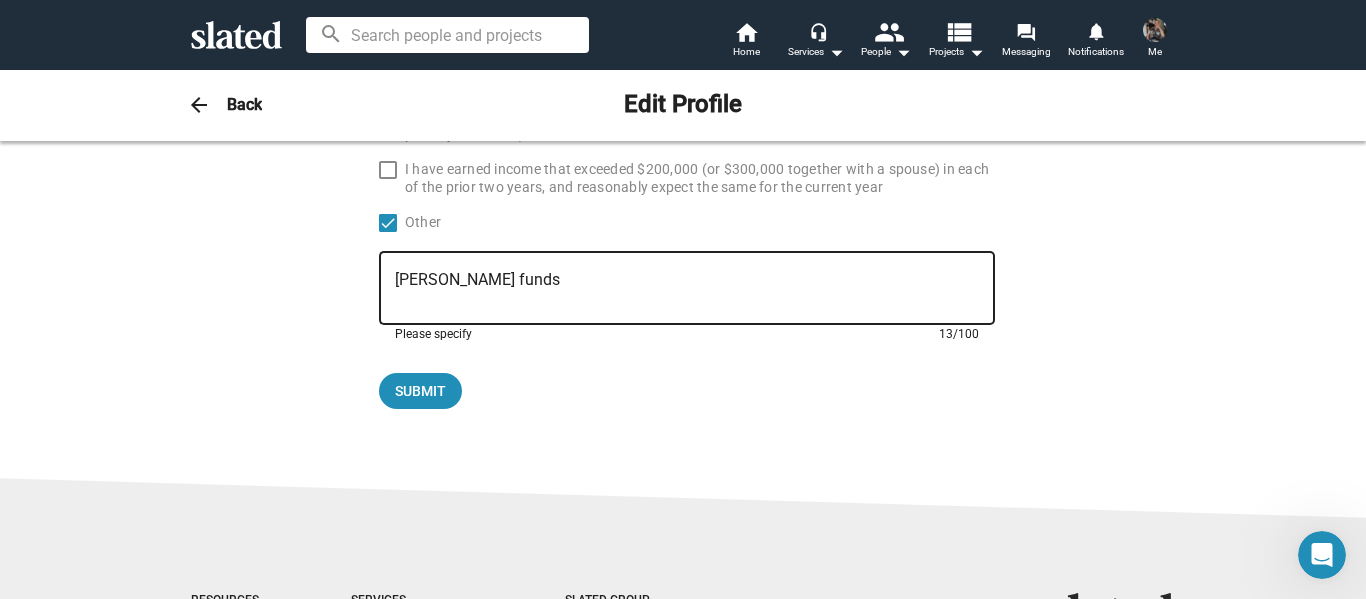 drag, startPoint x: 418, startPoint y: 278, endPoint x: 332, endPoint y: 364, distance: 121.62237 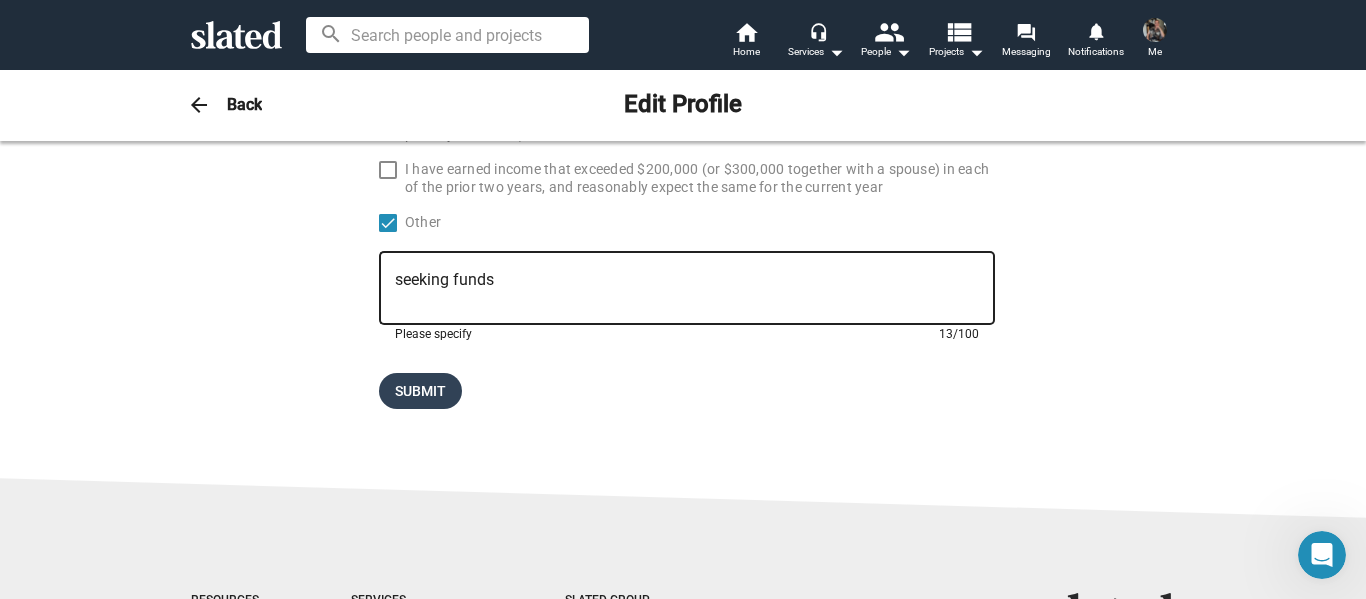 type on "seeking funds" 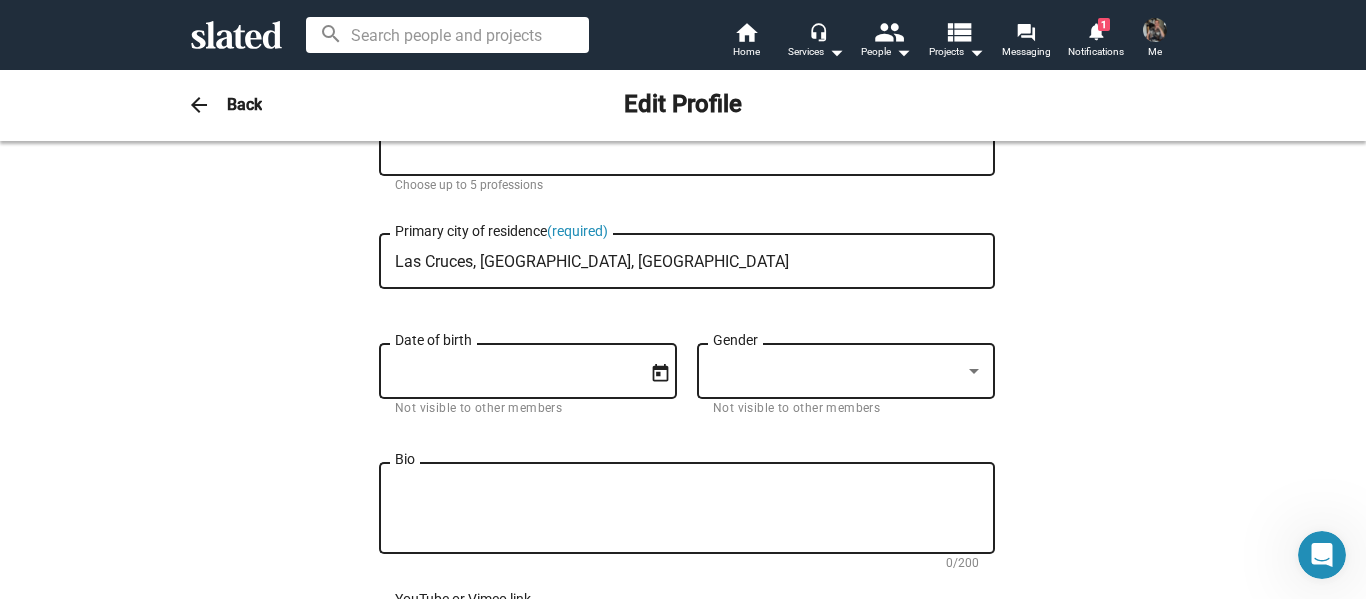 scroll, scrollTop: 300, scrollLeft: 0, axis: vertical 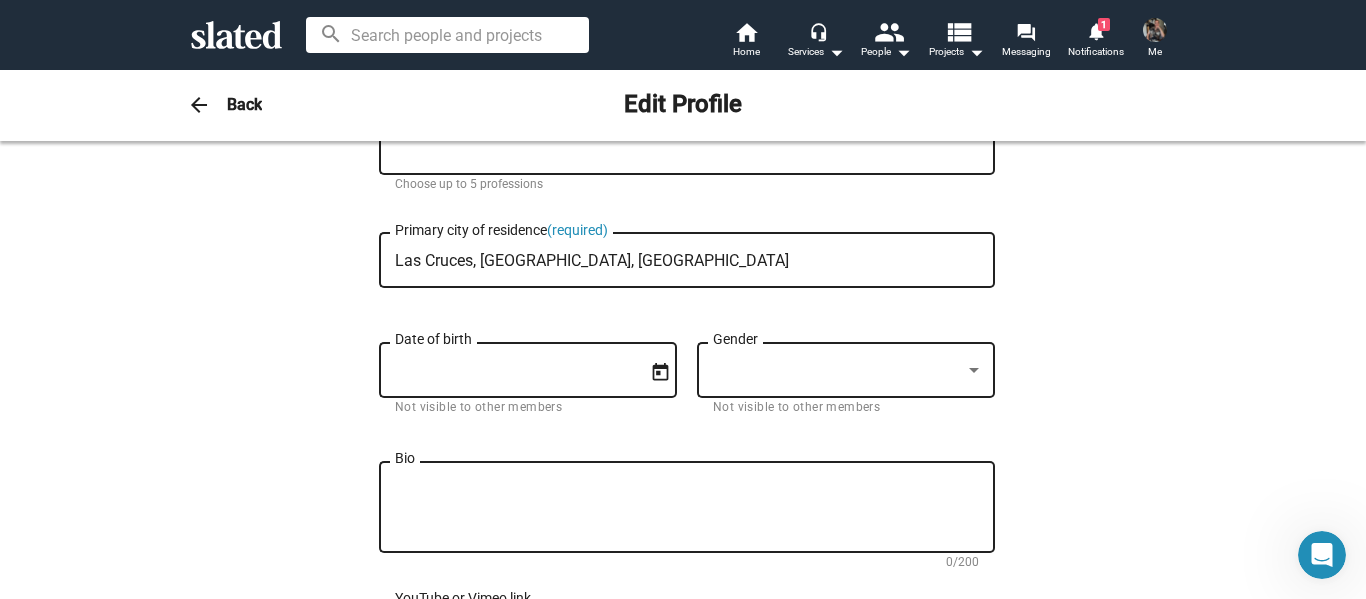 click on "Date of birth" at bounding box center (514, 371) 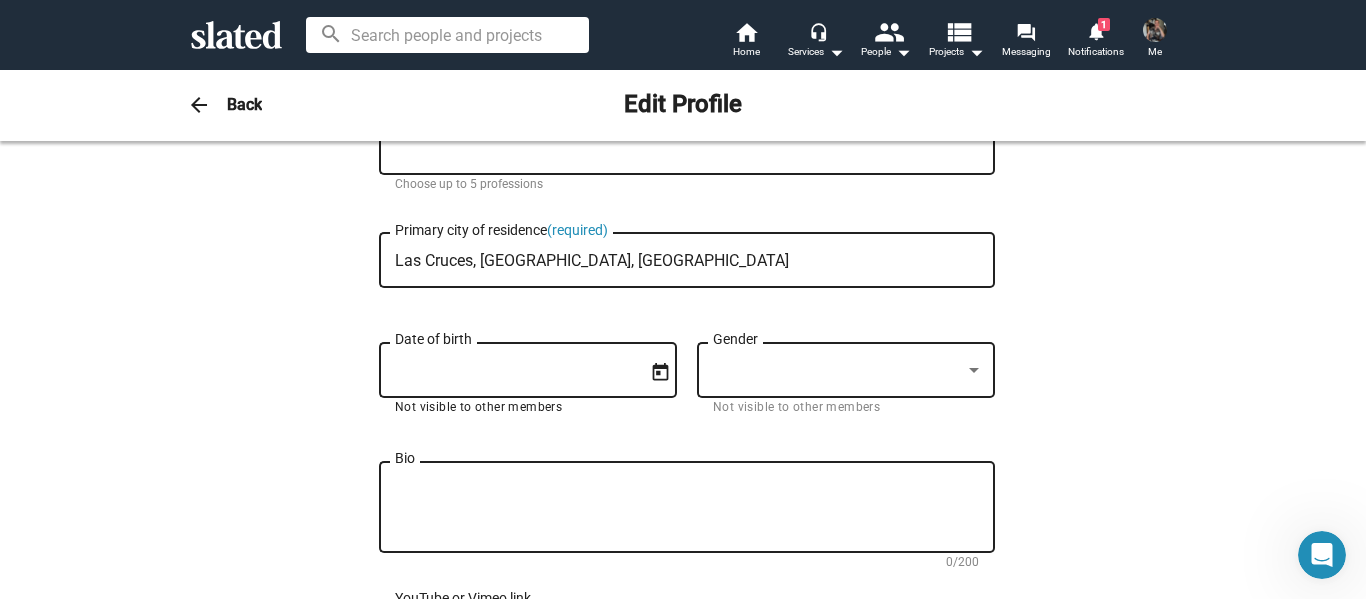 drag, startPoint x: 583, startPoint y: 377, endPoint x: 523, endPoint y: 367, distance: 60.827625 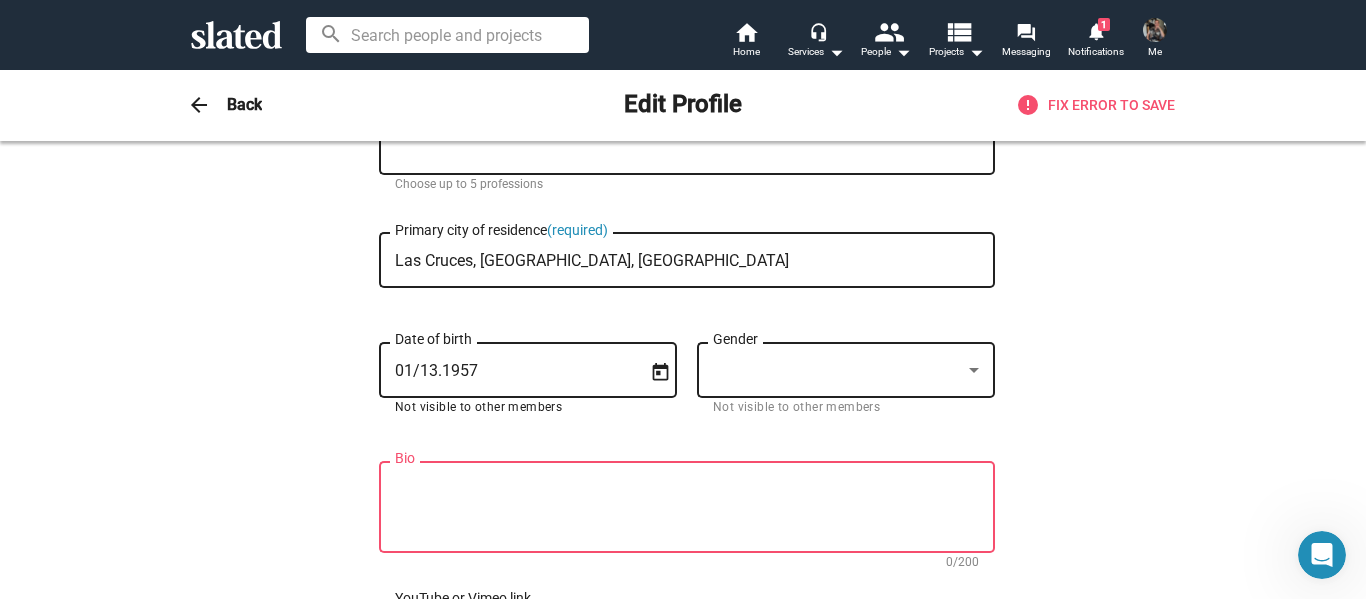 type on "1/13/1957" 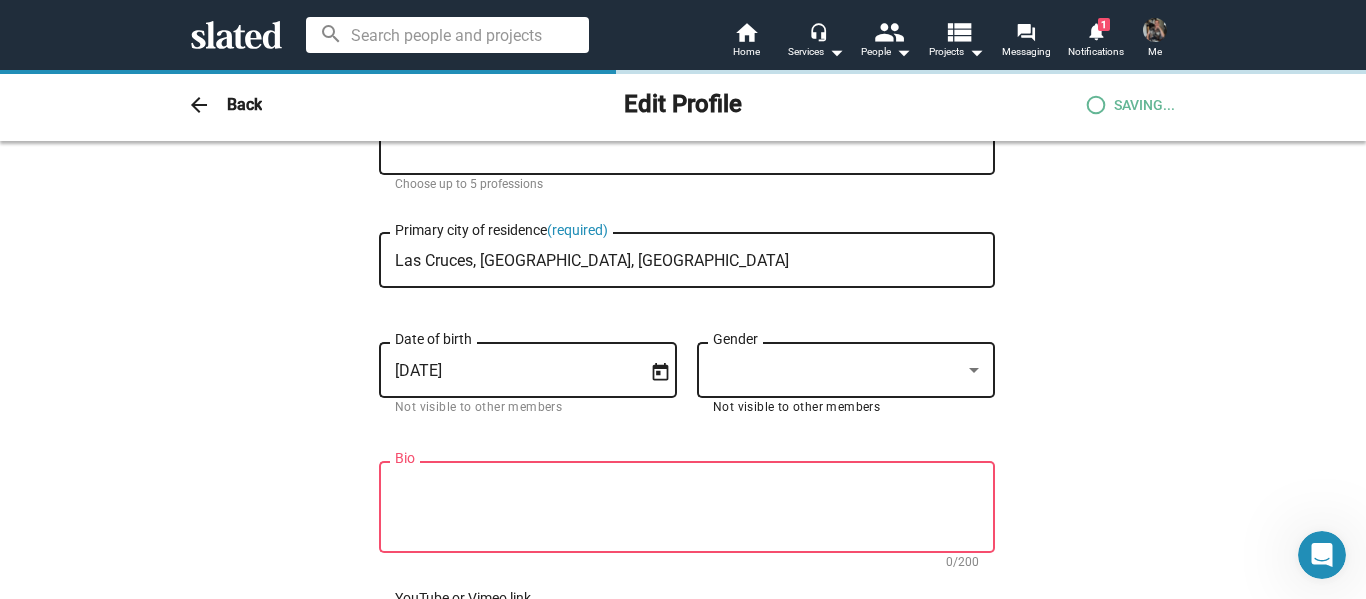click at bounding box center (846, 371) 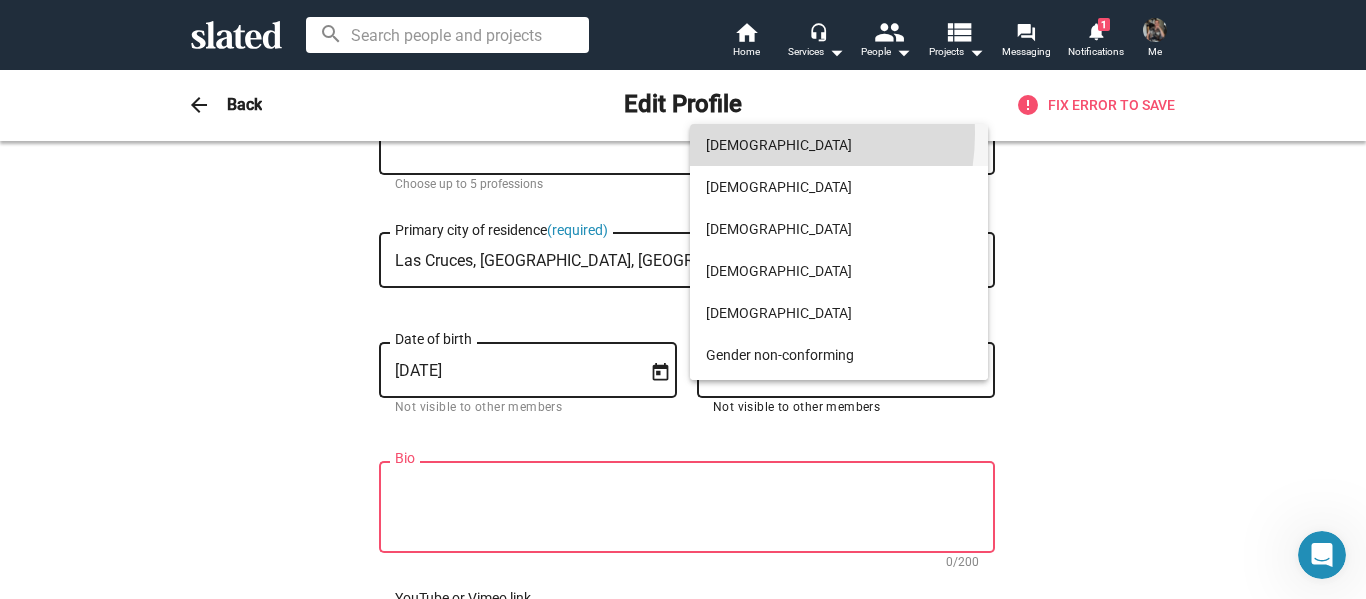 click on "Male" at bounding box center (839, 145) 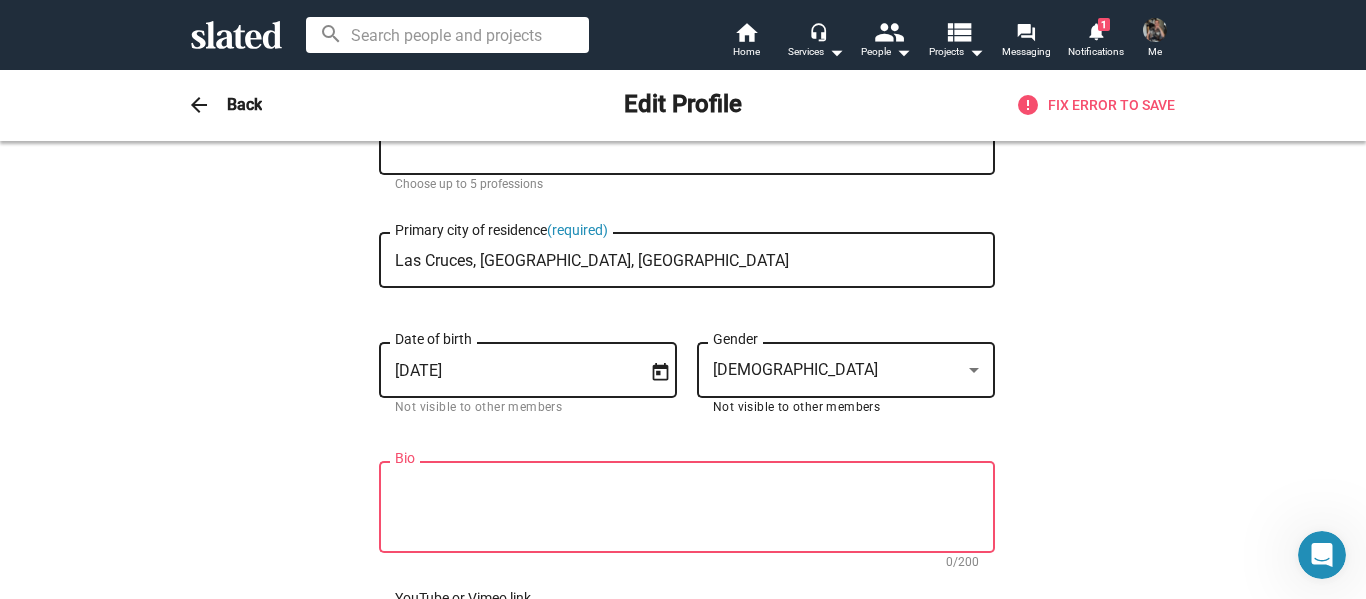 scroll, scrollTop: 400, scrollLeft: 0, axis: vertical 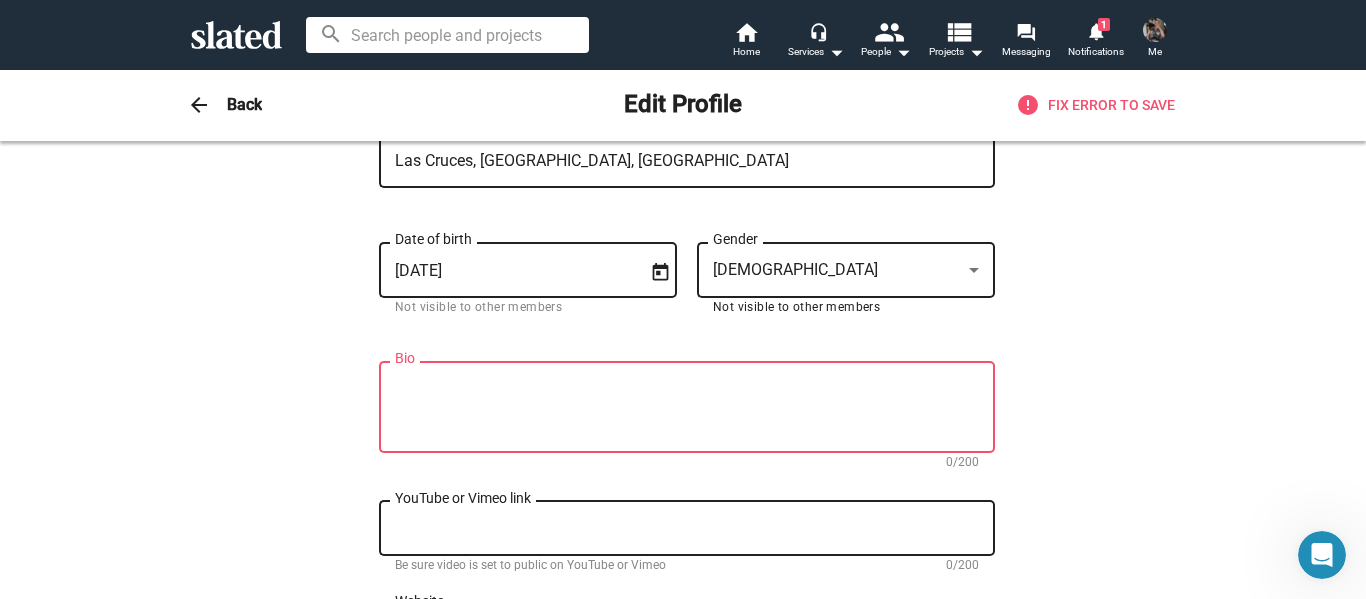 click on "Bio" at bounding box center (687, 408) 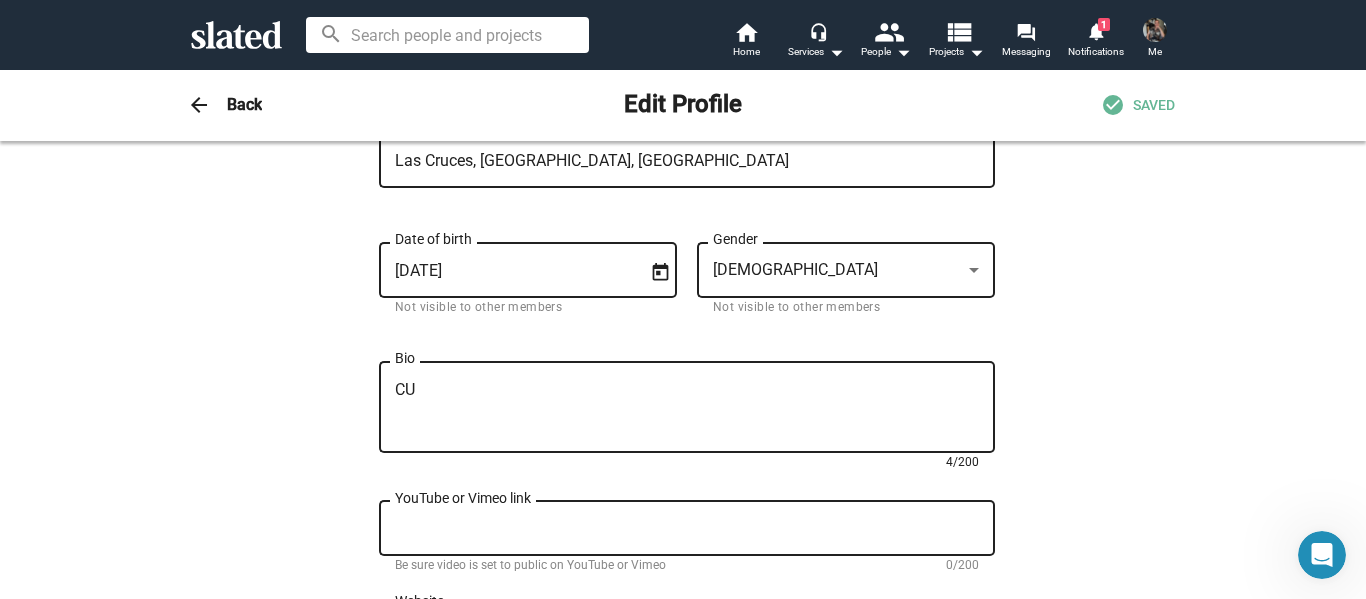 type on "C" 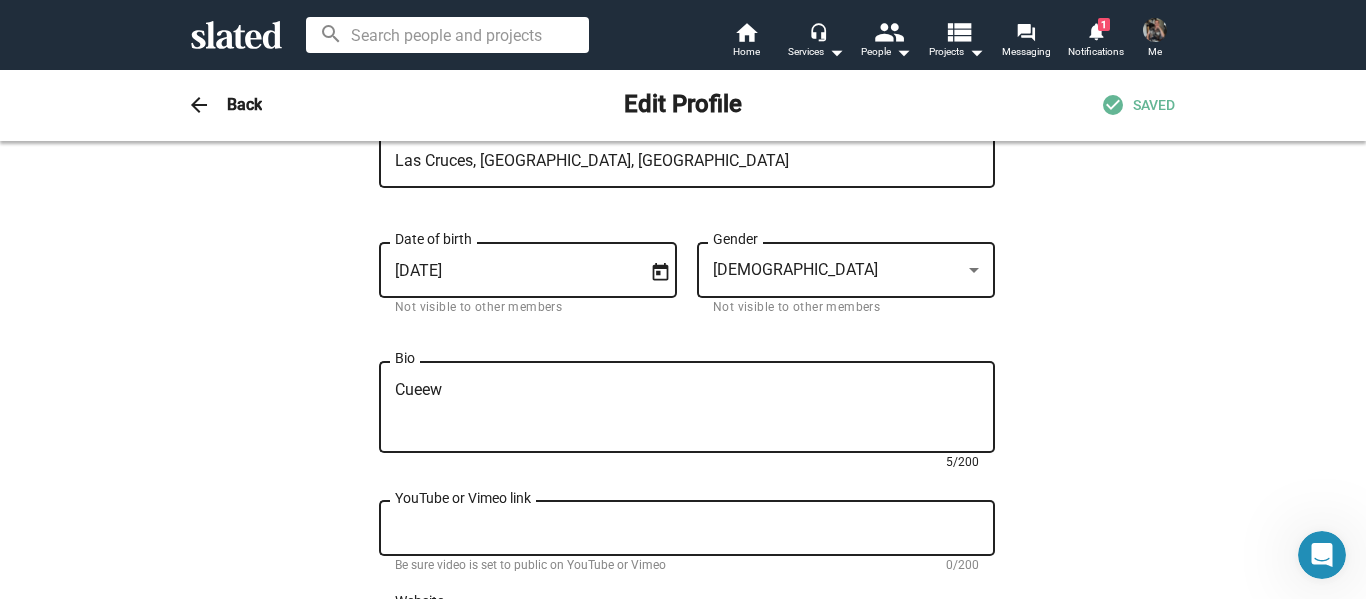 type on "Cuee" 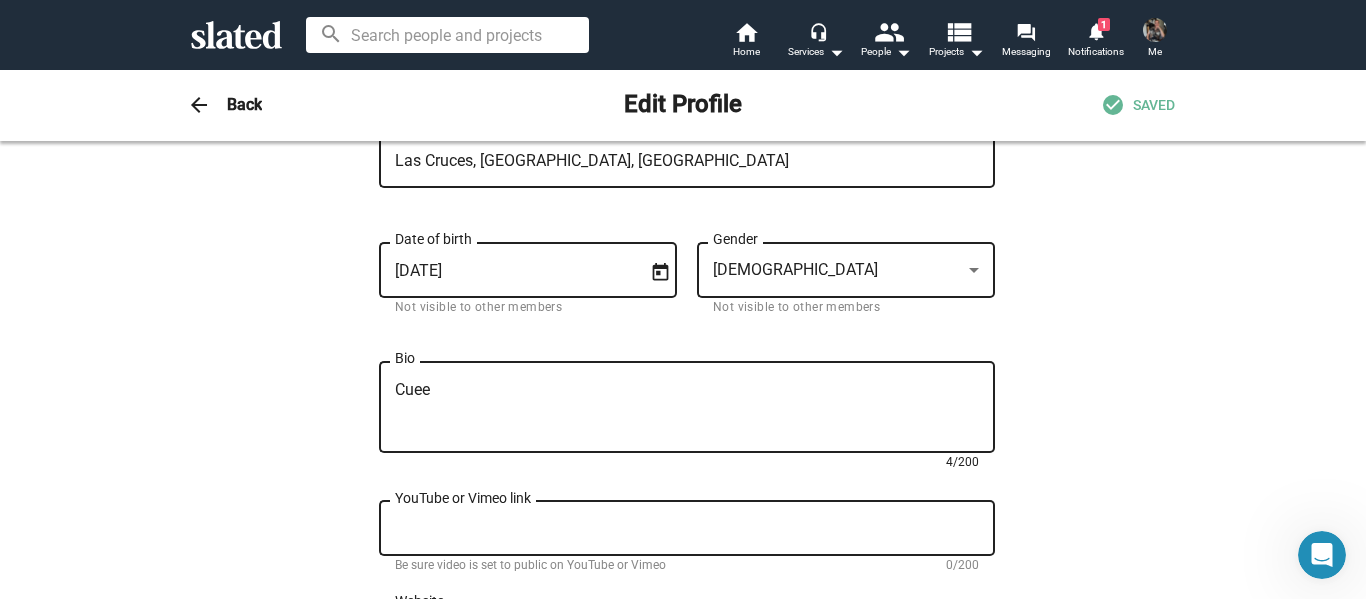 click on "Cuee" at bounding box center [687, 408] 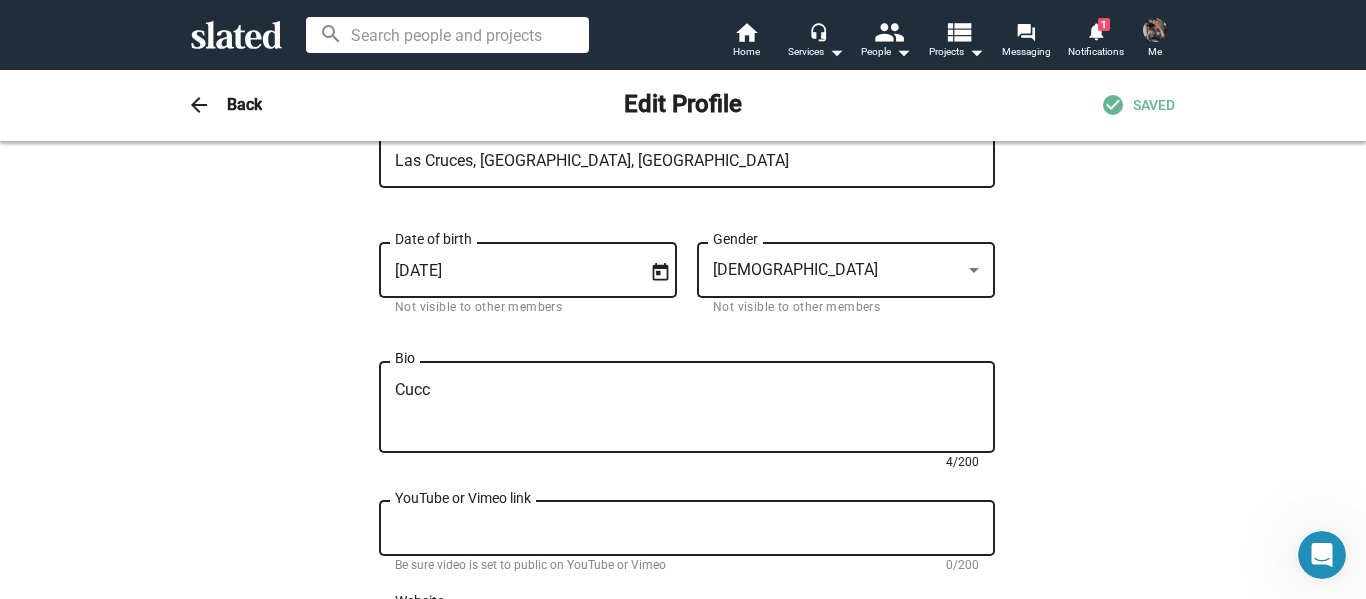 click on "Cucc" at bounding box center [687, 408] 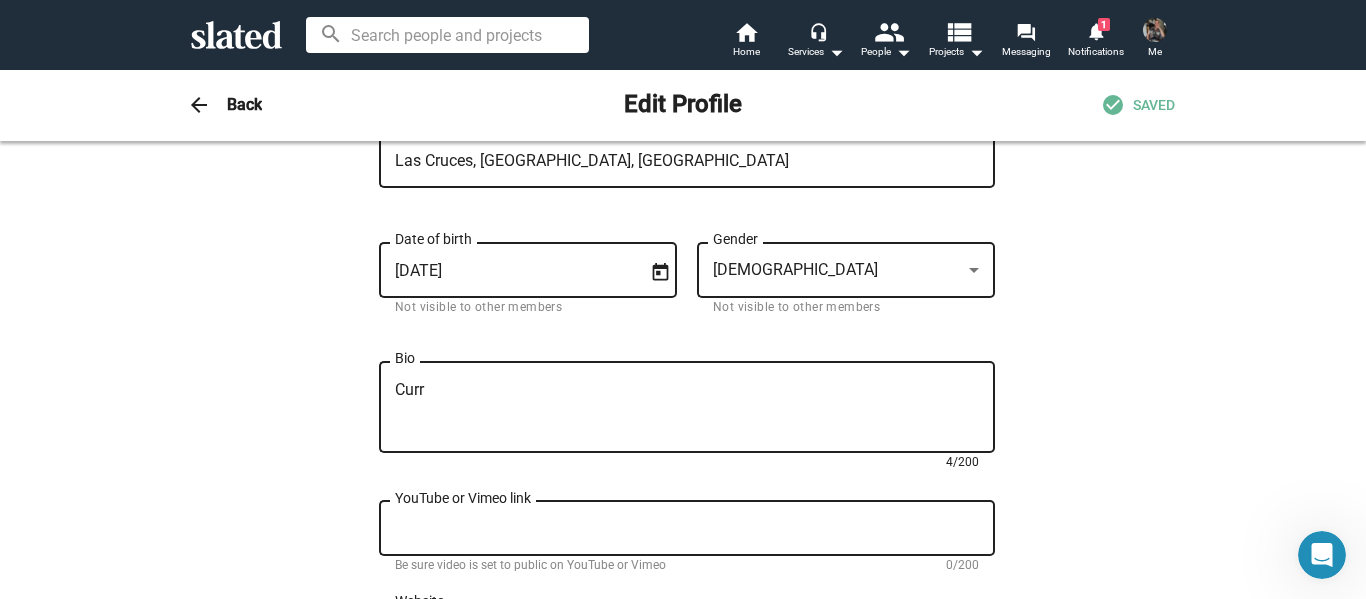 click on "Curr" at bounding box center (687, 408) 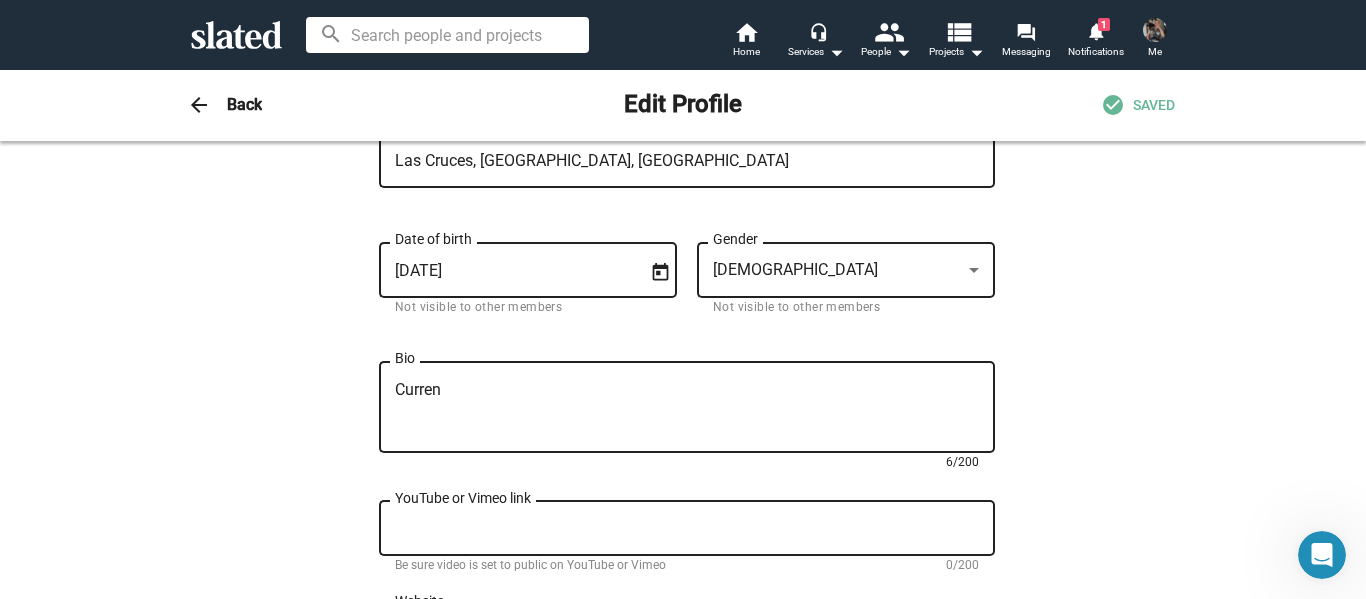 click on "Curren" at bounding box center (687, 408) 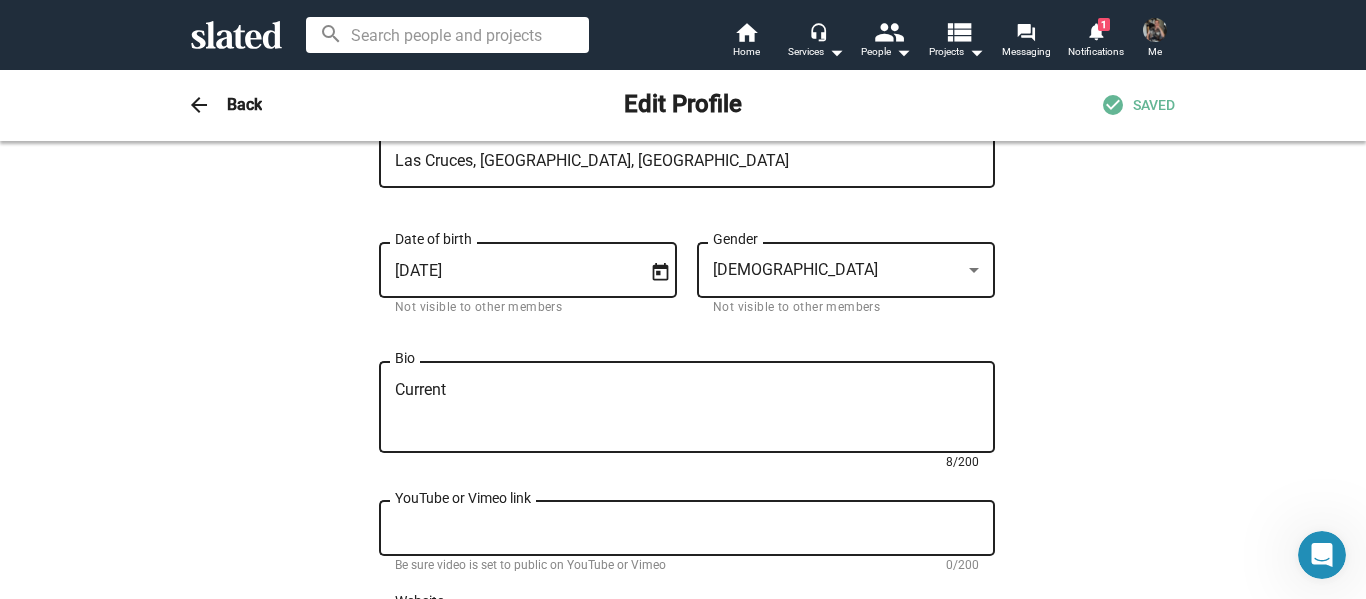 click on "Current" at bounding box center [687, 408] 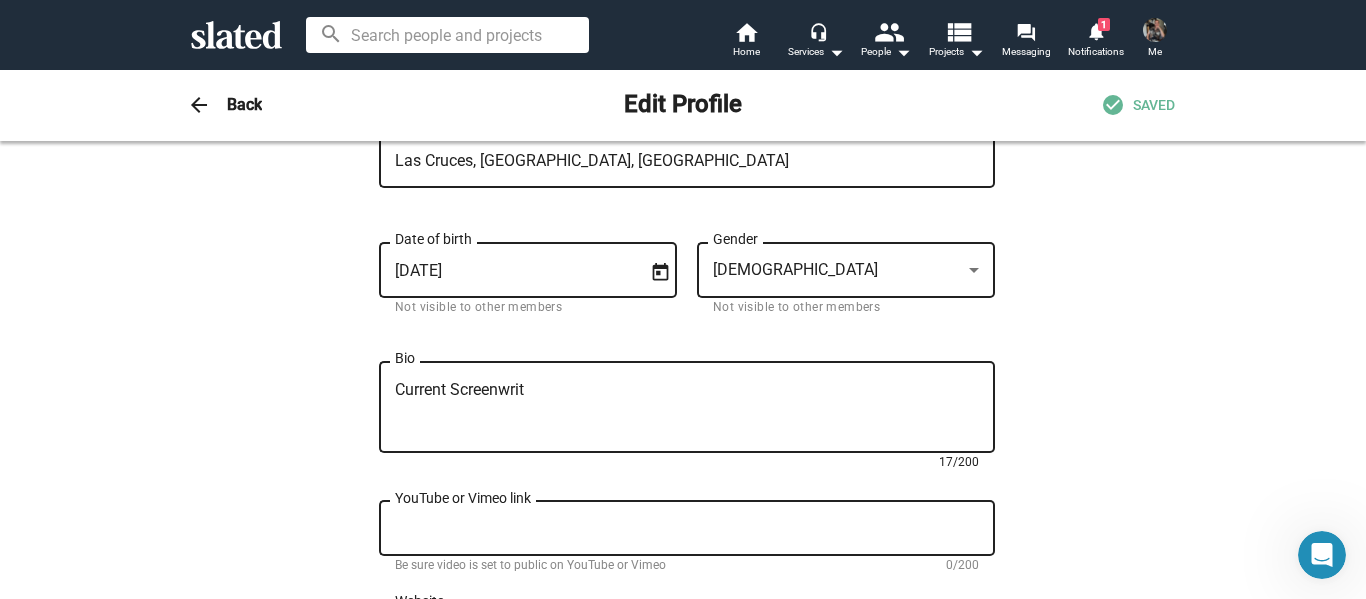 click on "Current Screenwrit" at bounding box center [687, 408] 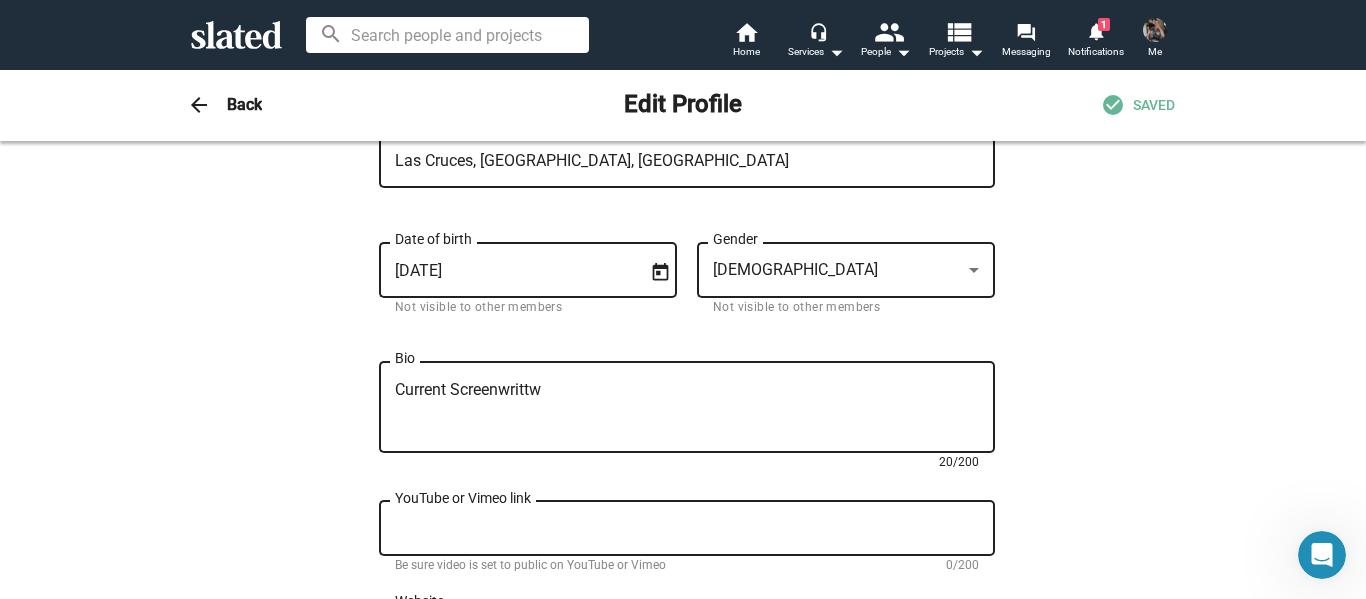 click on "Current Screenwrittw" at bounding box center (687, 408) 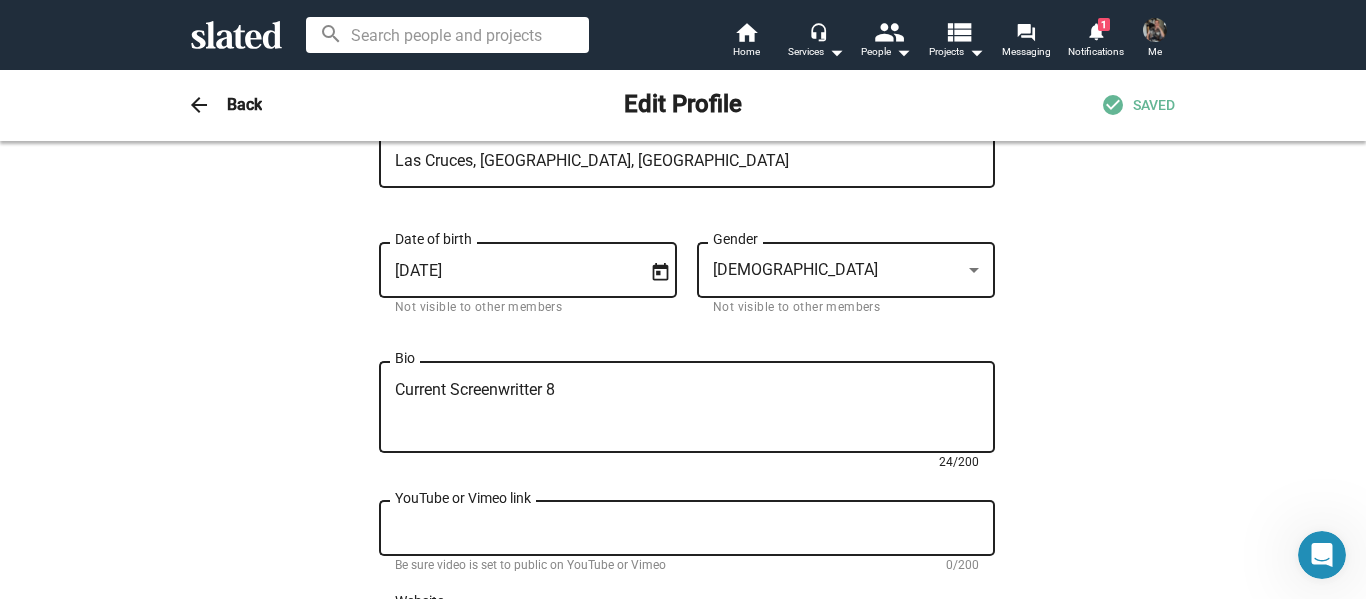 click on "Current Screenwritter 8" at bounding box center (687, 408) 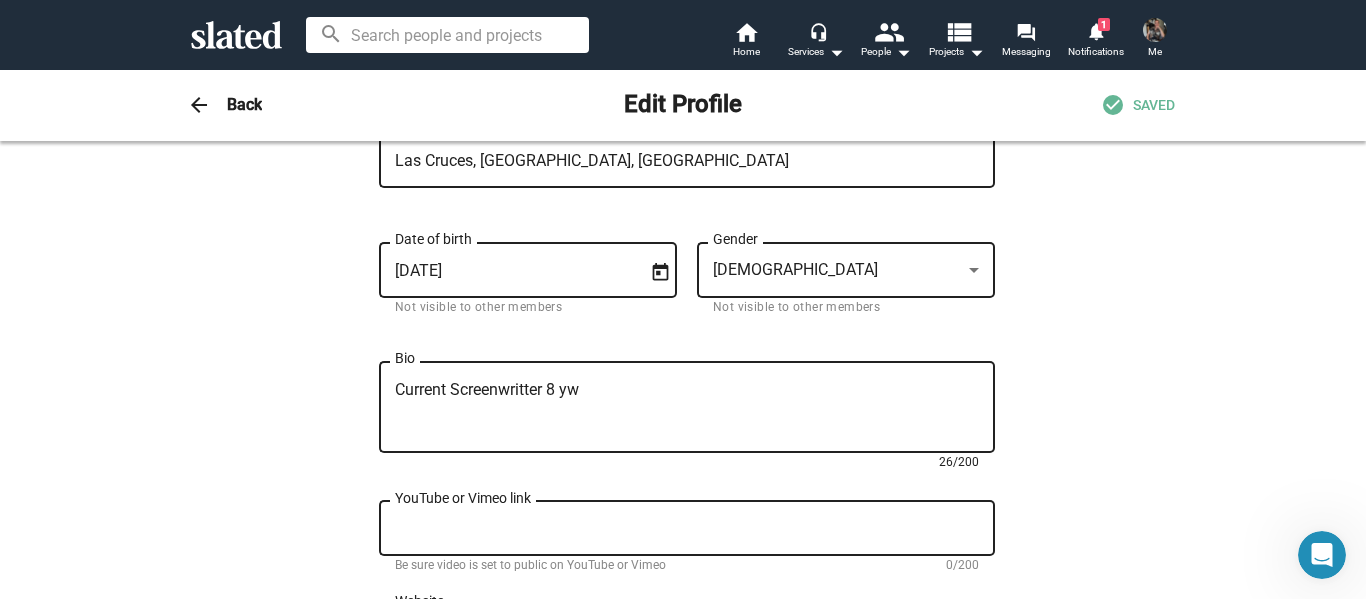 click on "Current Screenwritter 8 yw" at bounding box center (687, 408) 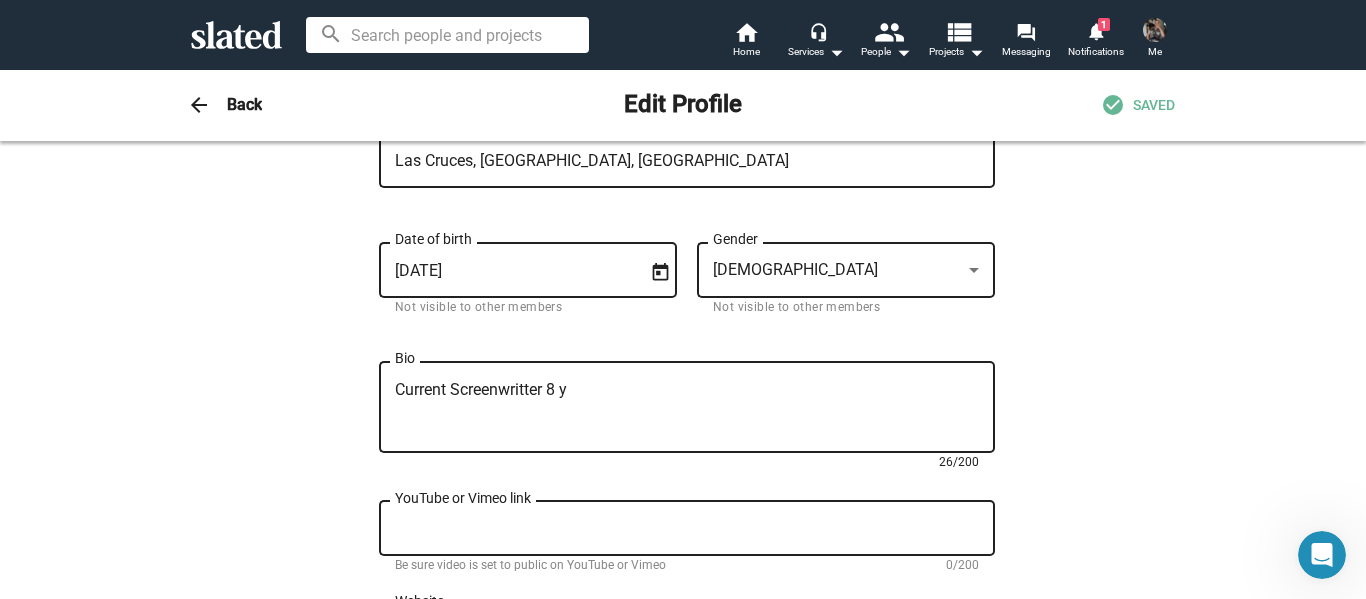 click on "Current Screenwritter 8 y" at bounding box center (687, 408) 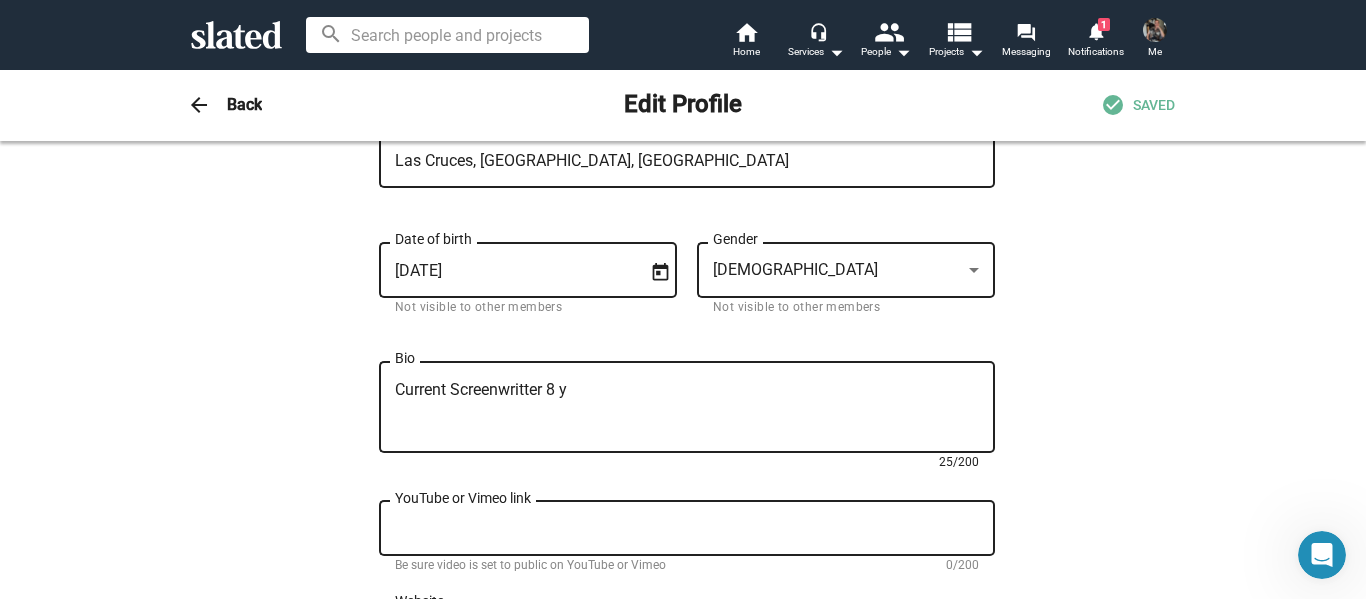 click on "Current Screenwritter 8 y" at bounding box center (687, 408) 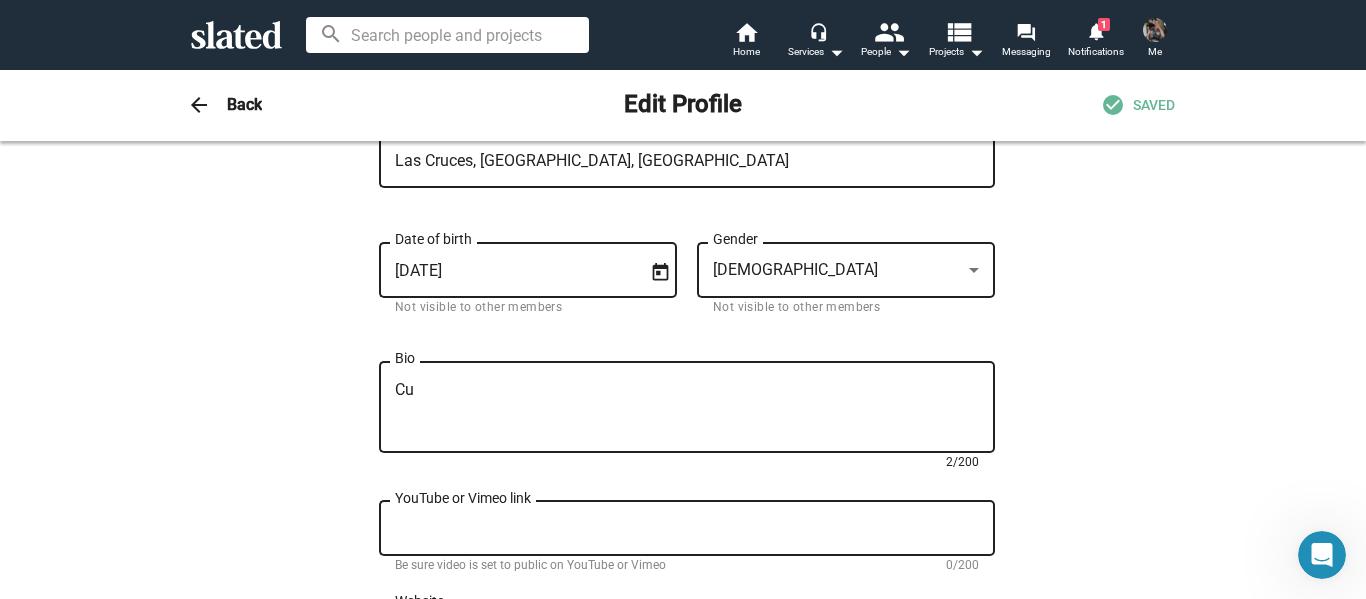 type on "C" 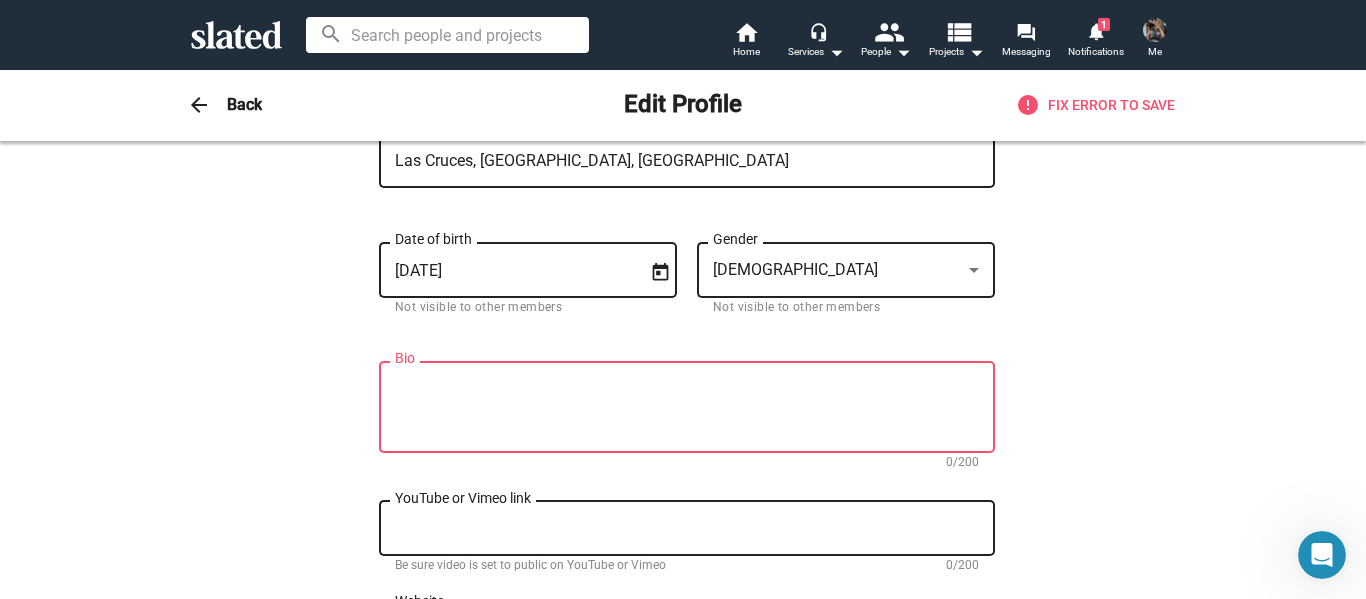 click on "Bio" at bounding box center [687, 408] 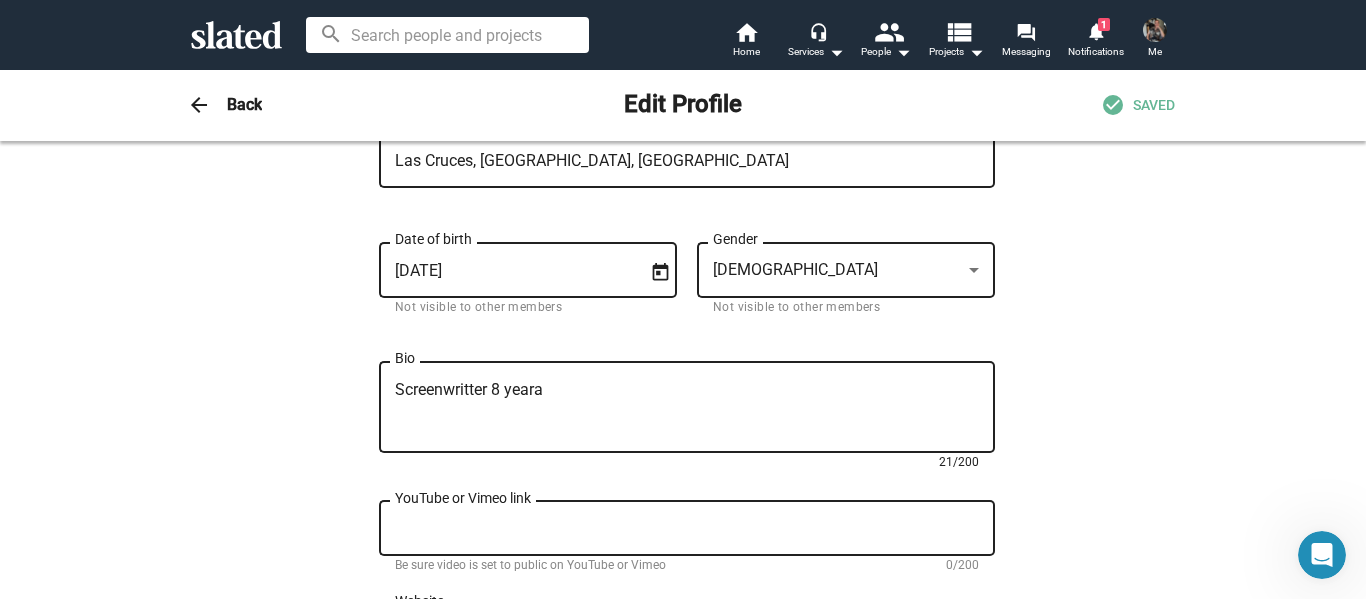 drag, startPoint x: 485, startPoint y: 393, endPoint x: 456, endPoint y: 387, distance: 29.614185 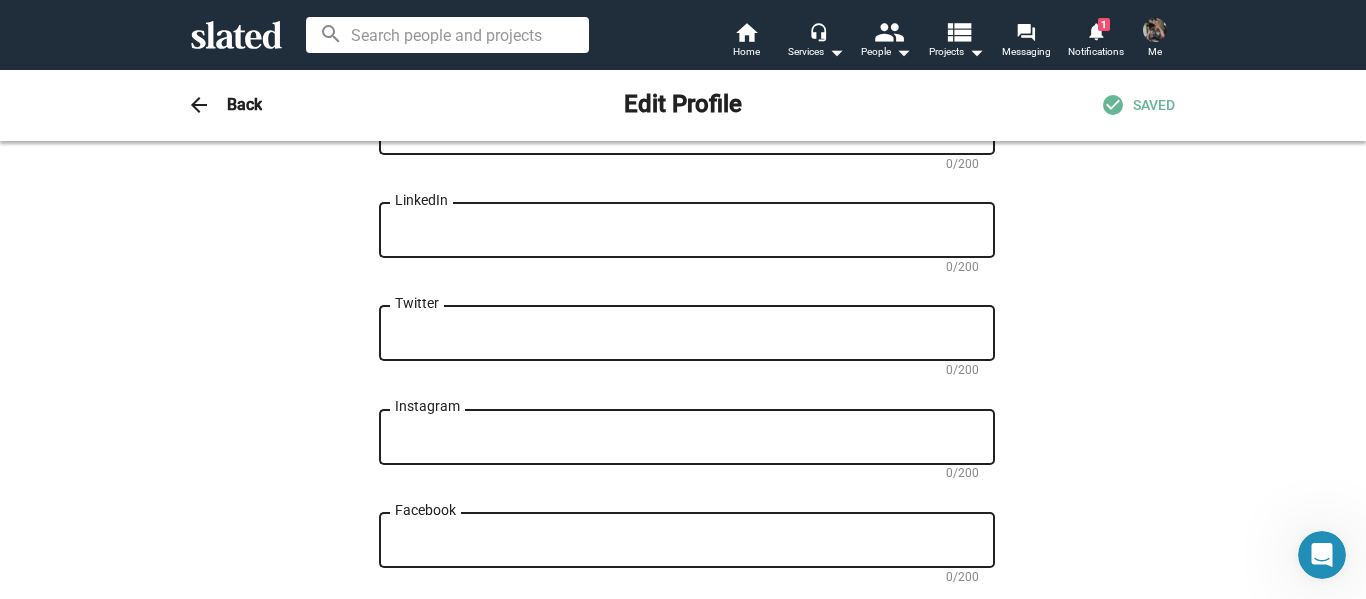 scroll, scrollTop: 1100, scrollLeft: 0, axis: vertical 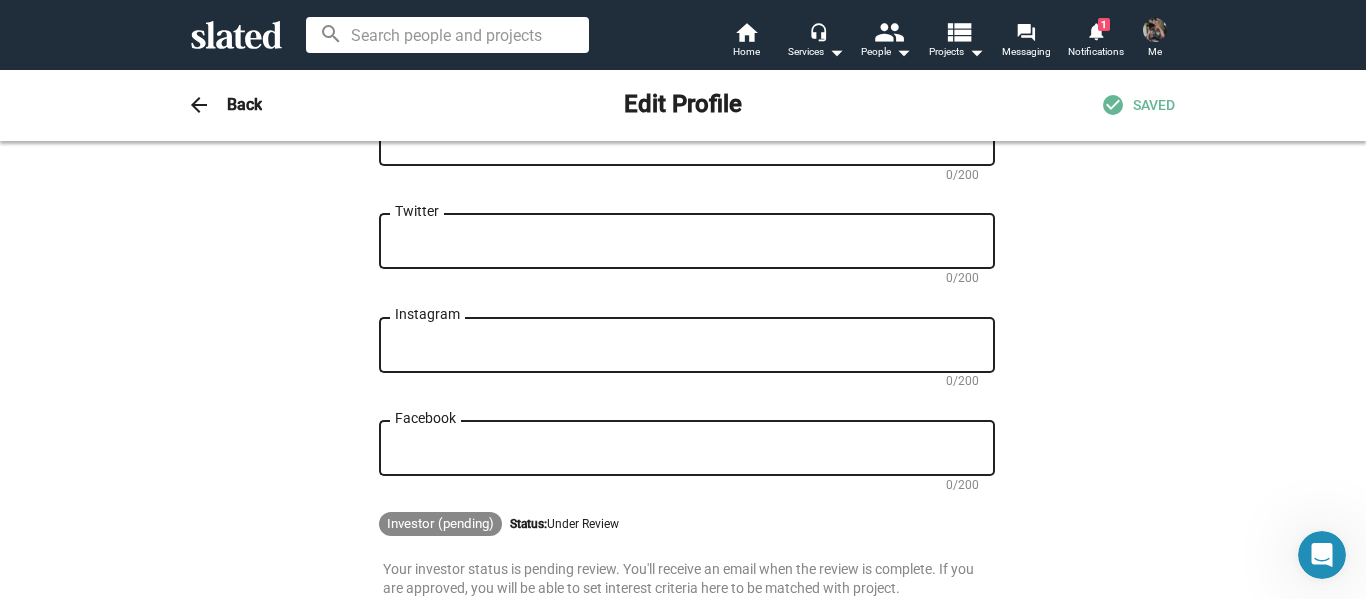 type on "Screenwriter 8 years" 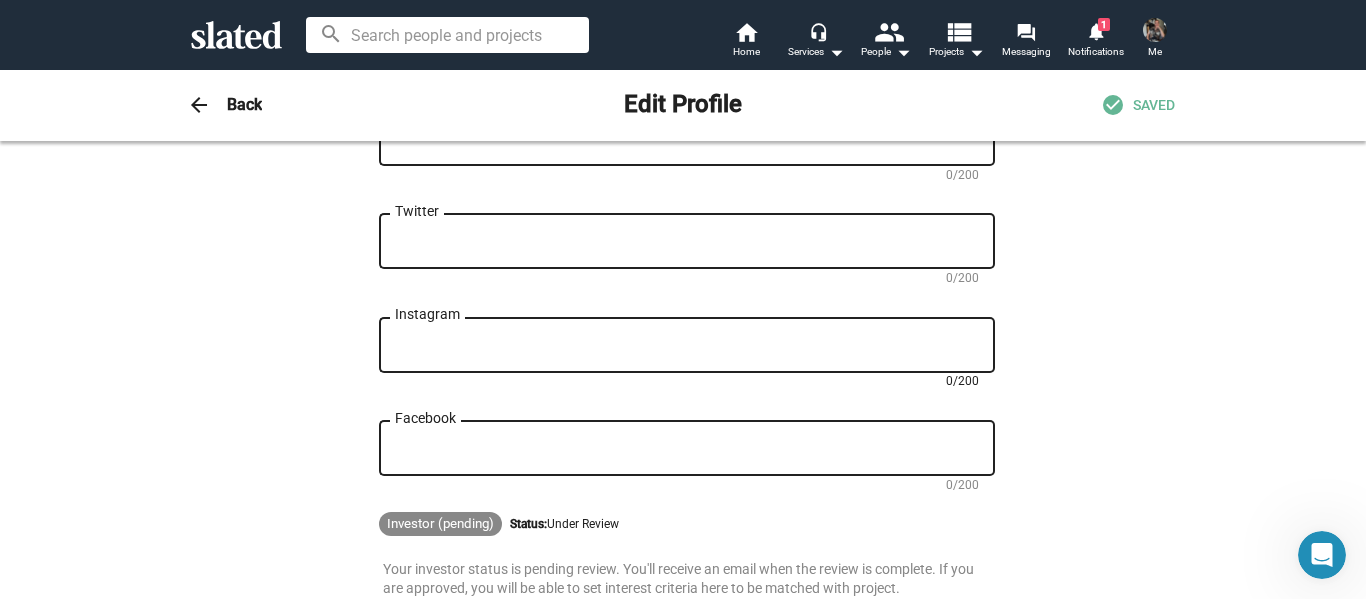 paste on "https://www.instagram.com/?hl=en" 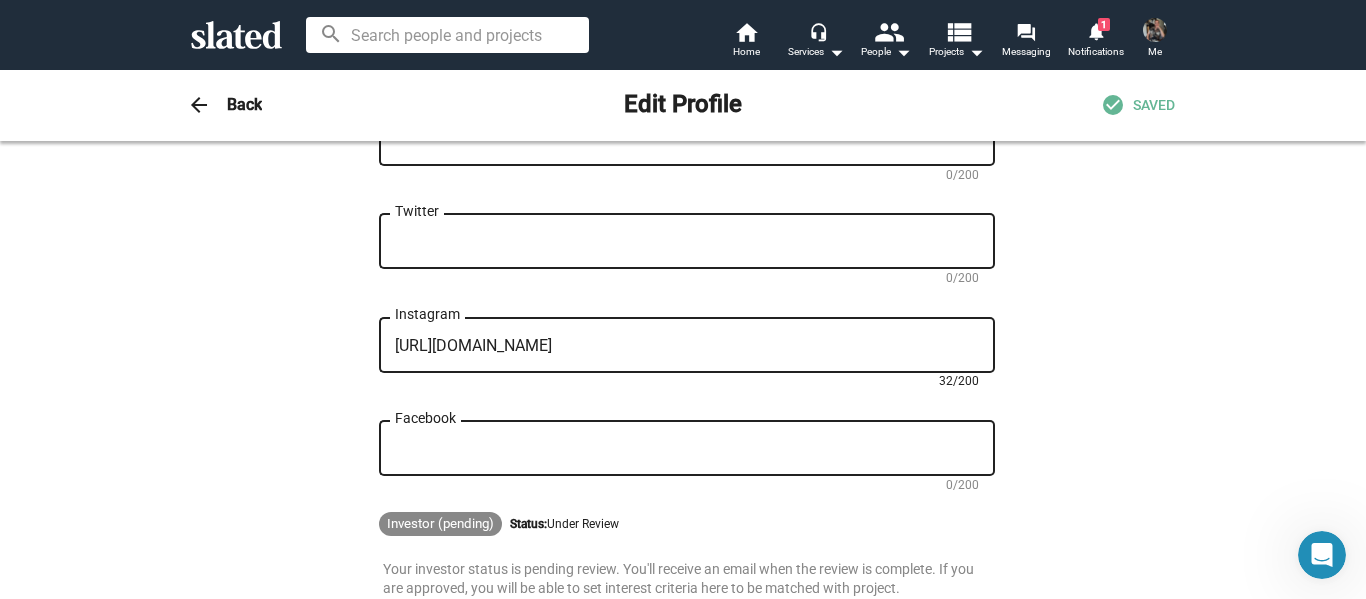 type on "https://www.instagram.com/?hl=en" 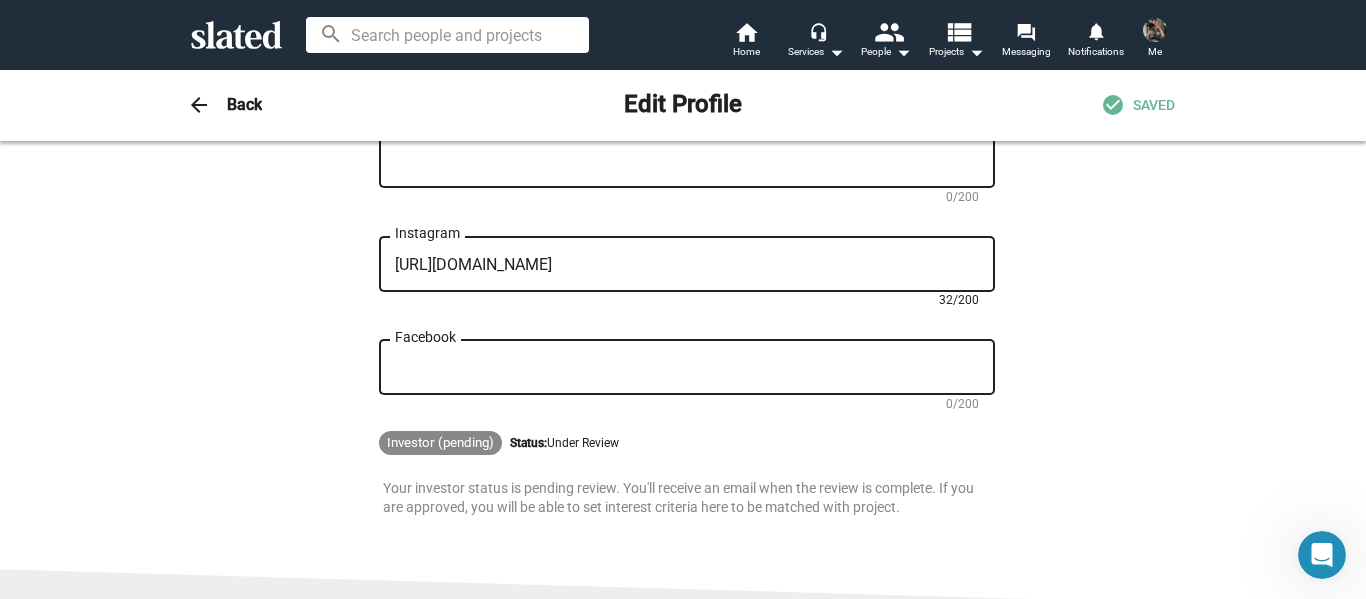 scroll, scrollTop: 1200, scrollLeft: 0, axis: vertical 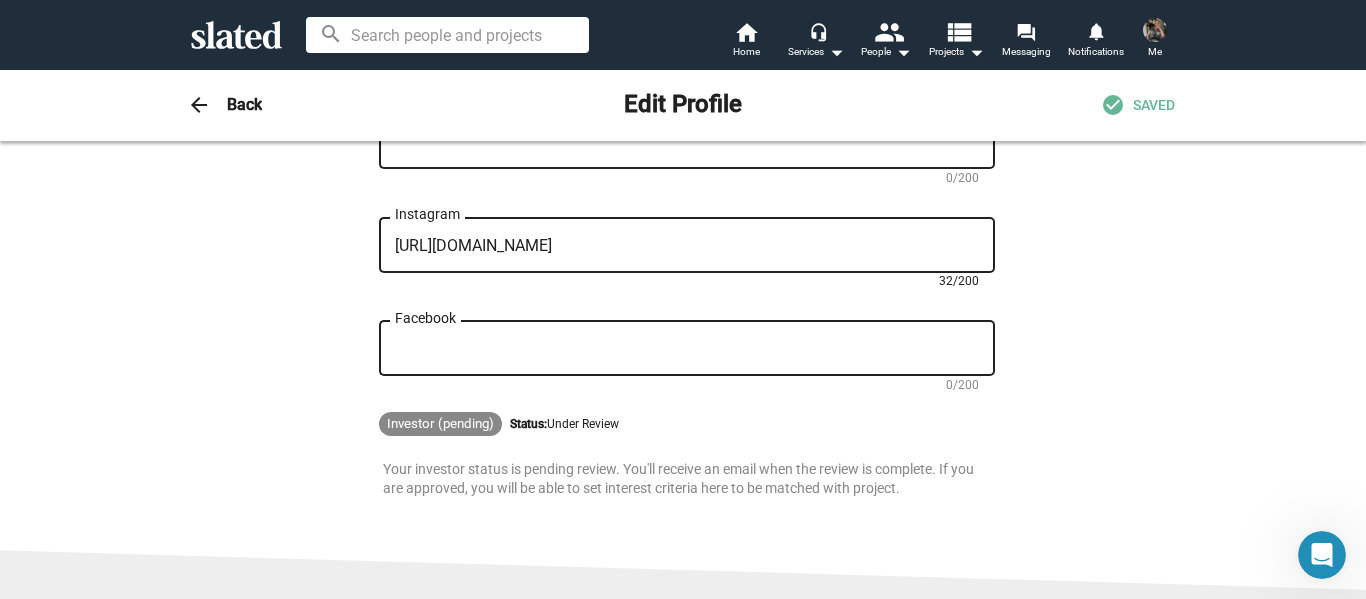 click on "Facebook" at bounding box center (687, 349) 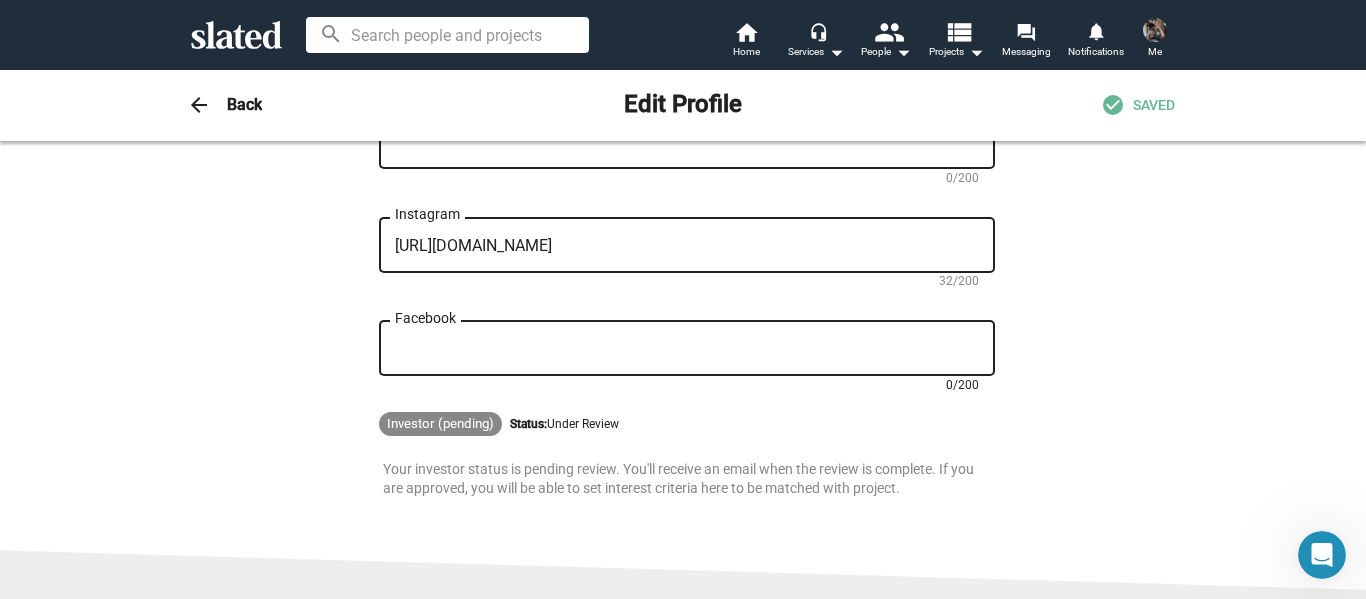 paste on "https://www.facebook.com/profile.php?id=61576963516740" 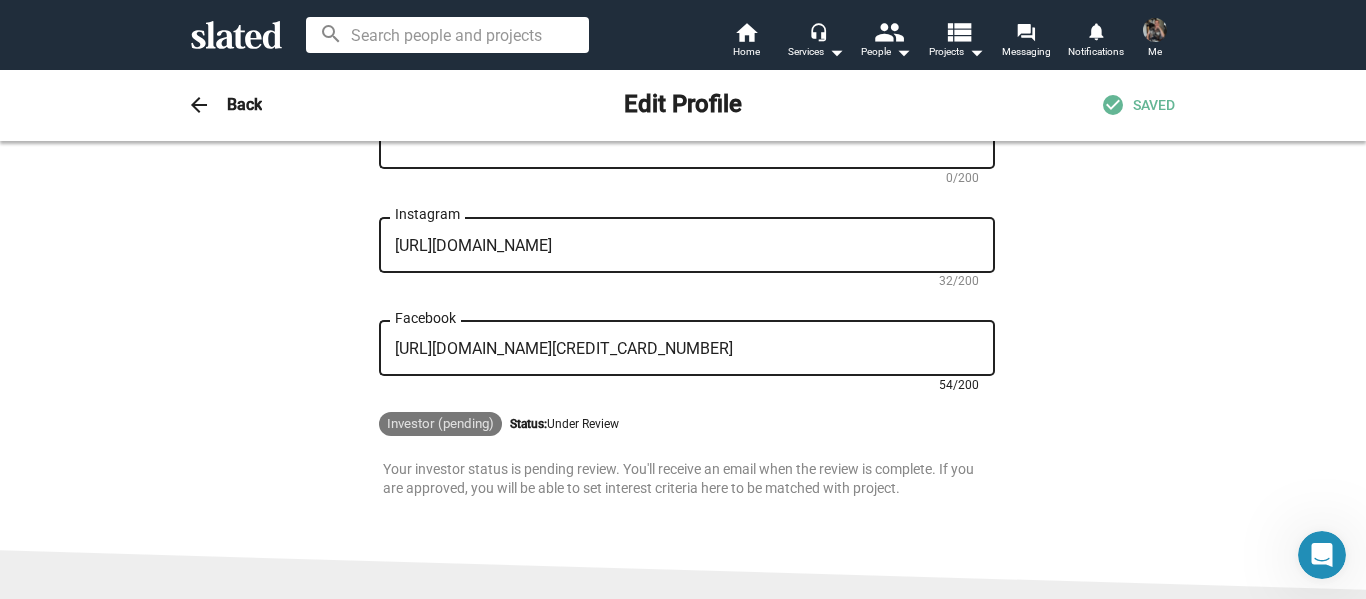 type on "https://www.facebook.com/profile.php?id=61576963516740" 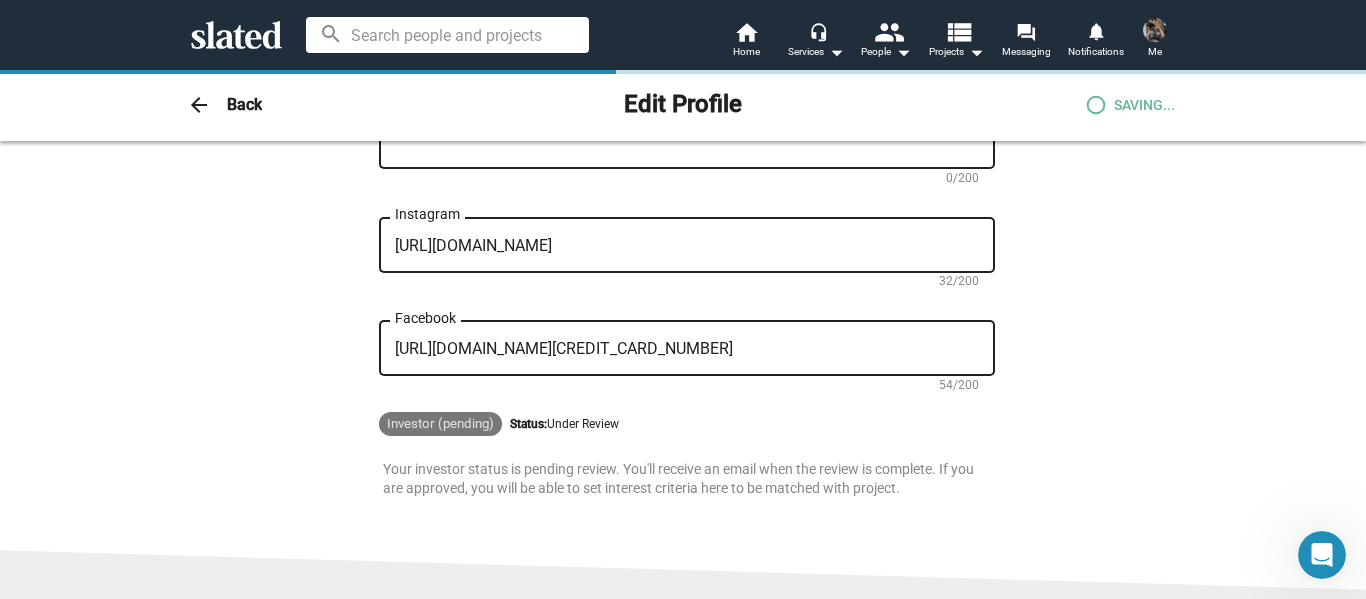 click on "Investor (pending)" at bounding box center [440, 424] 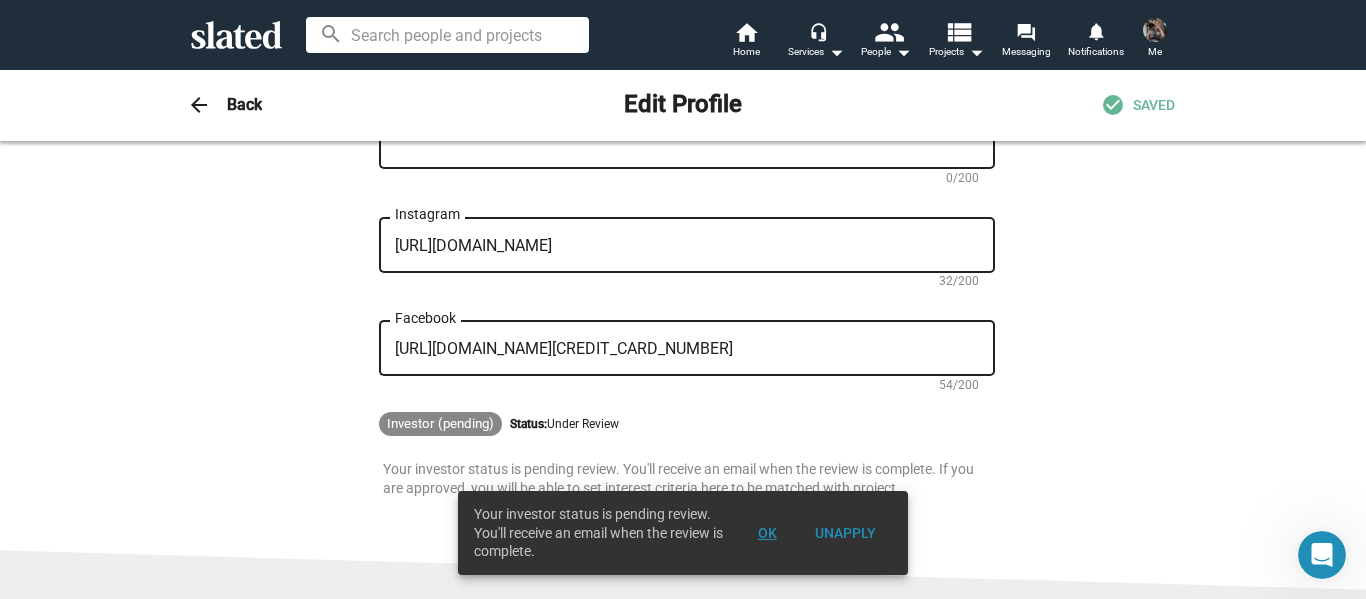 click on "Ok" at bounding box center [767, 533] 